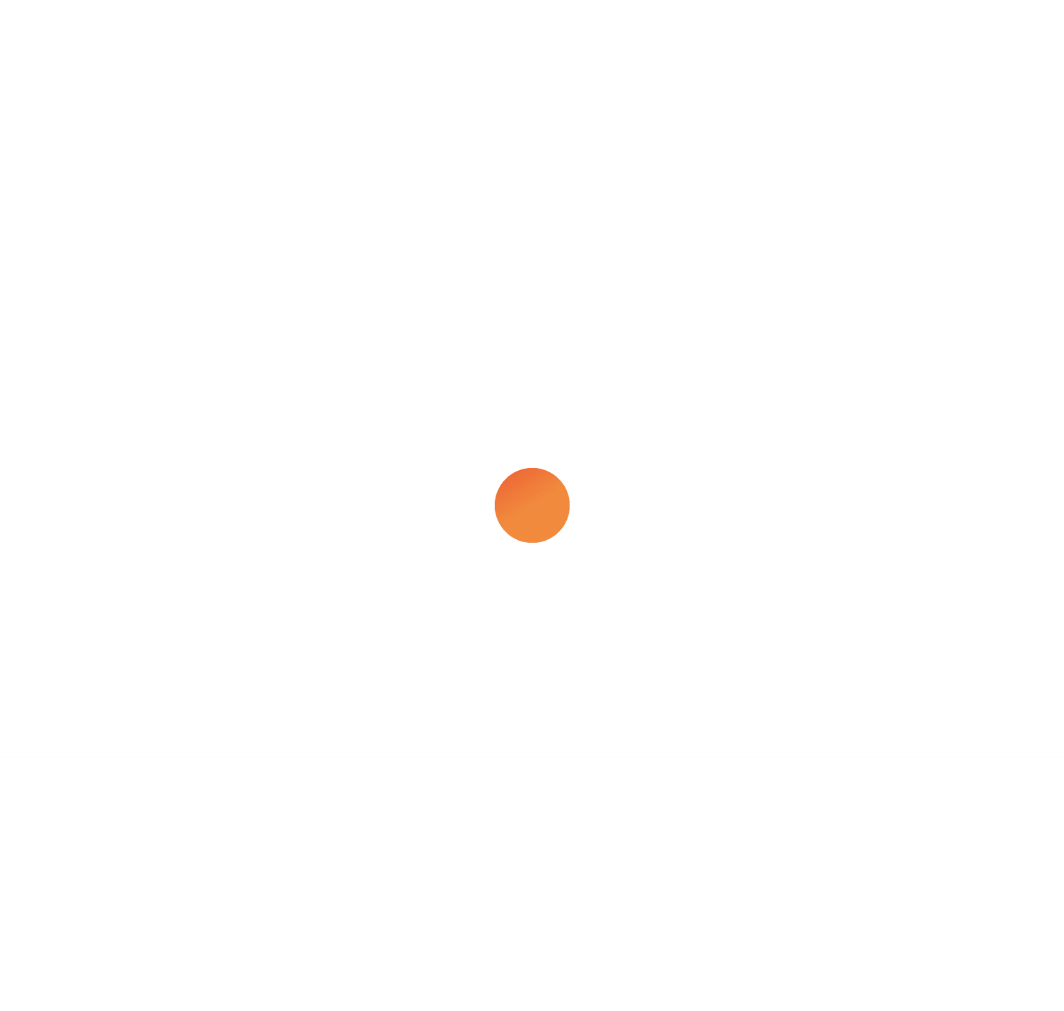 scroll, scrollTop: 0, scrollLeft: 0, axis: both 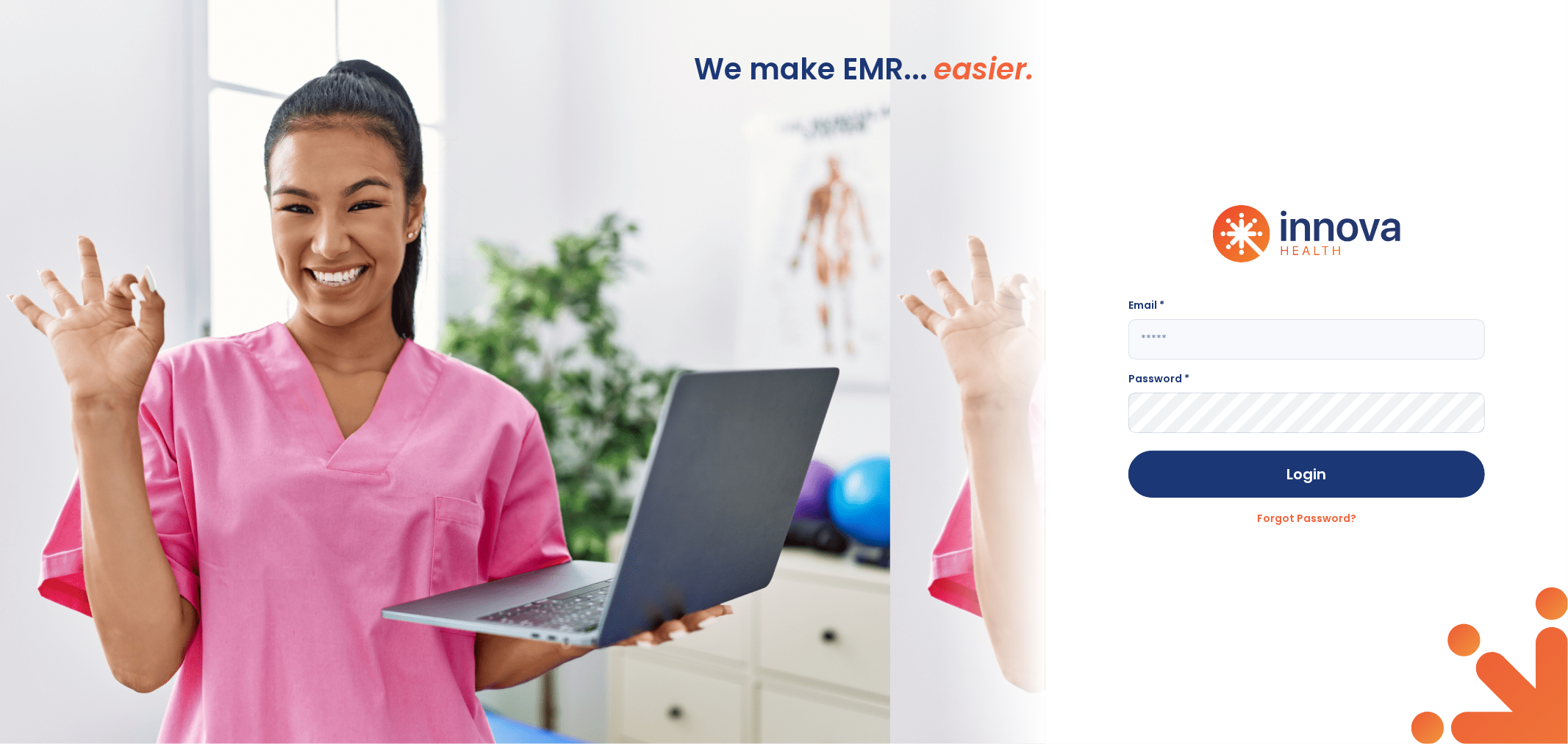 click 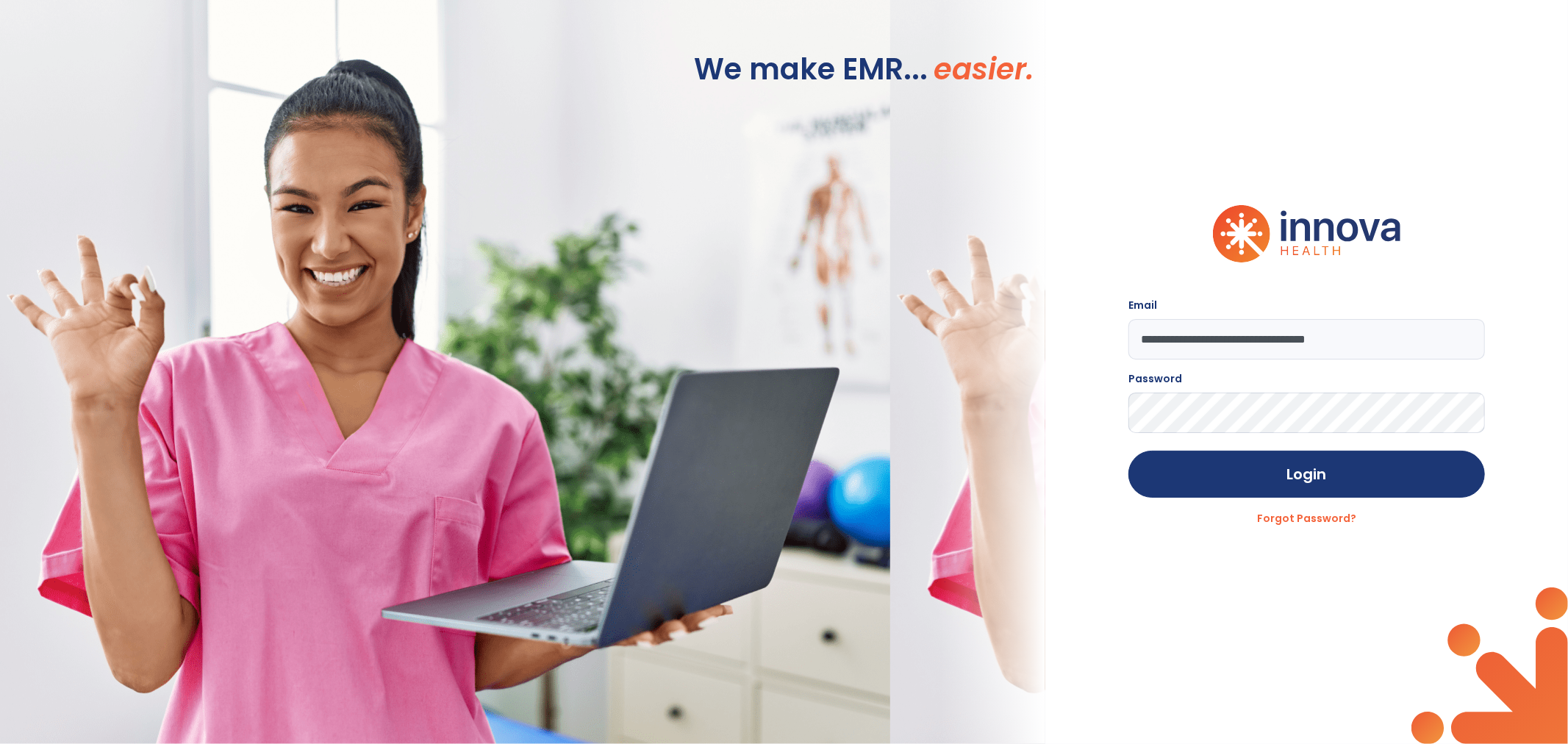 click on "Login" 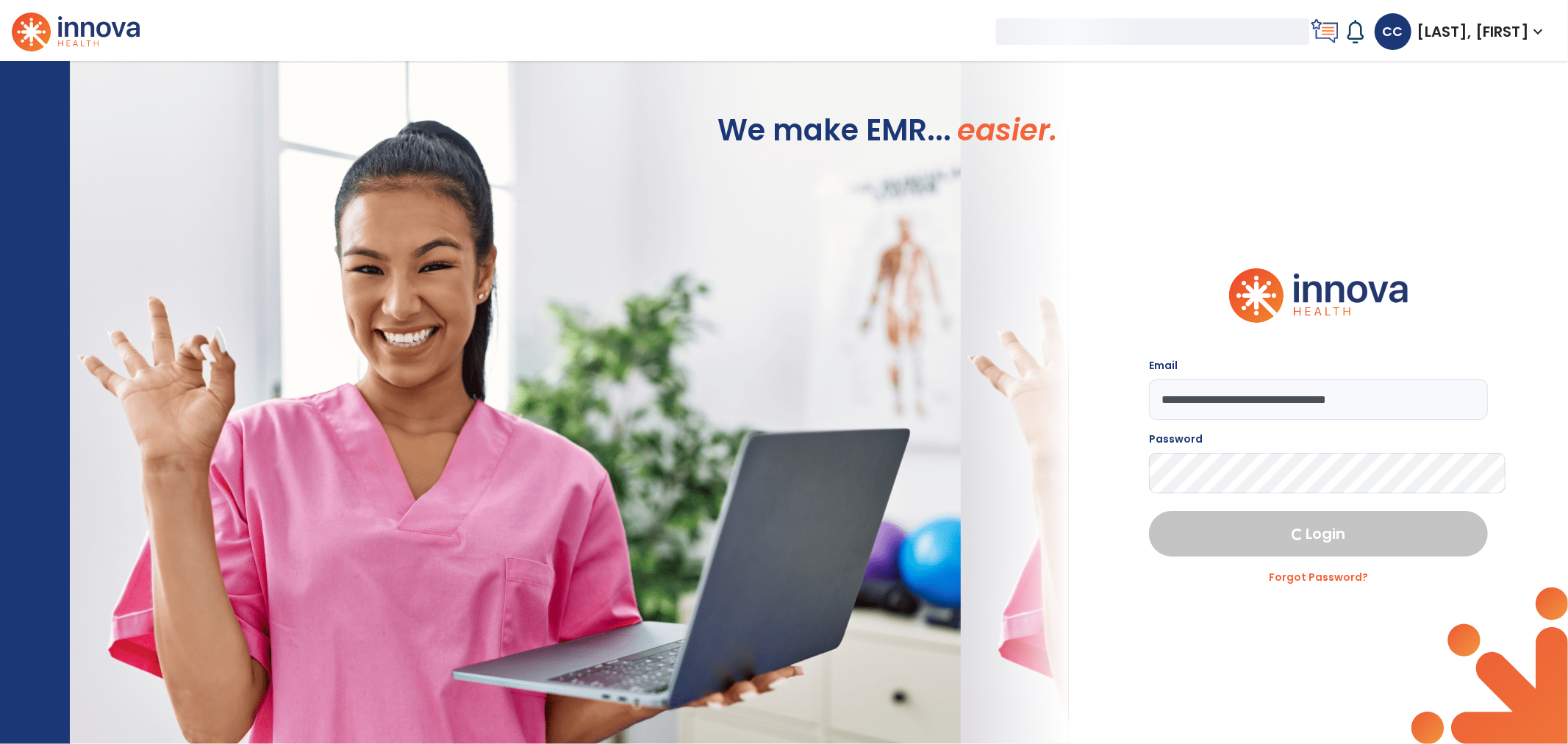 select on "***" 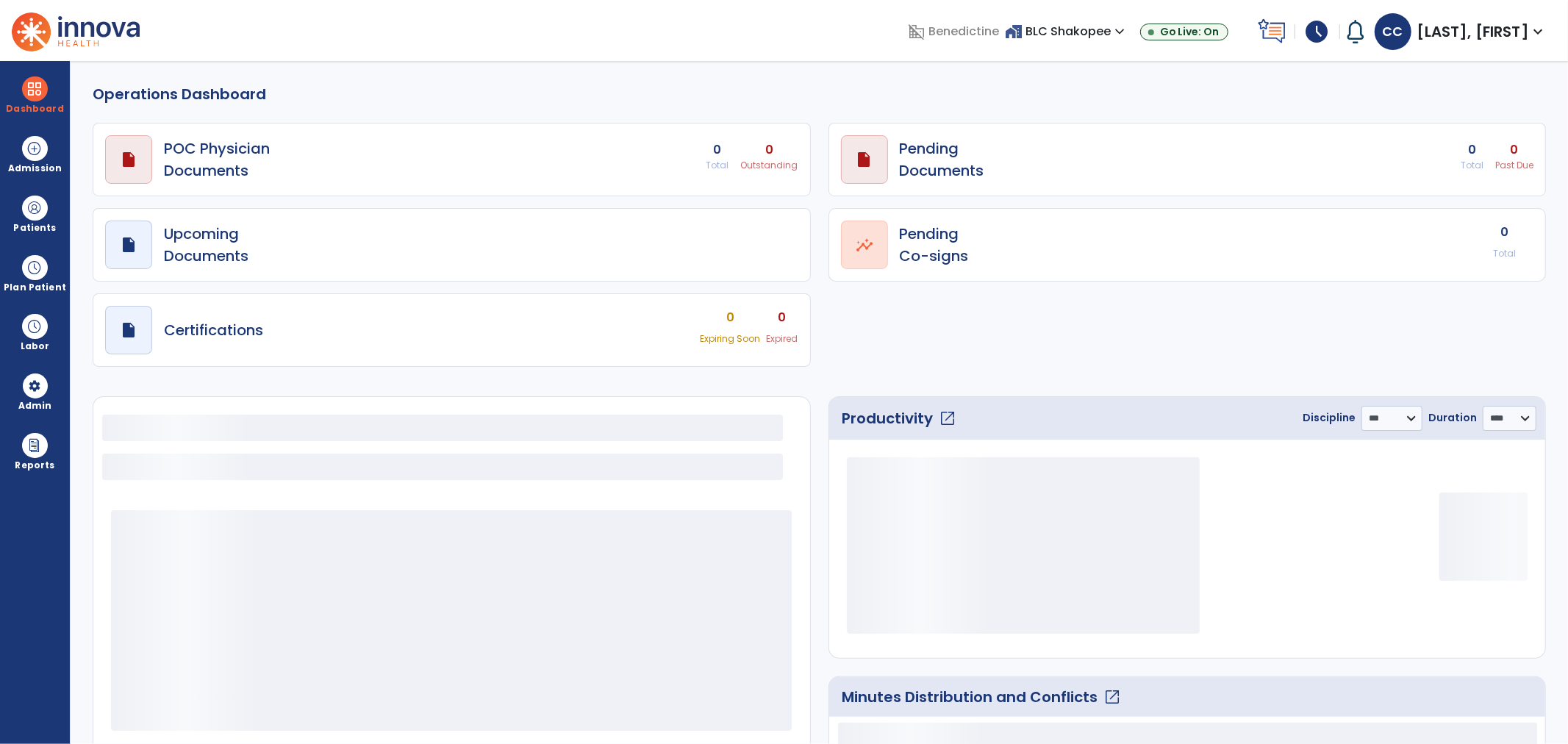 select on "***" 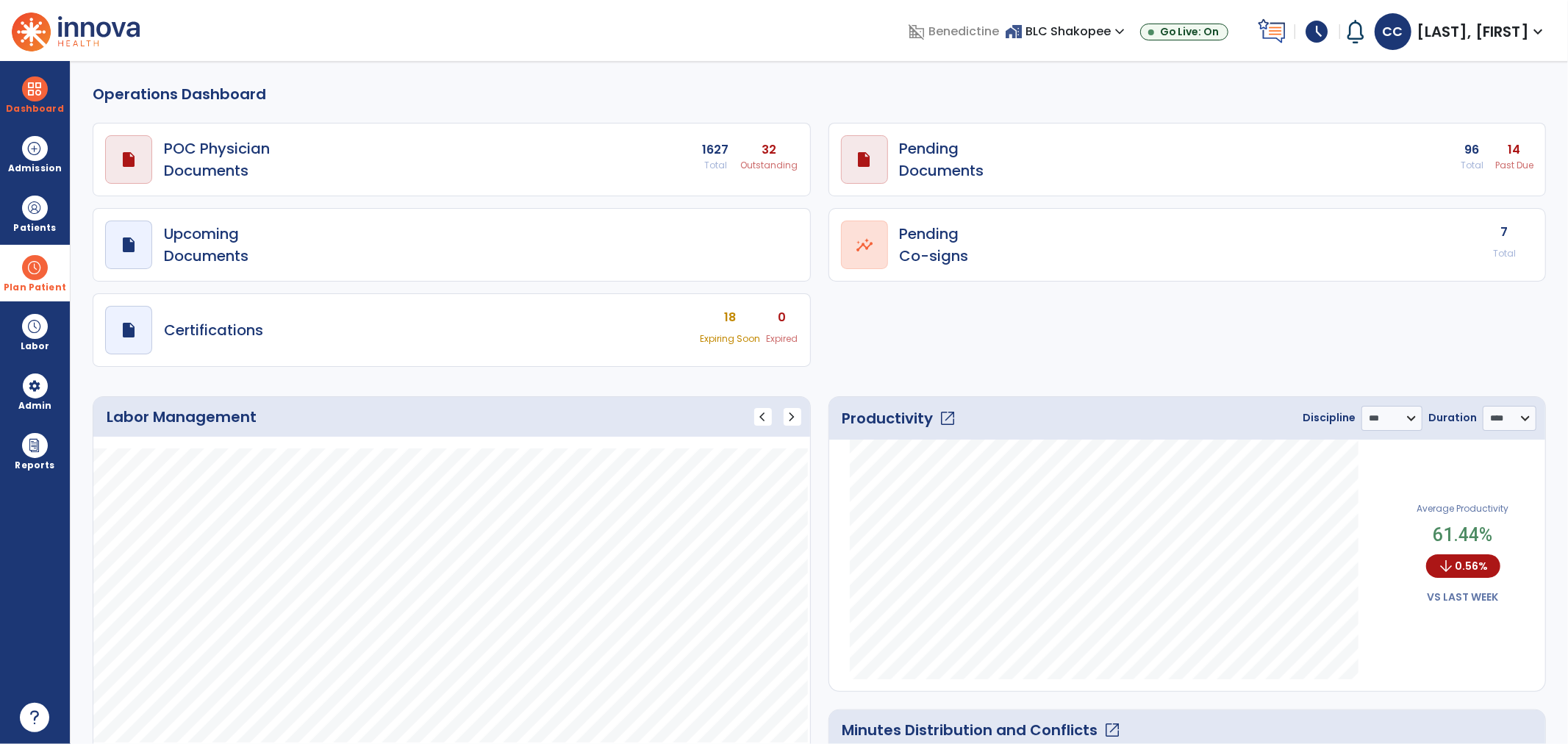 click at bounding box center (35, 268) 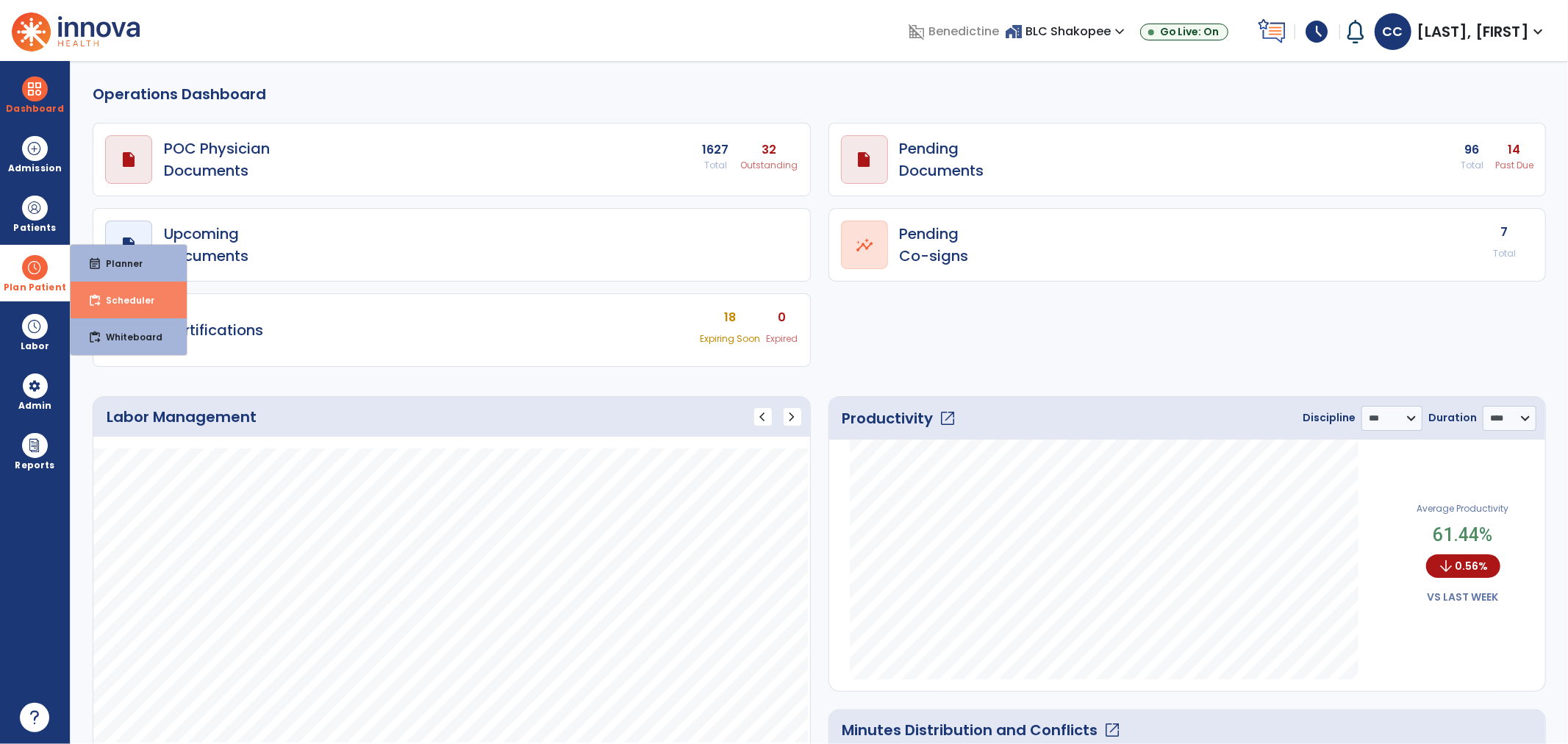 click on "content_paste_go  Scheduler" at bounding box center (129, 300) 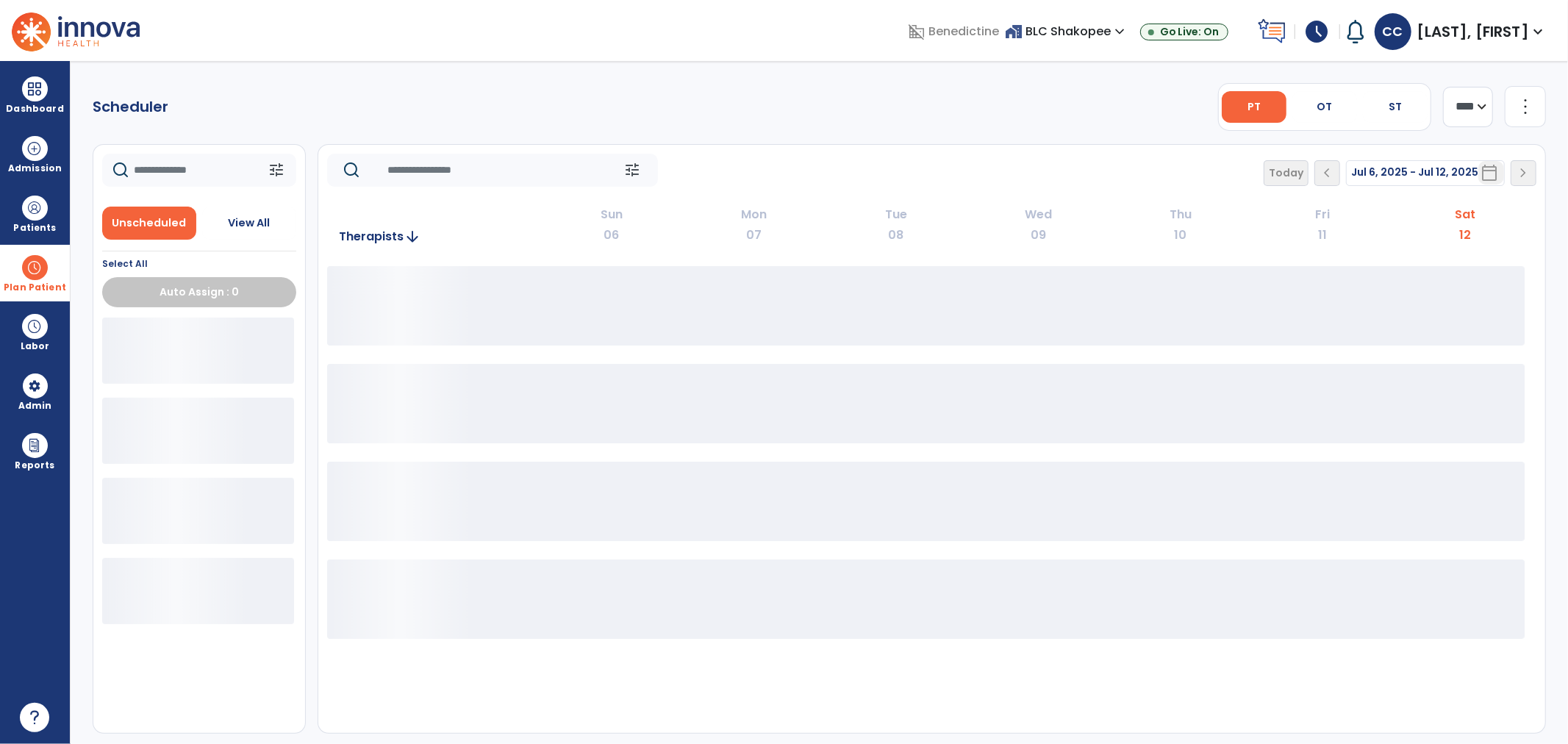 click on "**** ***" 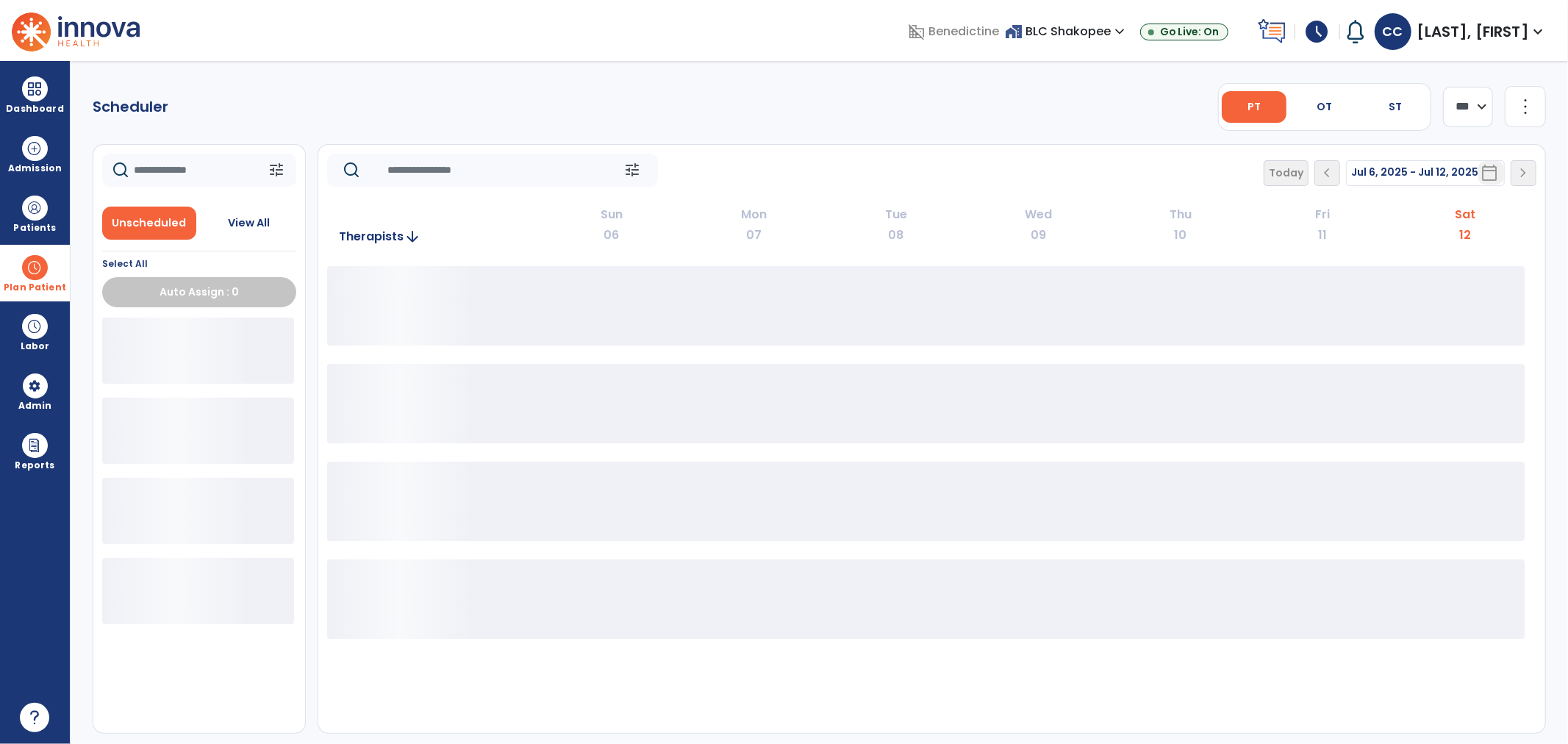 click on "**** ***" 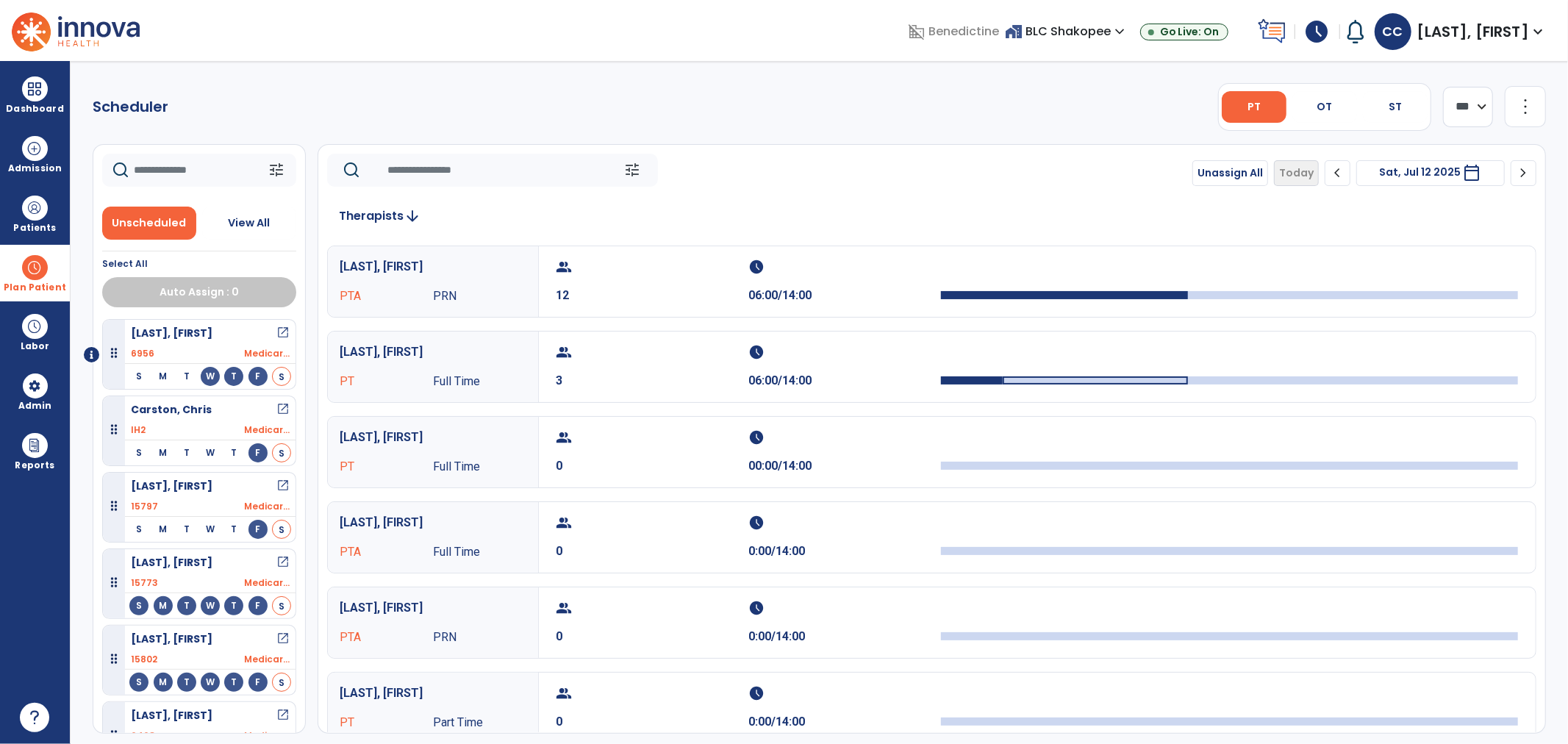 click on "Unassign All" 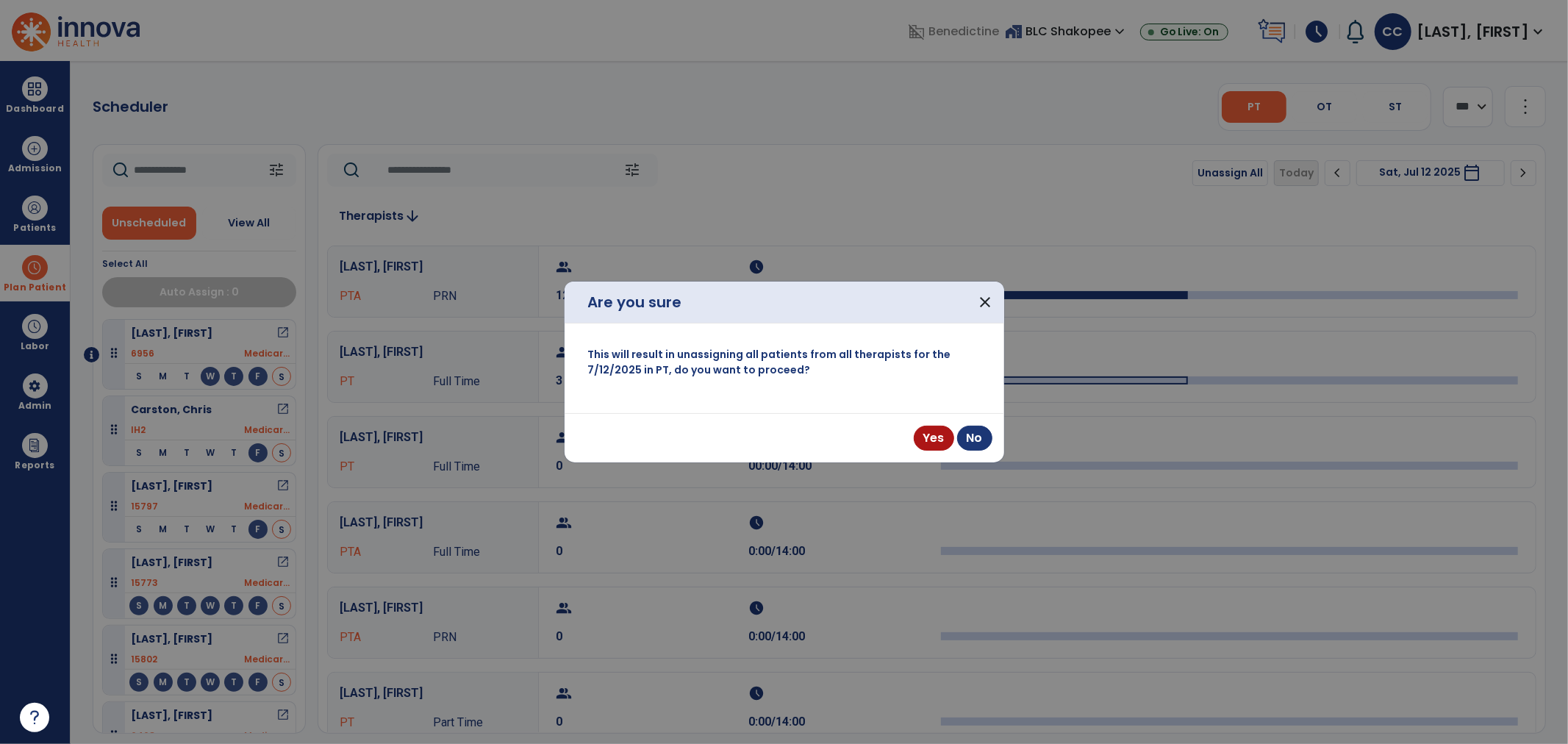 click on "Yes   No" at bounding box center (784, 438) 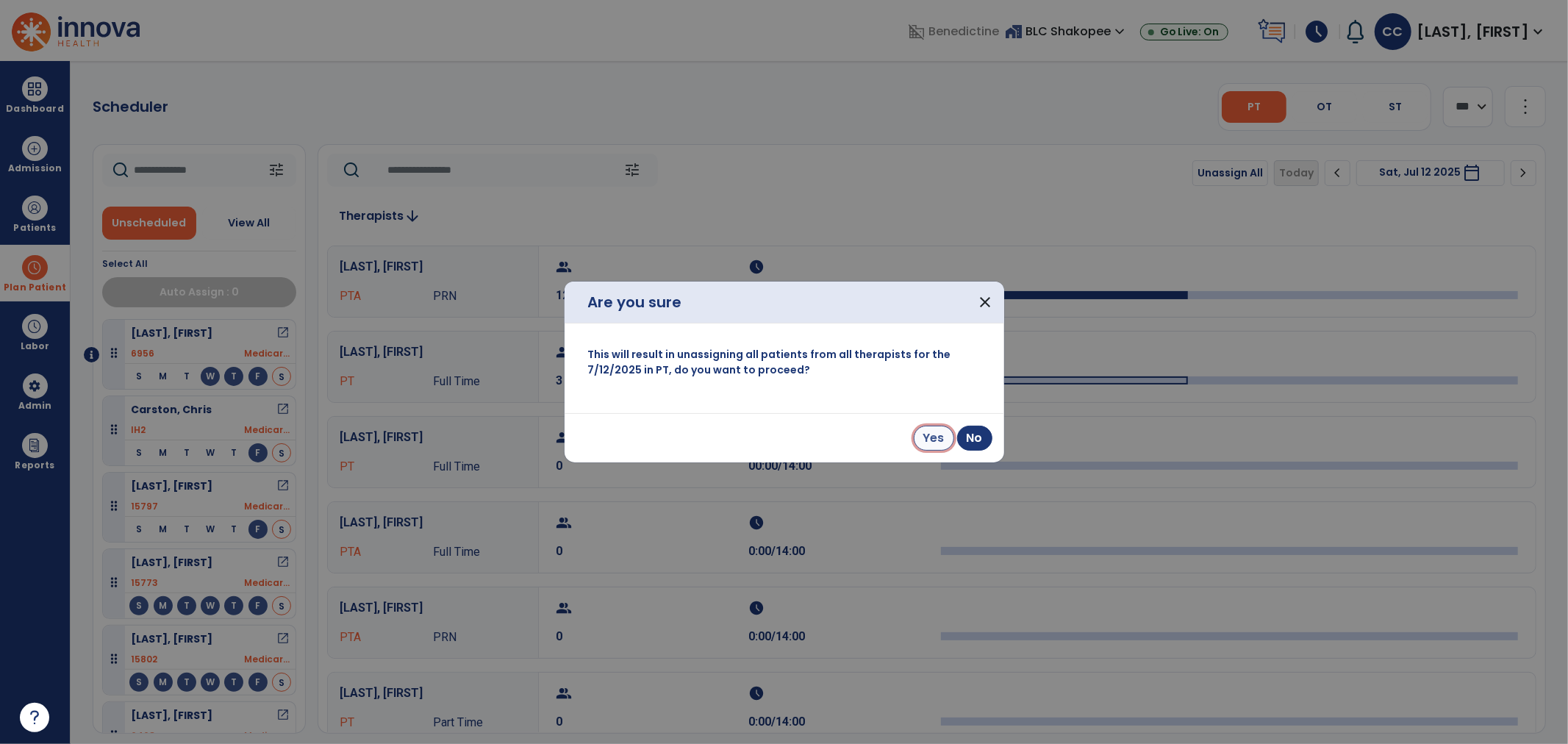 click on "Yes" at bounding box center [934, 438] 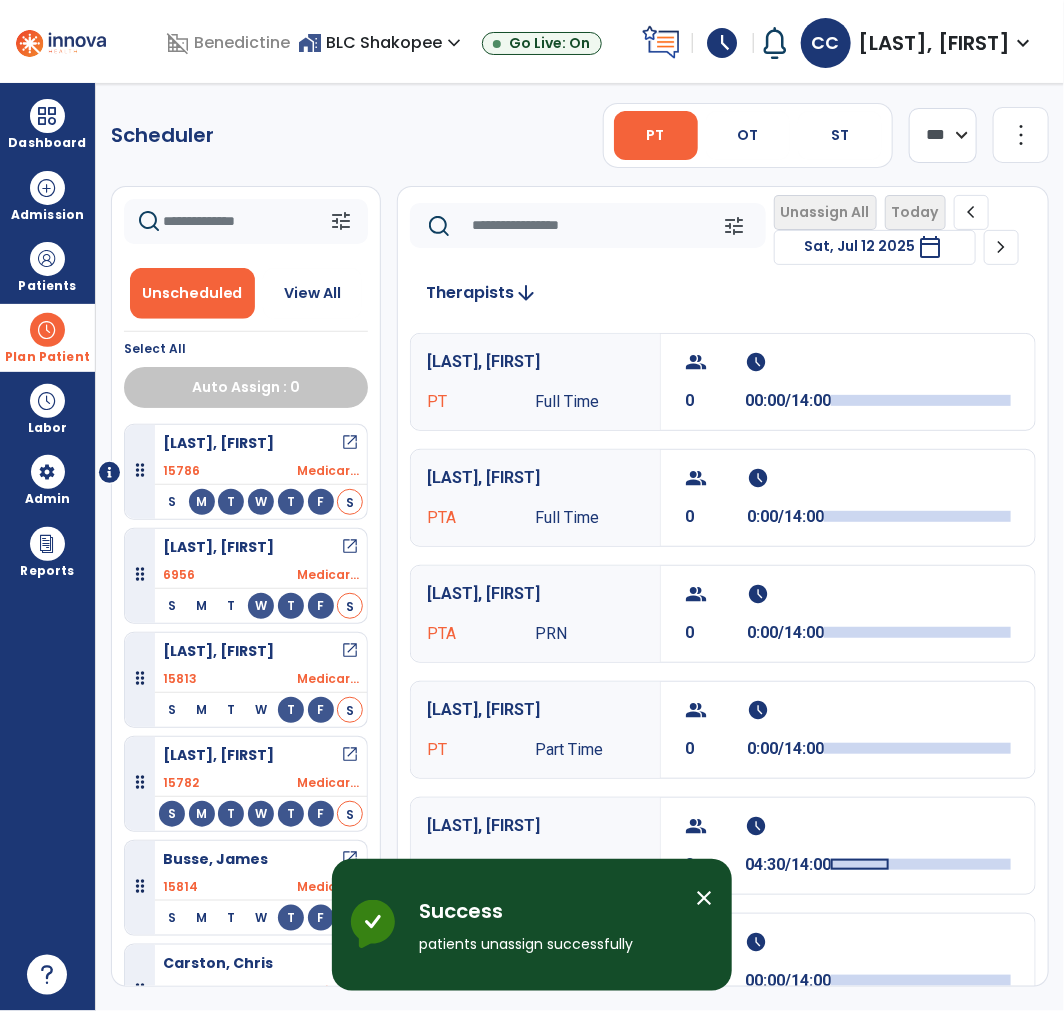 click 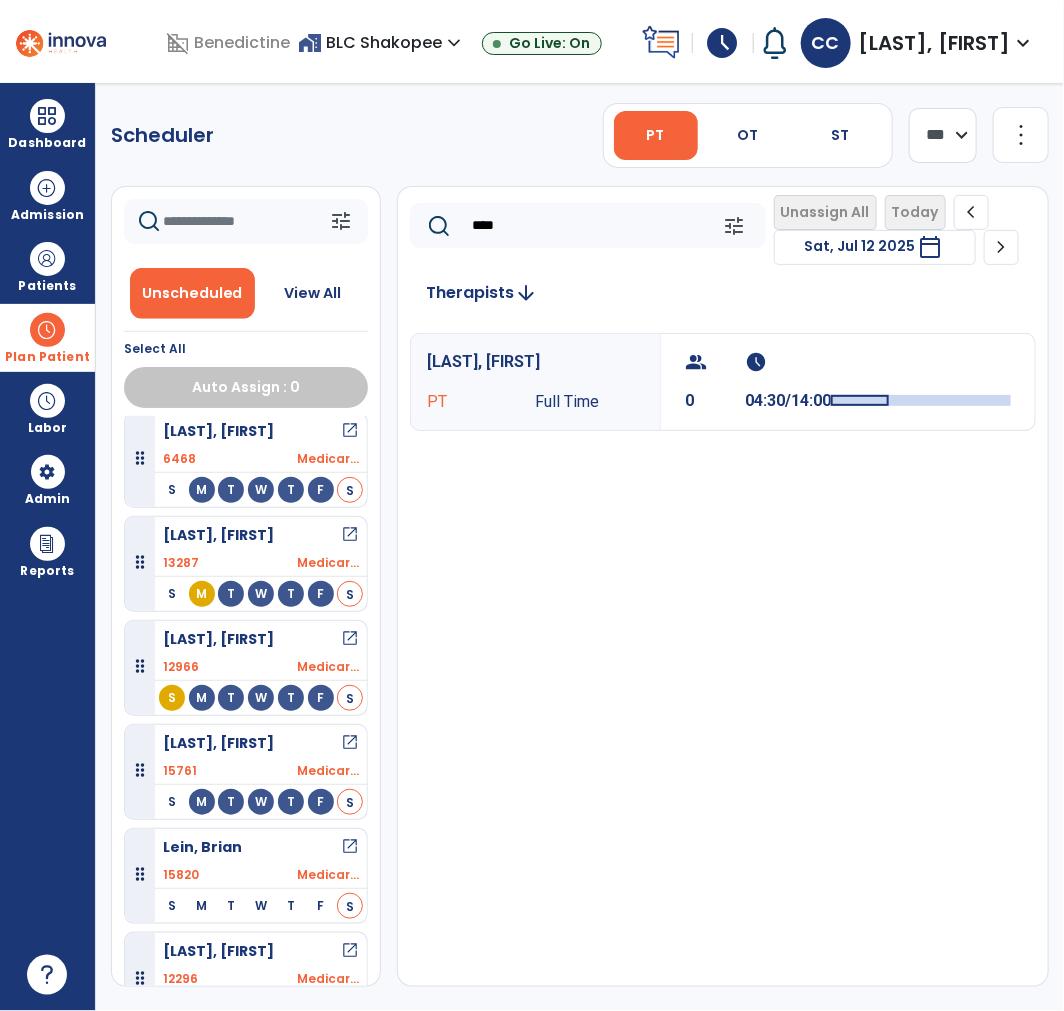 scroll, scrollTop: 1586, scrollLeft: 0, axis: vertical 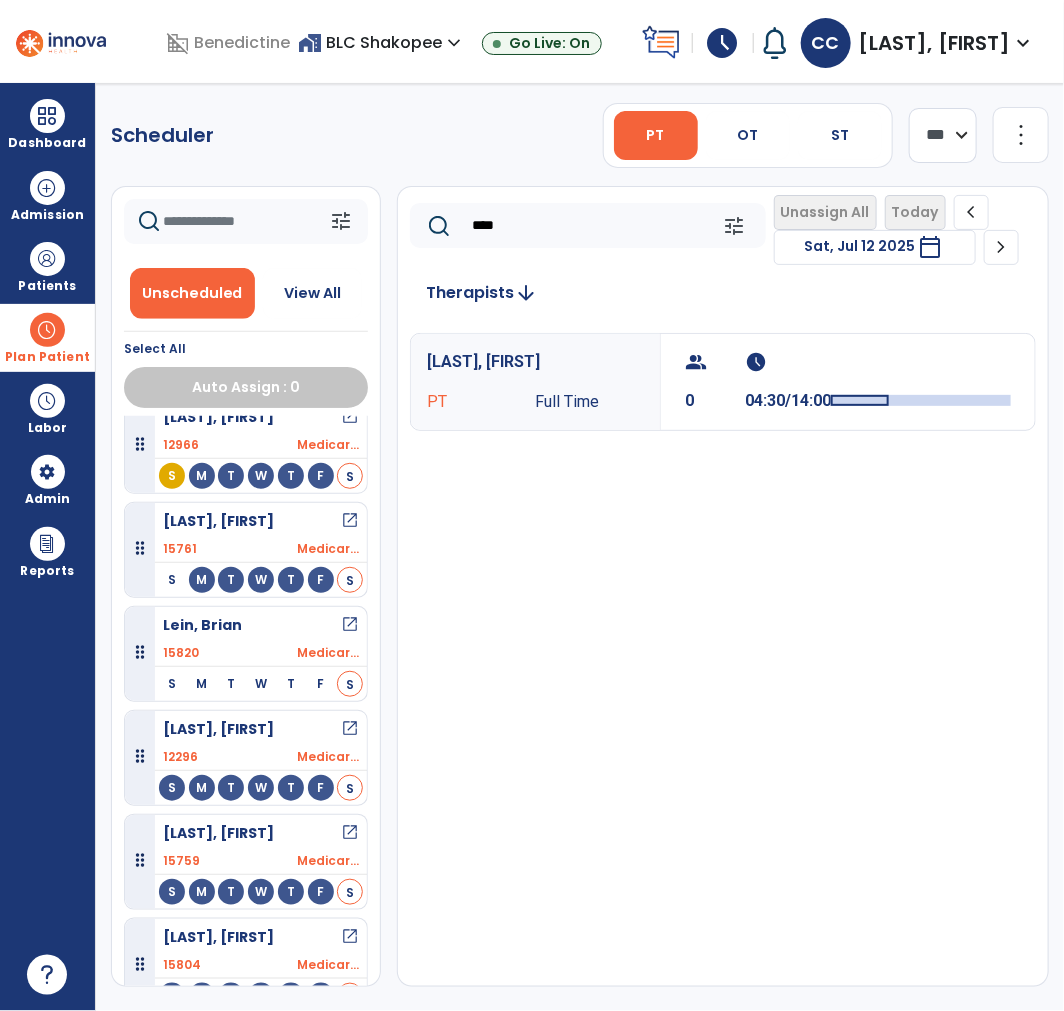 type on "****" 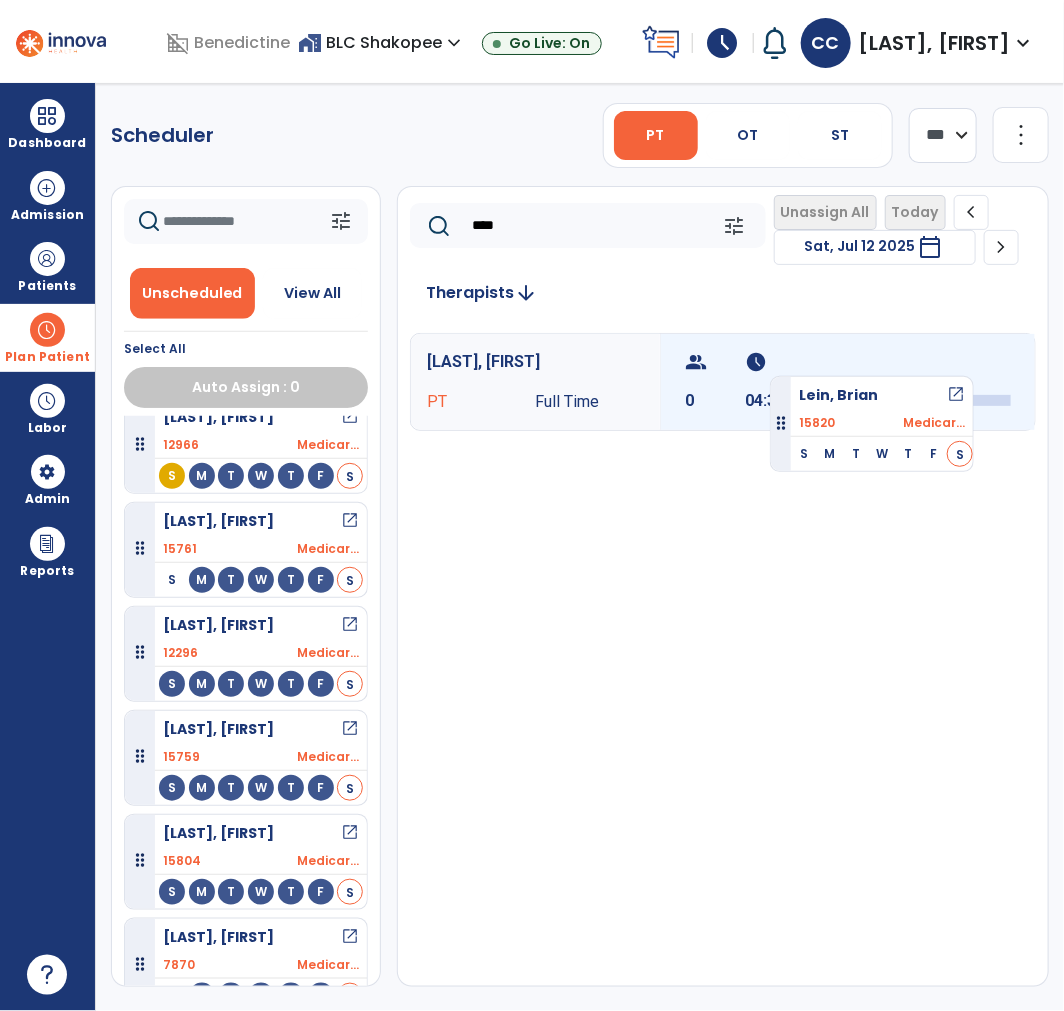 drag, startPoint x: 260, startPoint y: 642, endPoint x: 770, endPoint y: 368, distance: 578.94385 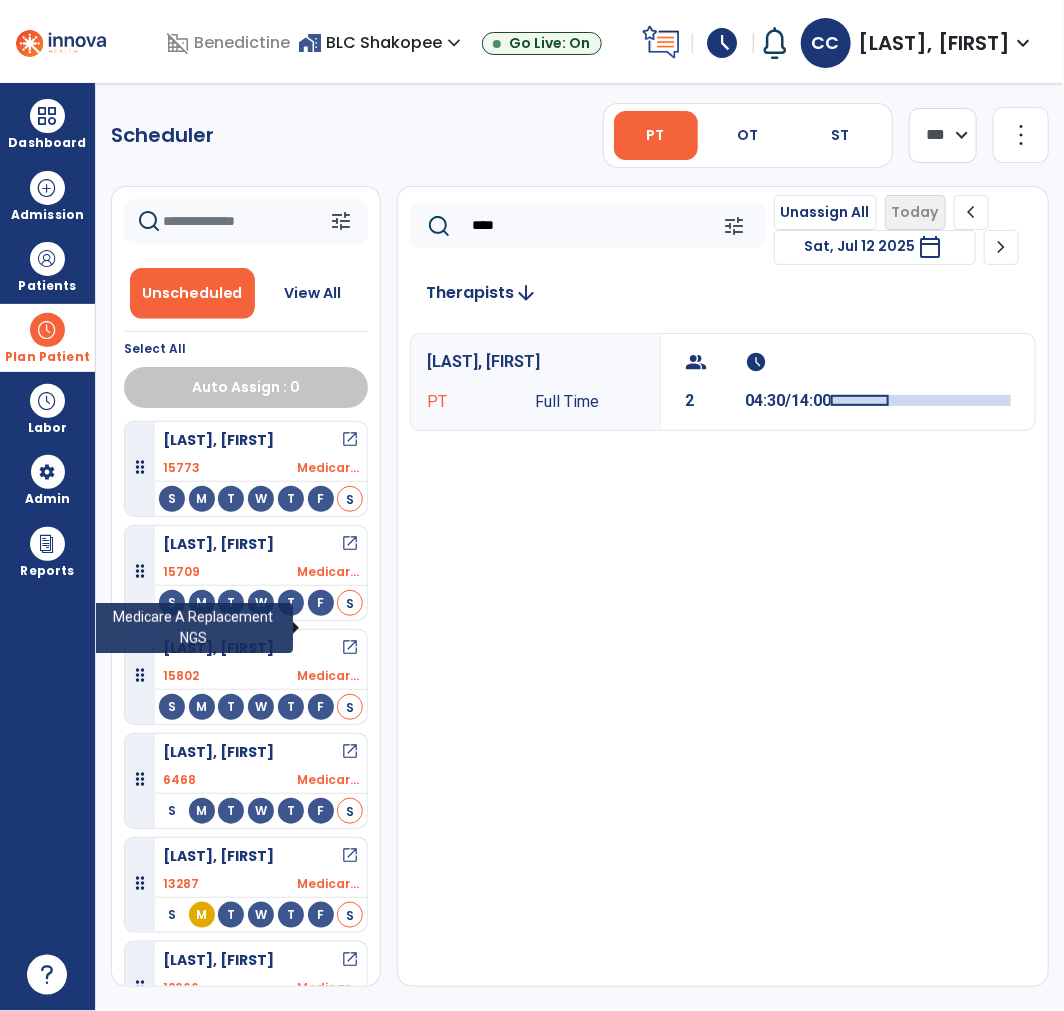 scroll, scrollTop: 992, scrollLeft: 0, axis: vertical 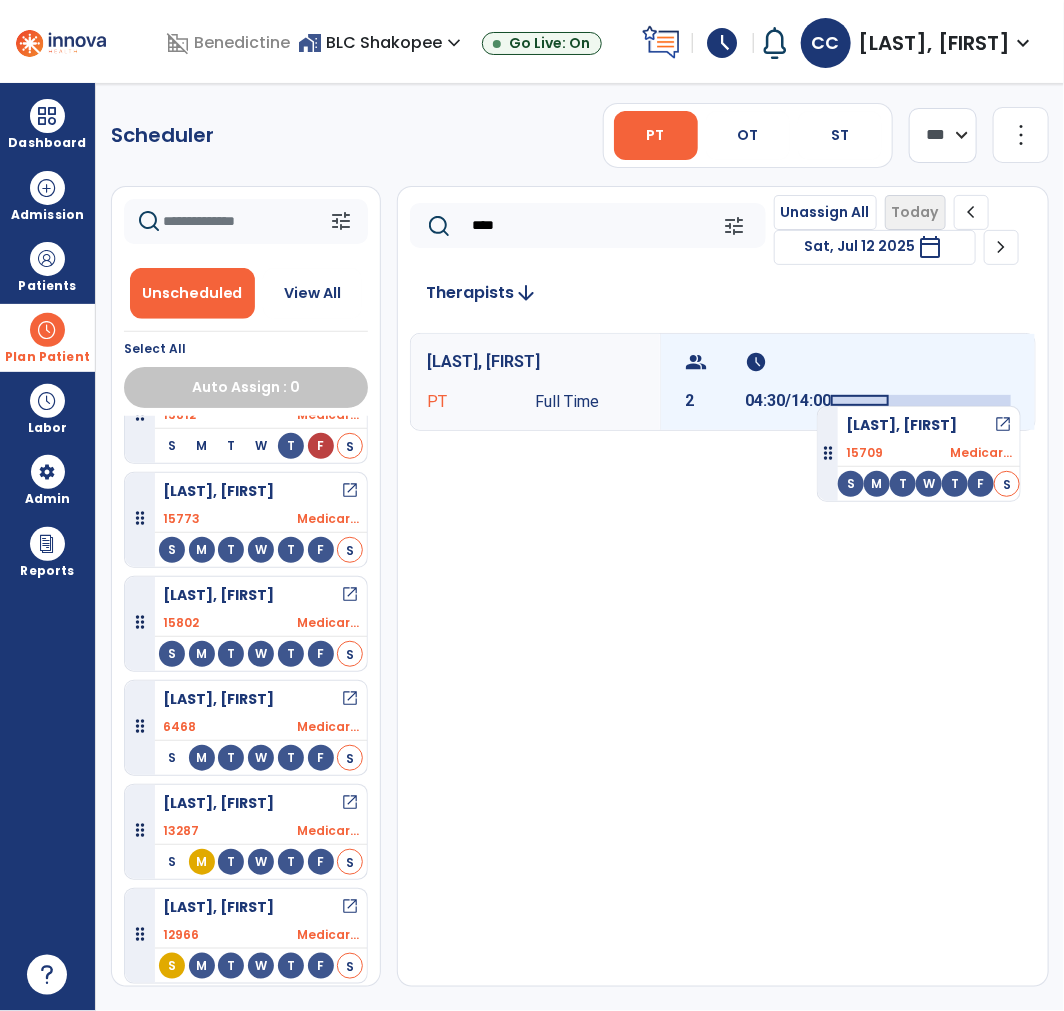 drag, startPoint x: 300, startPoint y: 637, endPoint x: 844, endPoint y: 373, distance: 604.6751 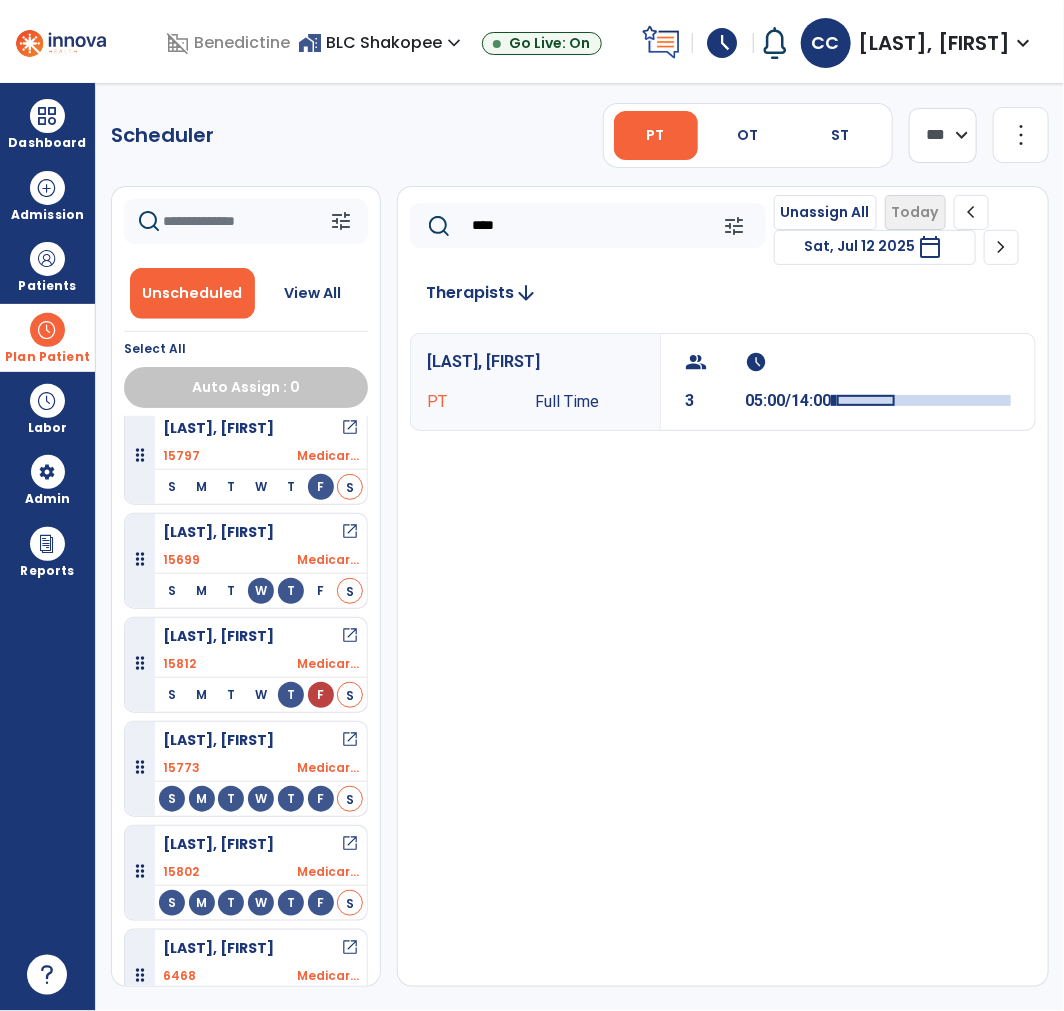 scroll, scrollTop: 694, scrollLeft: 0, axis: vertical 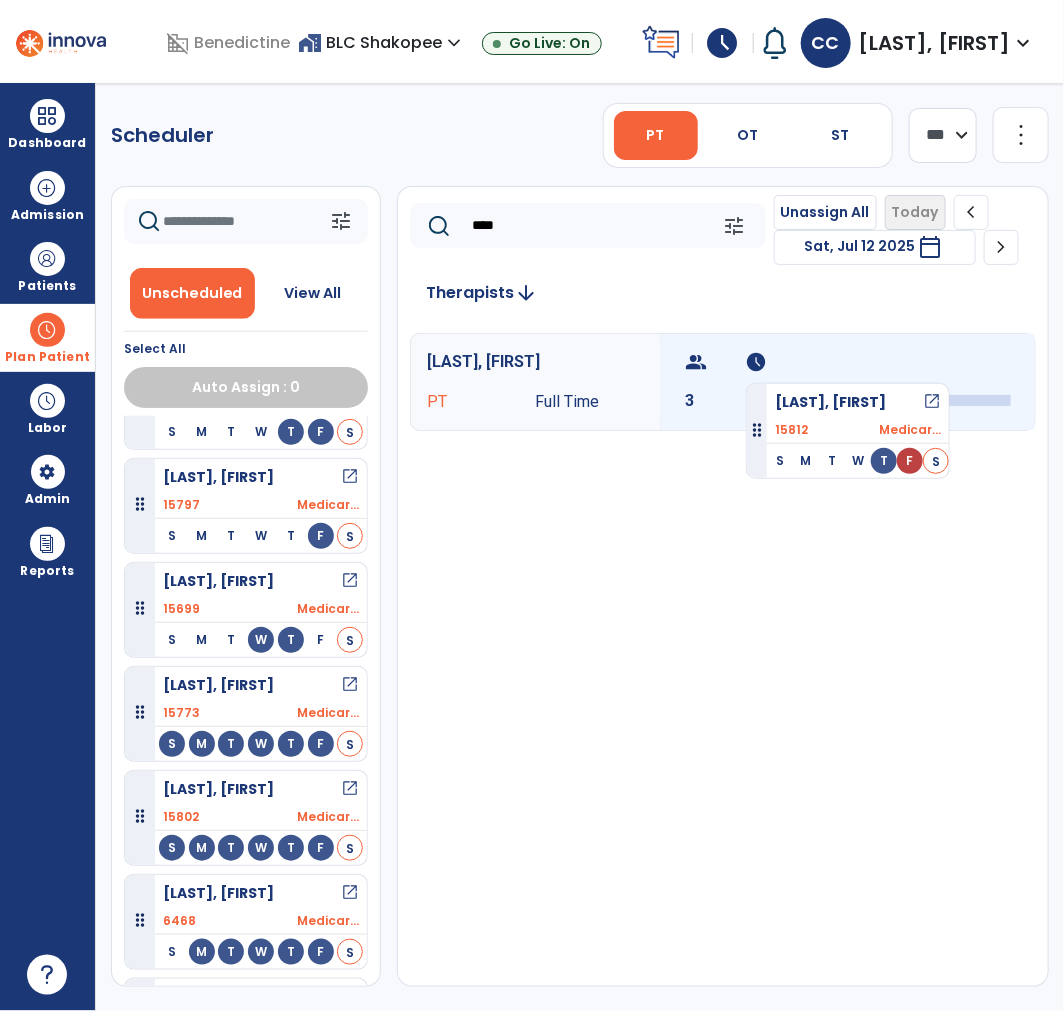 drag, startPoint x: 274, startPoint y: 721, endPoint x: 748, endPoint y: 375, distance: 586.84924 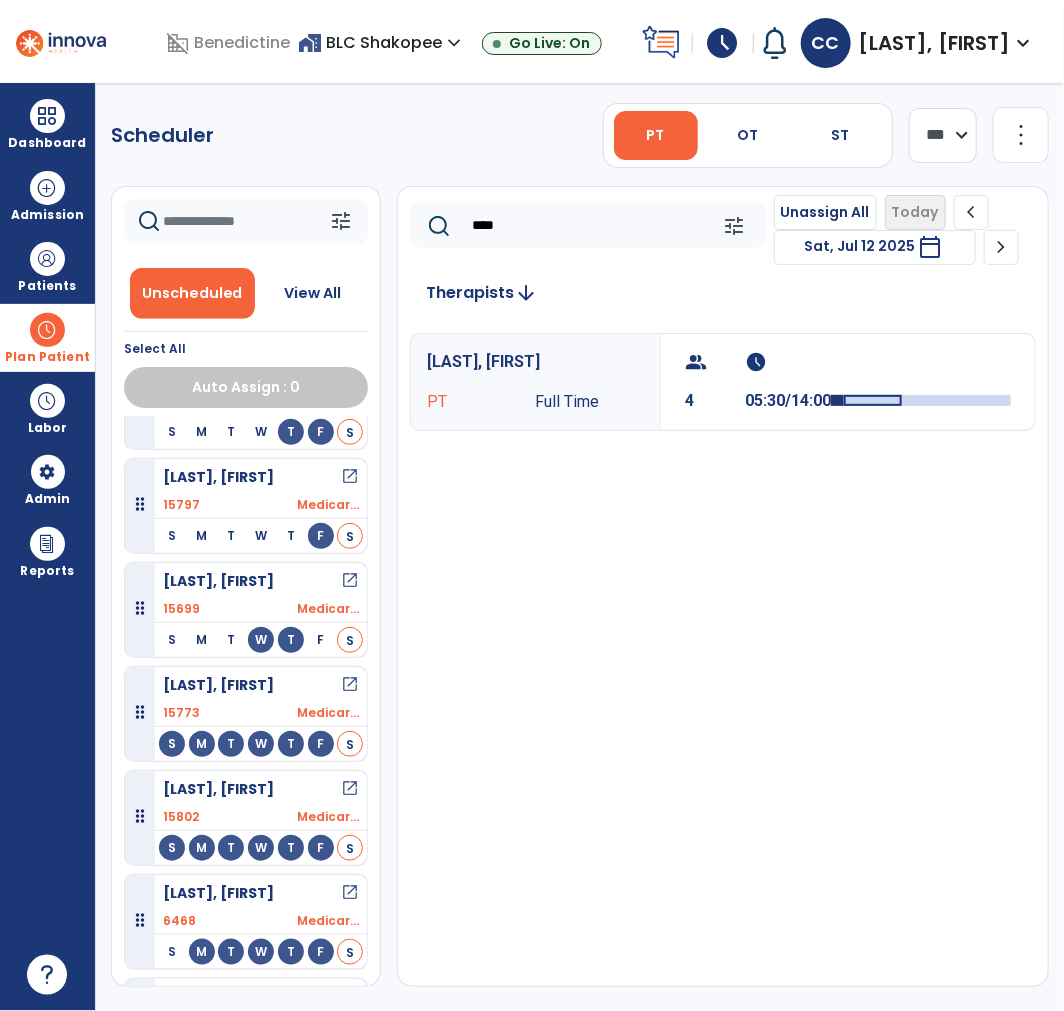 click on "[LAST], [FIRST] open_in_new" at bounding box center (261, 685) 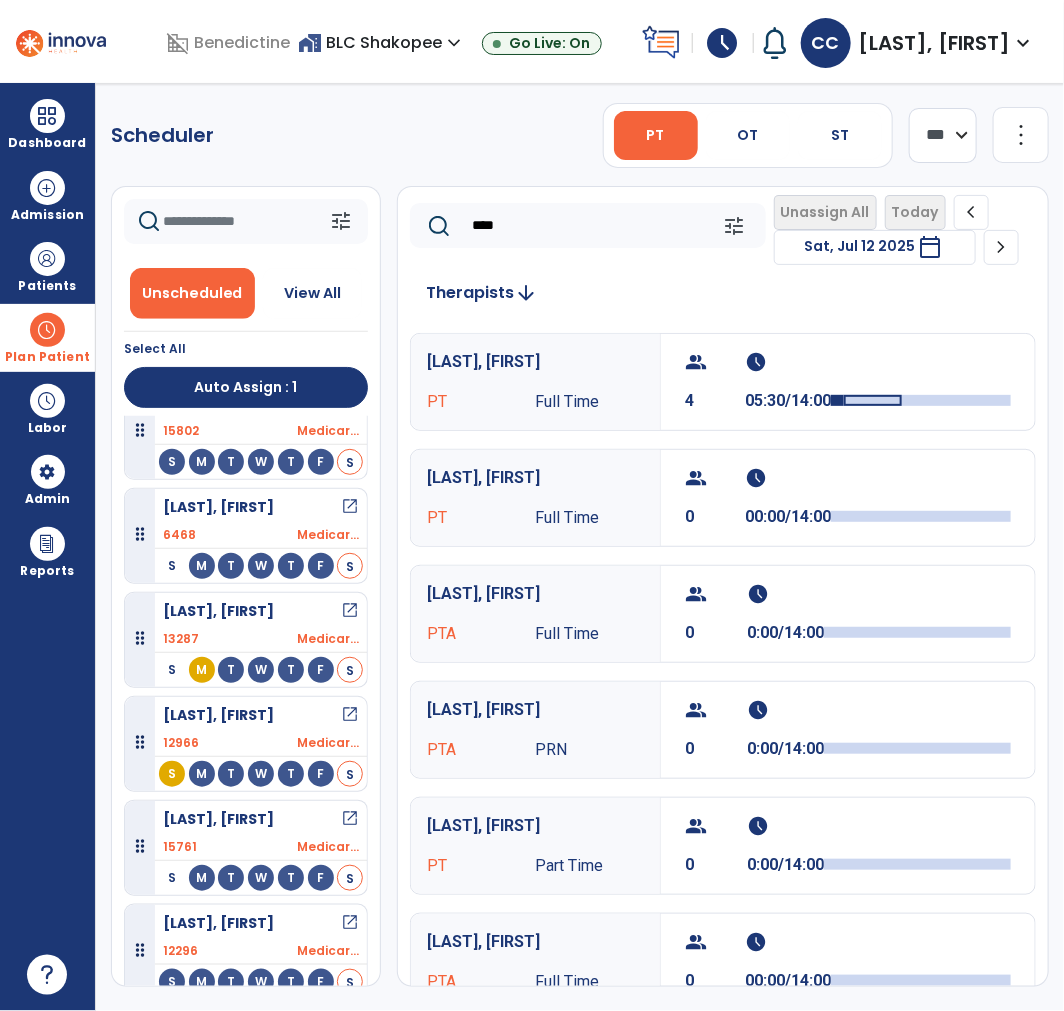 scroll, scrollTop: 1080, scrollLeft: 0, axis: vertical 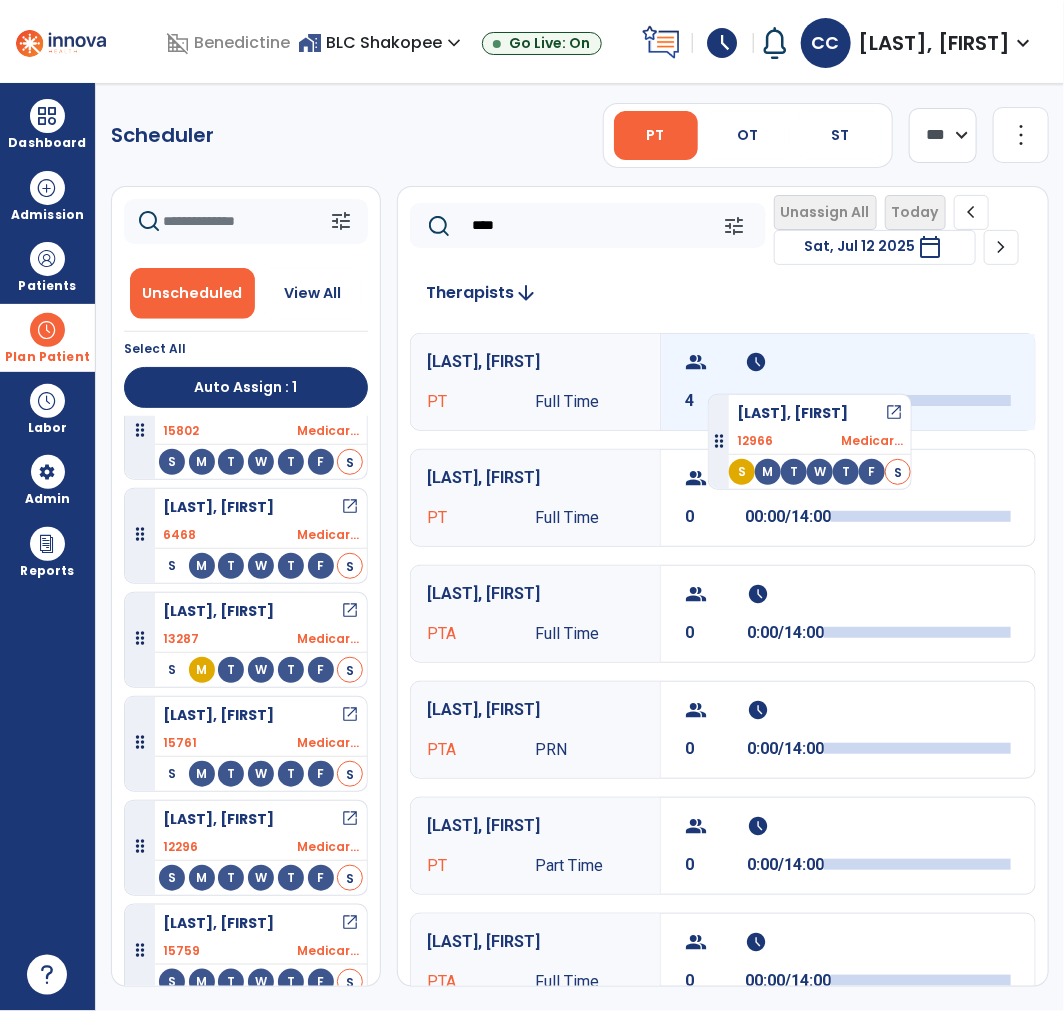 drag, startPoint x: 274, startPoint y: 774, endPoint x: 708, endPoint y: 386, distance: 582.1512 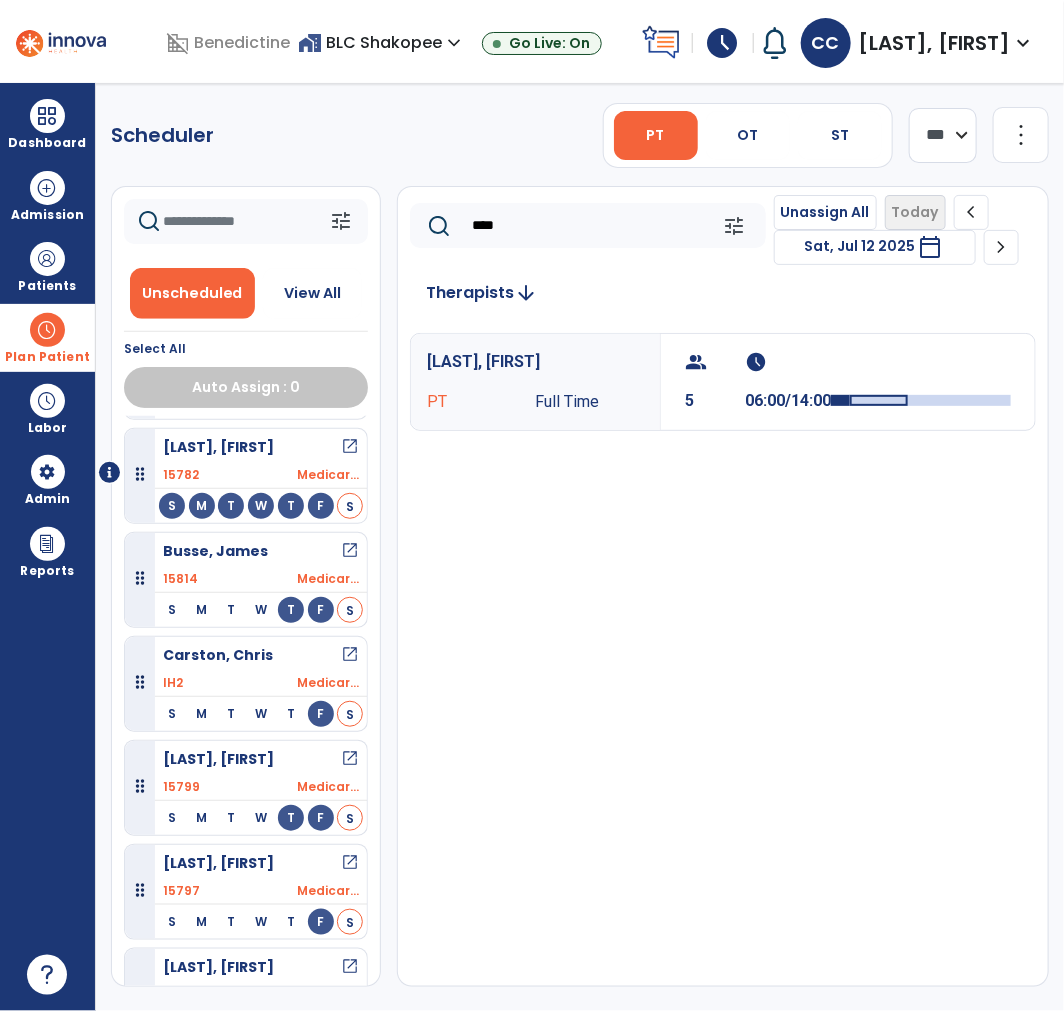 scroll, scrollTop: 0, scrollLeft: 0, axis: both 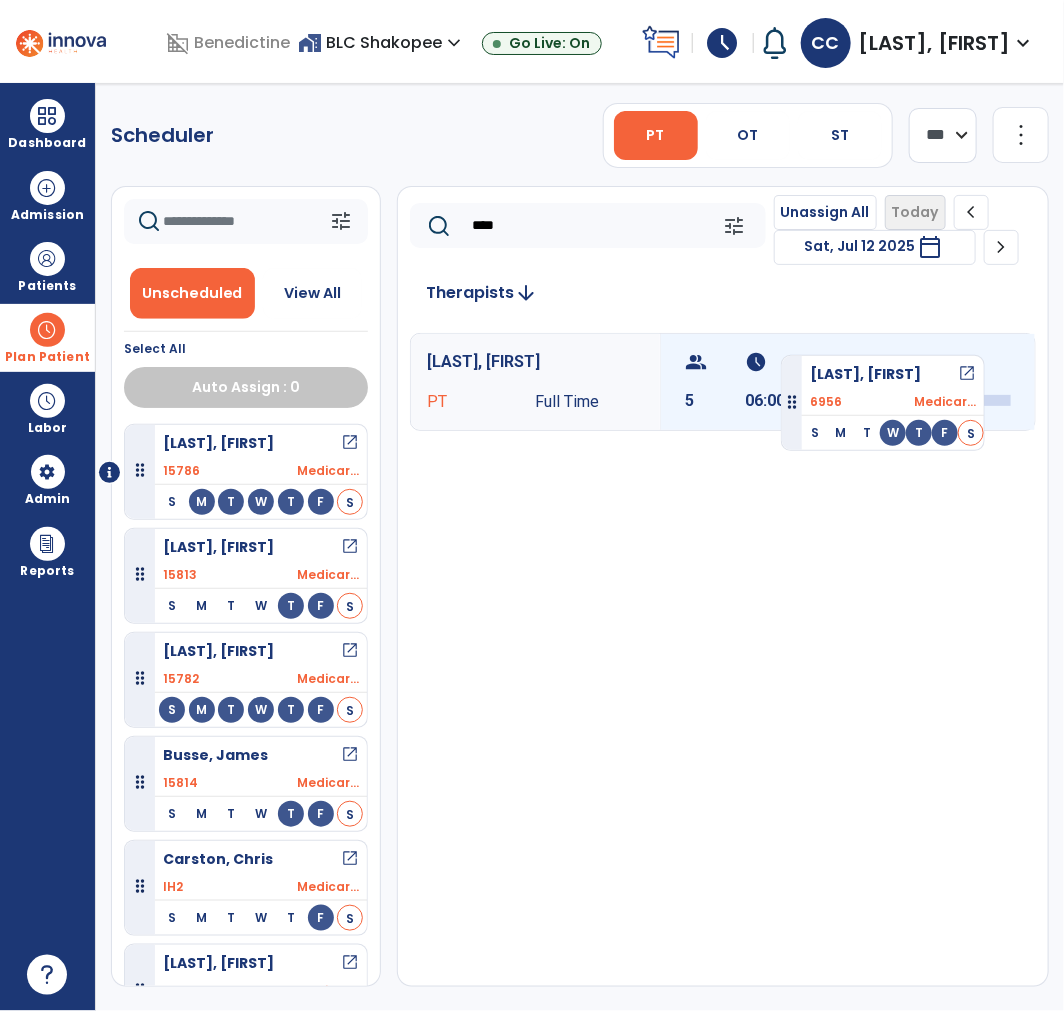drag, startPoint x: 210, startPoint y: 542, endPoint x: 781, endPoint y: 347, distance: 603.37885 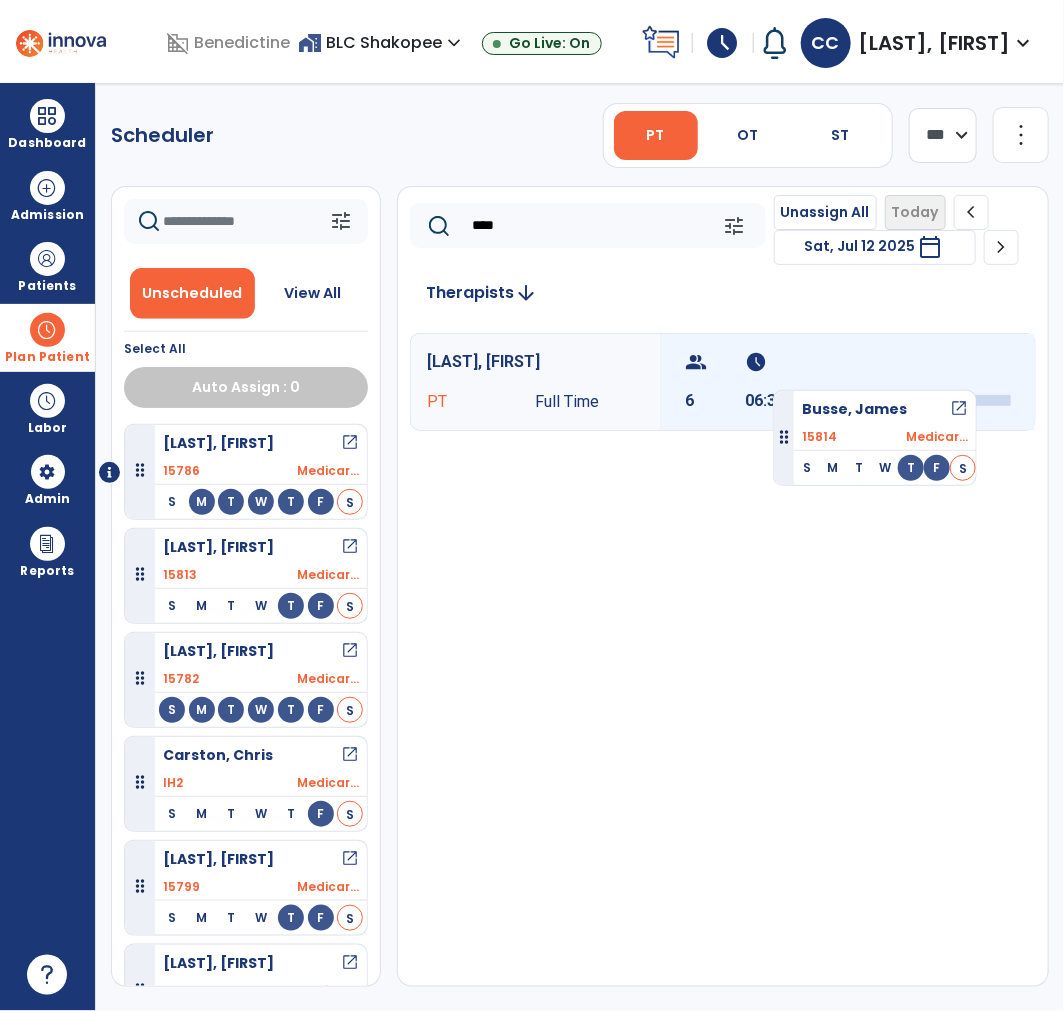 drag, startPoint x: 237, startPoint y: 777, endPoint x: 773, endPoint y: 383, distance: 665.2308 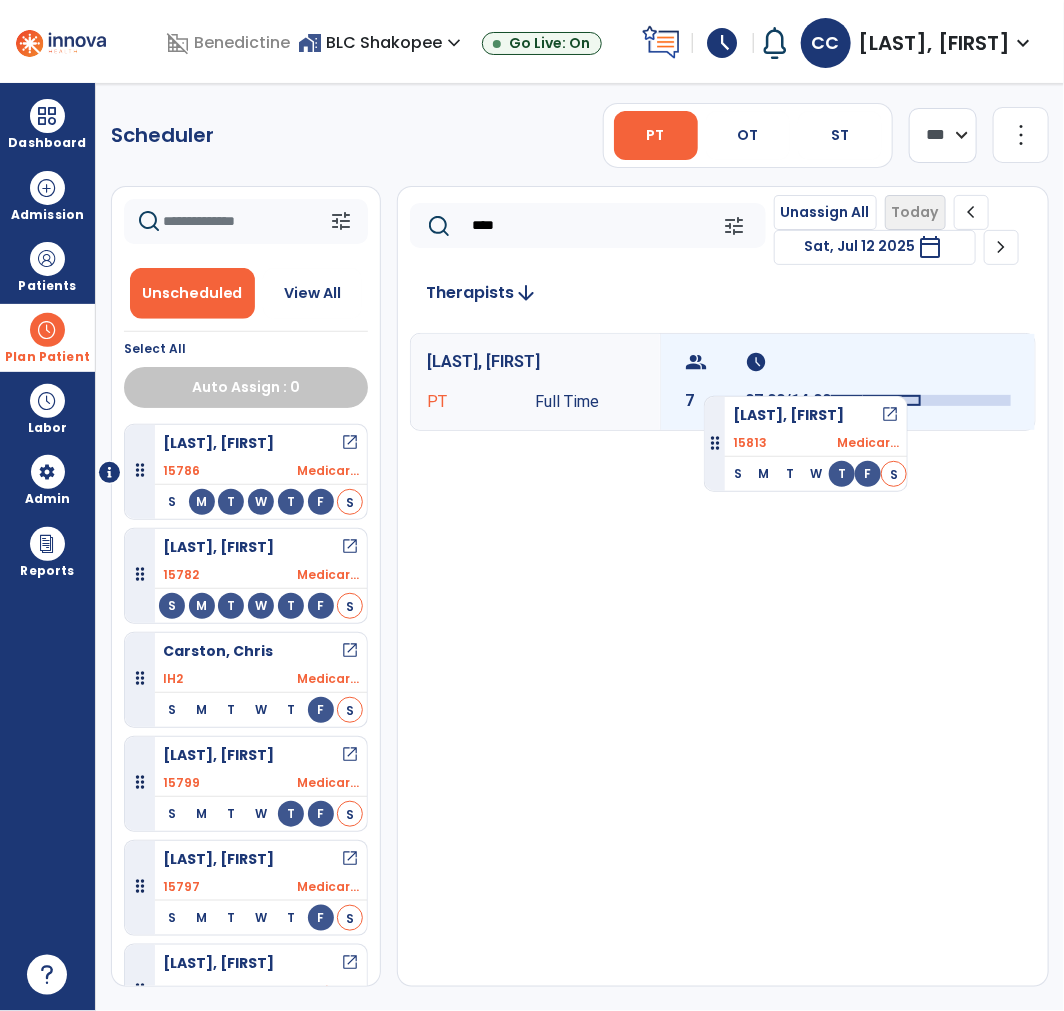 drag, startPoint x: 258, startPoint y: 554, endPoint x: 704, endPoint y: 388, distance: 475.89075 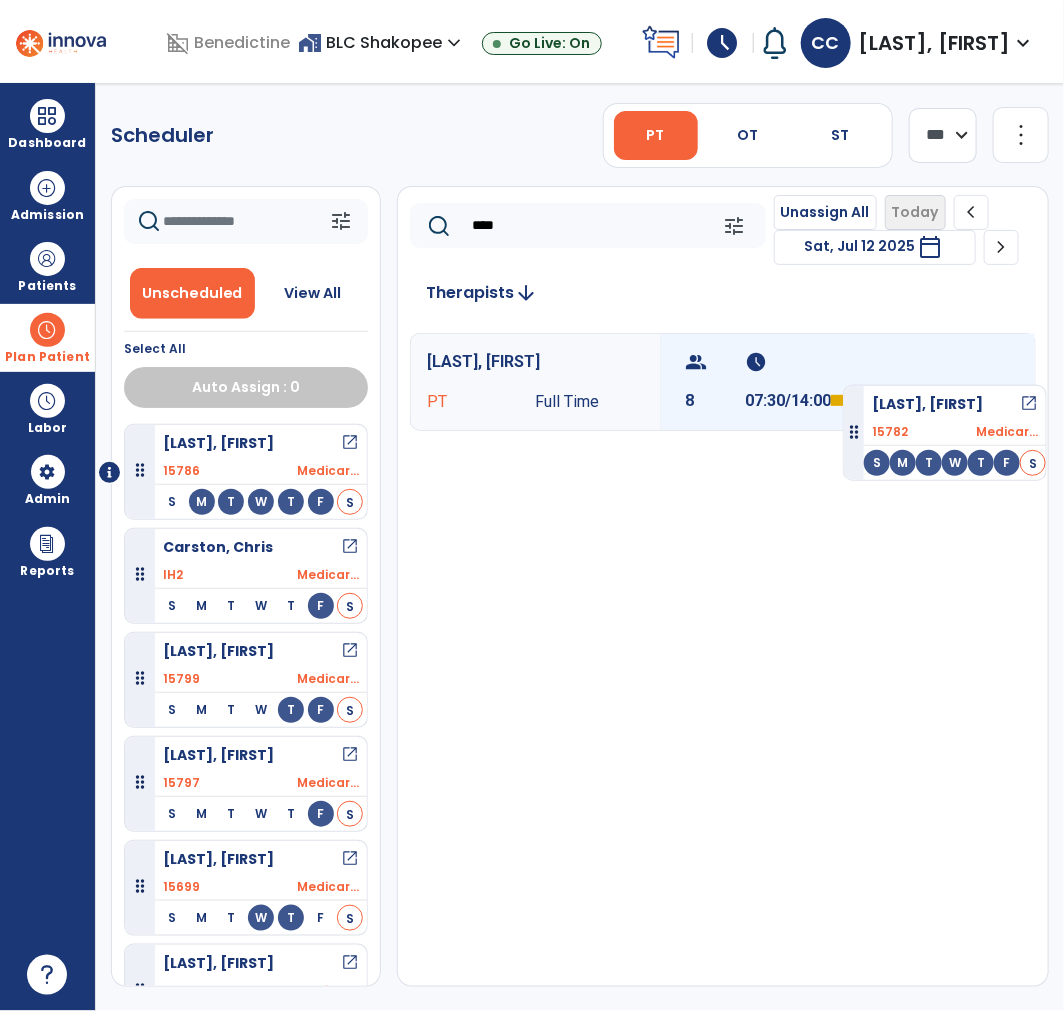 drag, startPoint x: 292, startPoint y: 577, endPoint x: 843, endPoint y: 377, distance: 586.17487 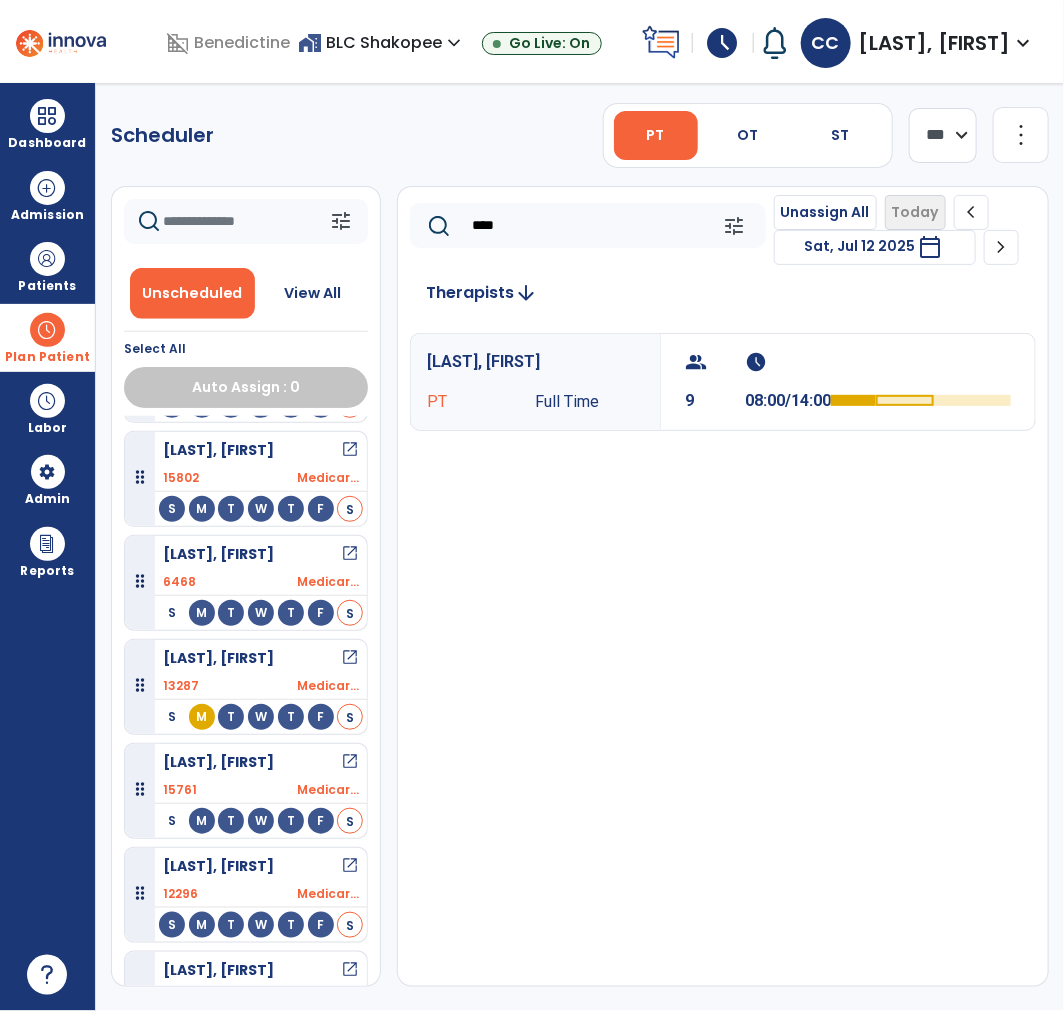 scroll, scrollTop: 812, scrollLeft: 0, axis: vertical 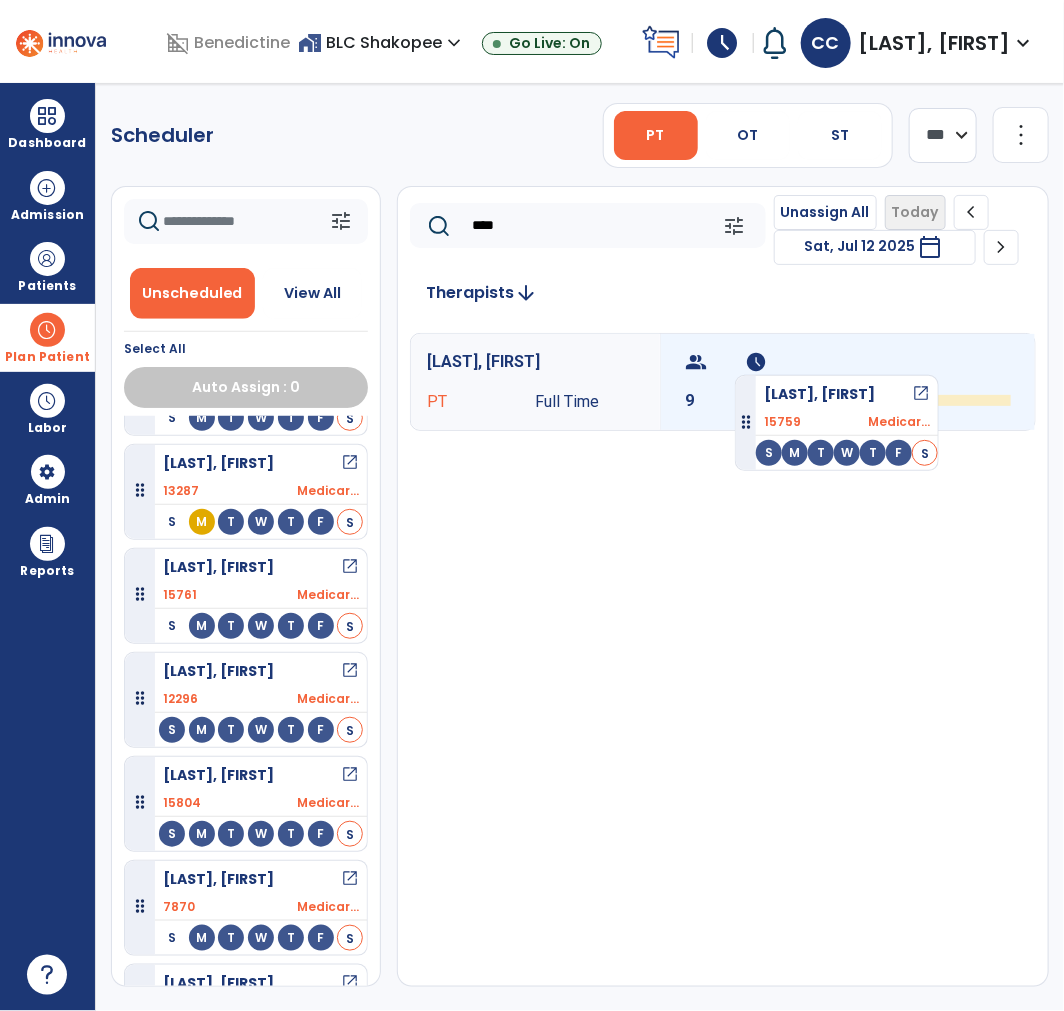 drag, startPoint x: 210, startPoint y: 811, endPoint x: 735, endPoint y: 367, distance: 687.5762 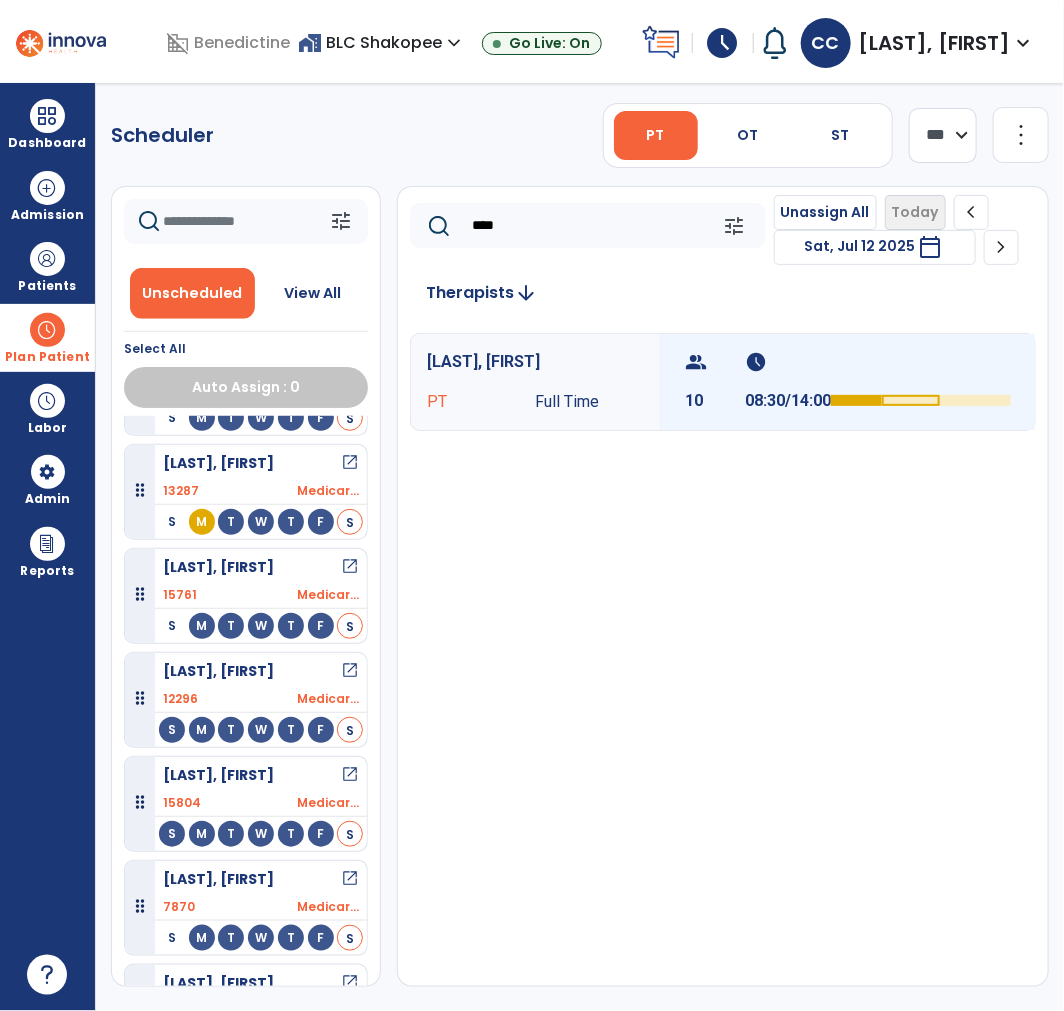 click on "group  10" at bounding box center (715, 382) 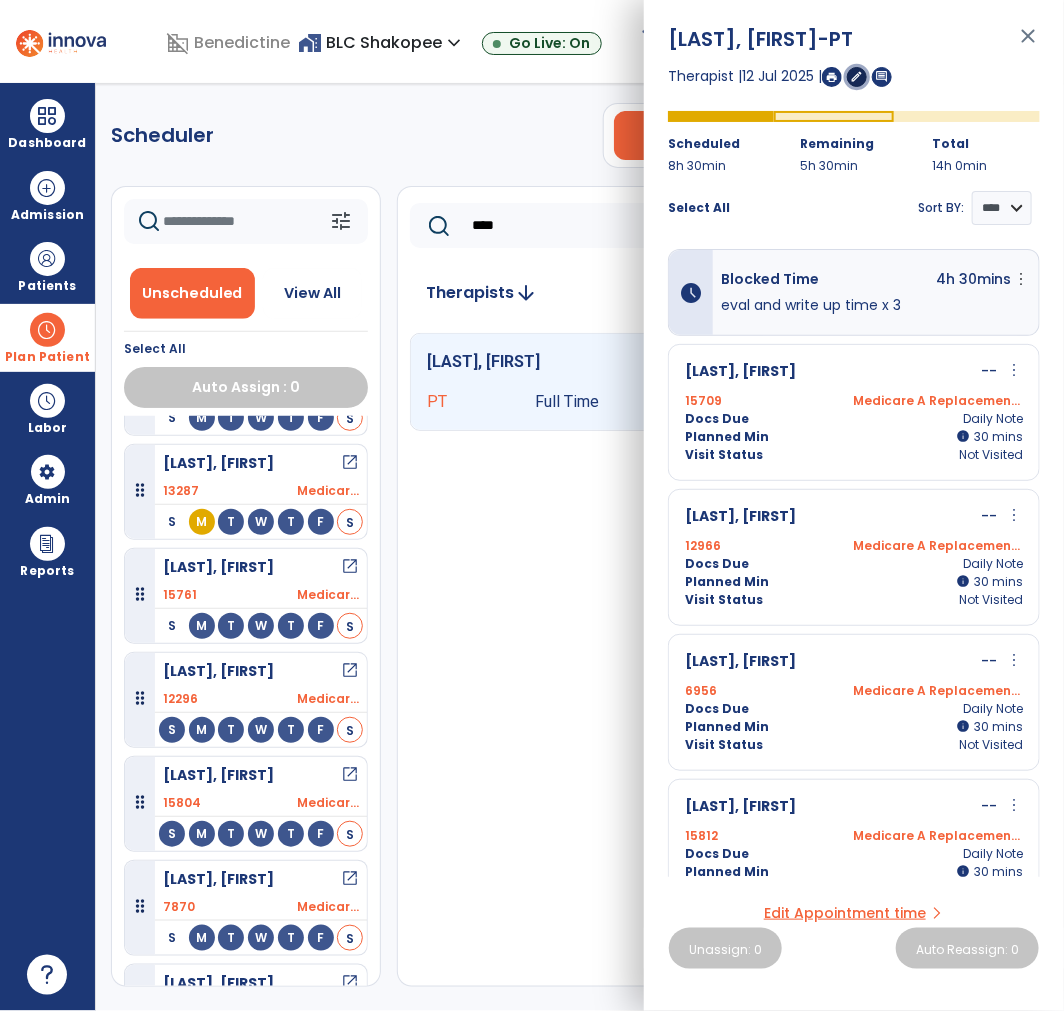 click on "edit" at bounding box center [857, 76] 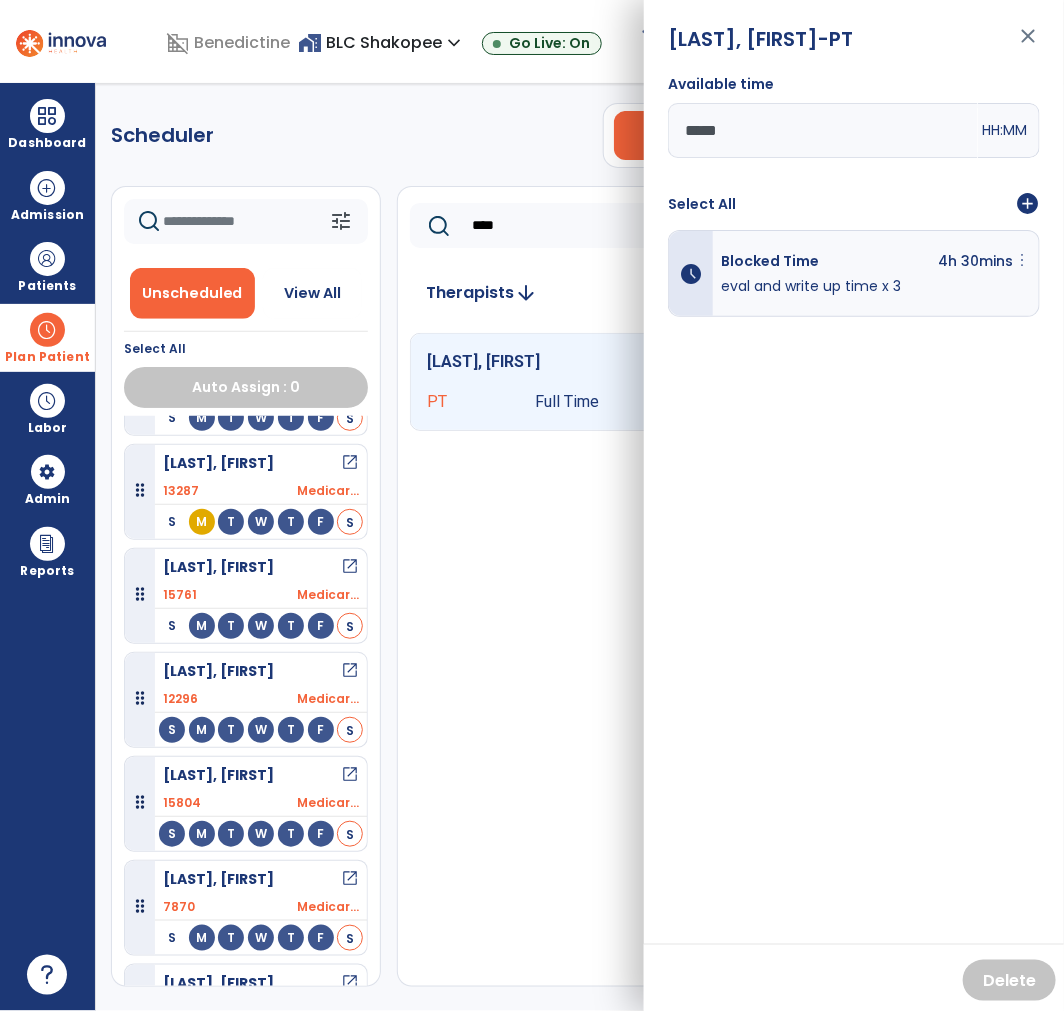 click on "more_vert" at bounding box center (1022, 260) 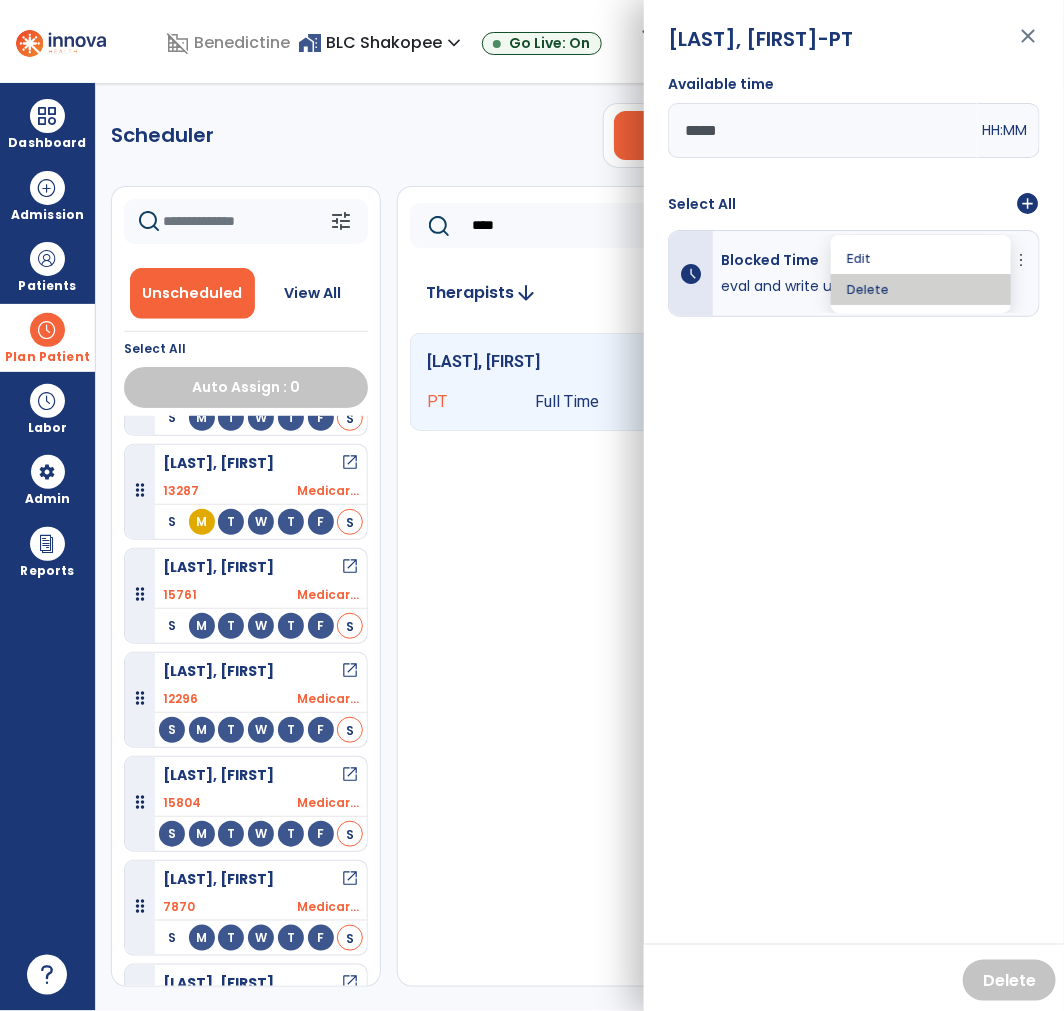 click on "Delete" at bounding box center (921, 289) 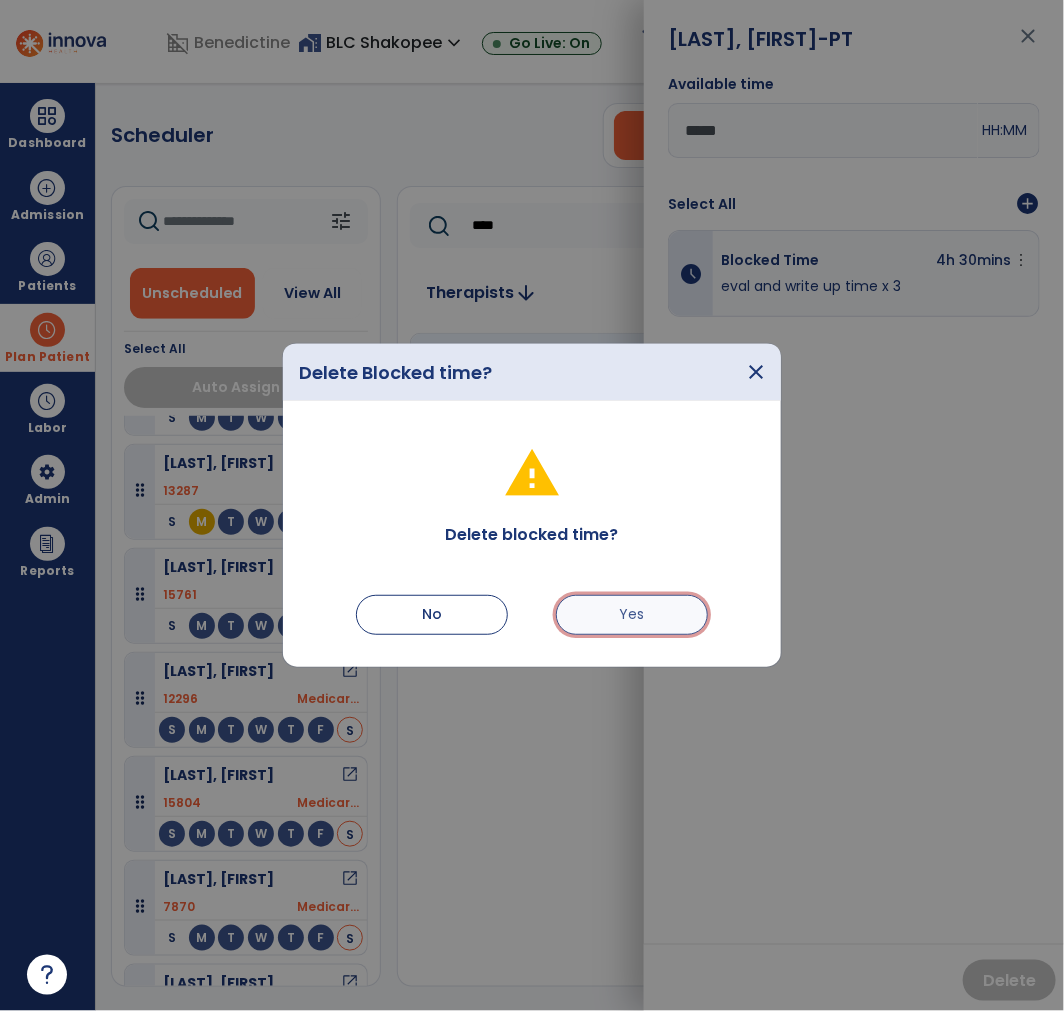 click on "Yes" at bounding box center [632, 615] 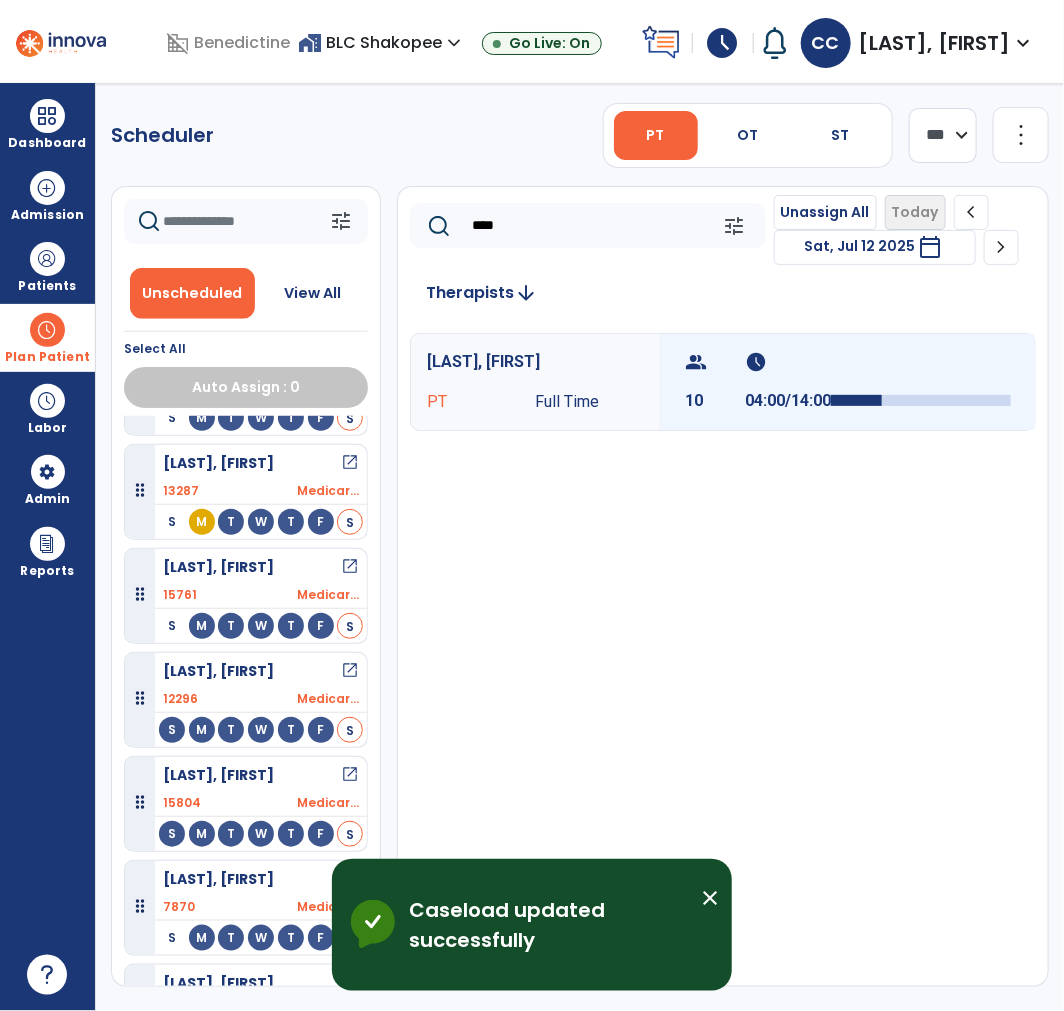 click on "group" at bounding box center [712, 362] 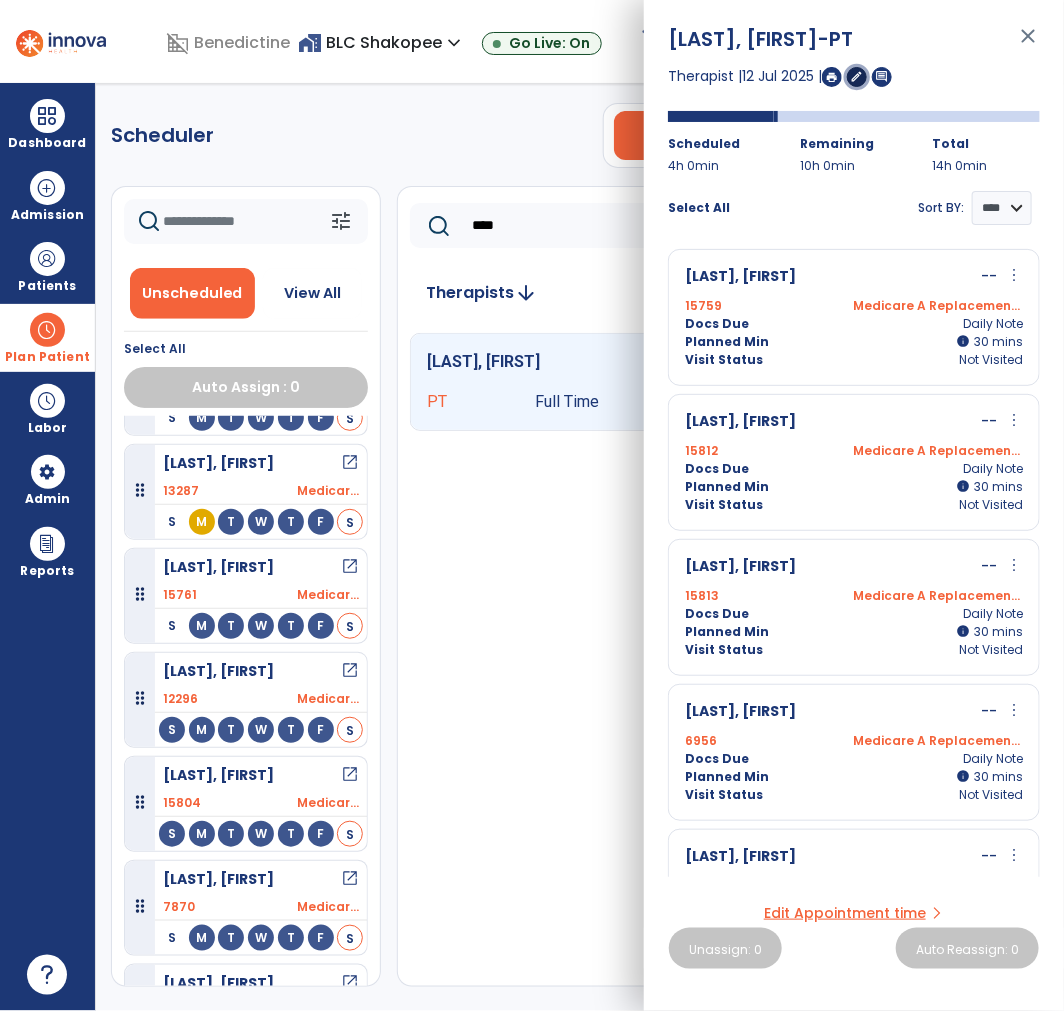 click on "edit" at bounding box center (857, 77) 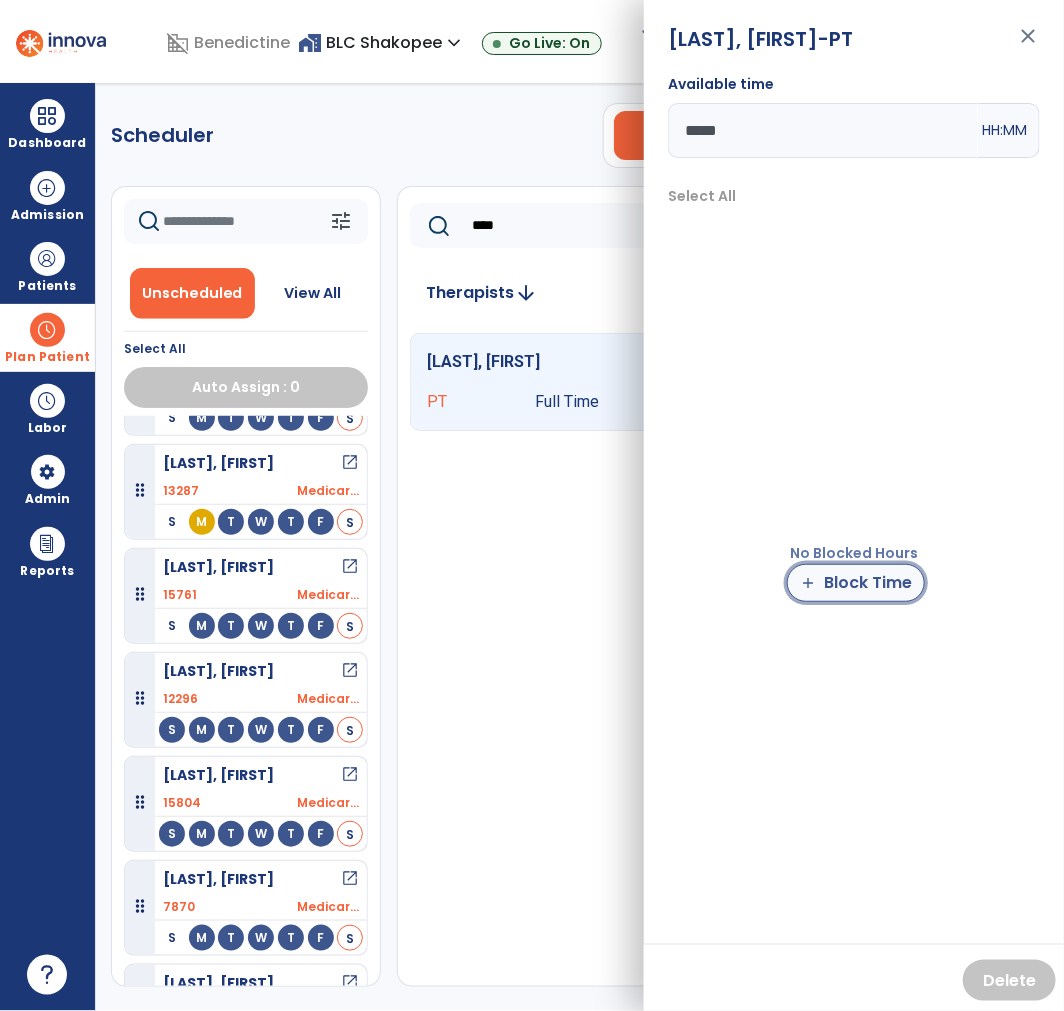click on "add   Block Time" at bounding box center (856, 583) 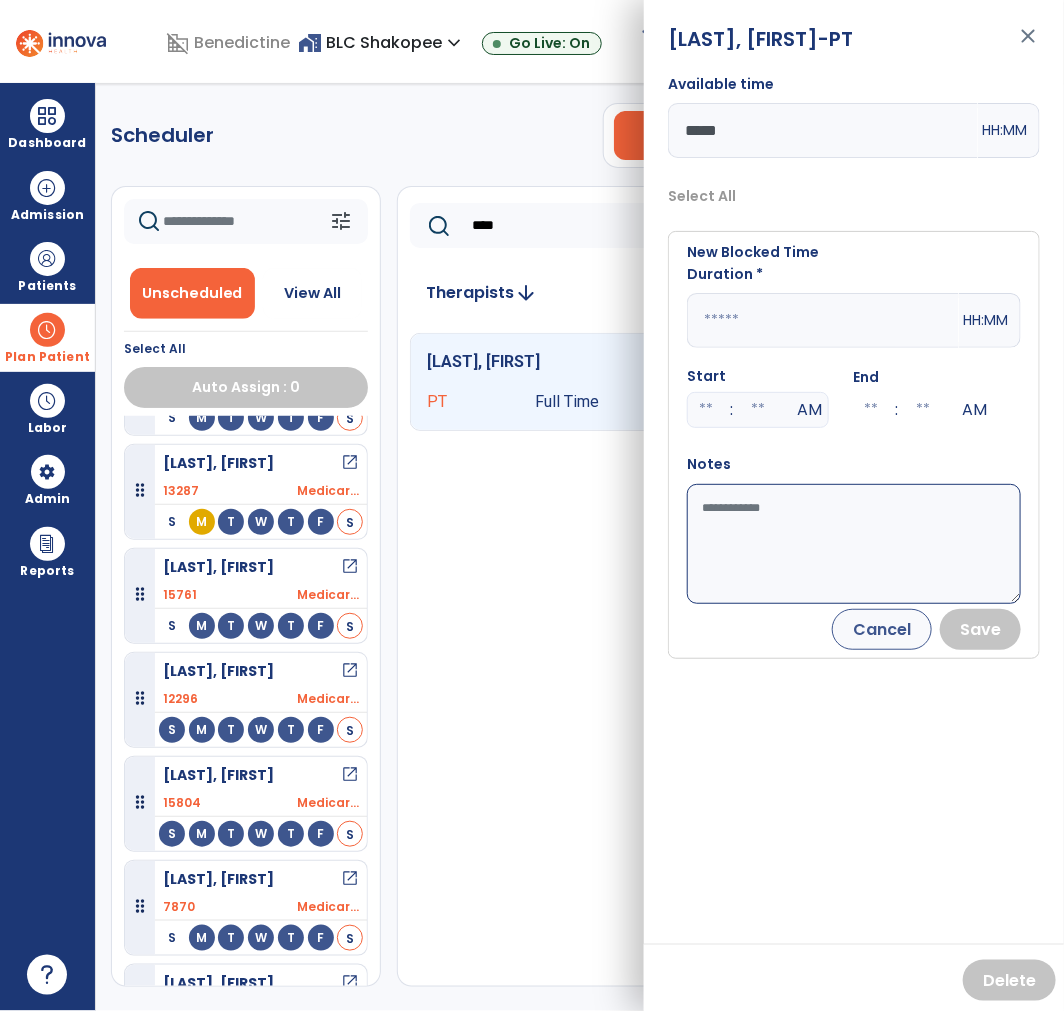 click at bounding box center (823, 320) 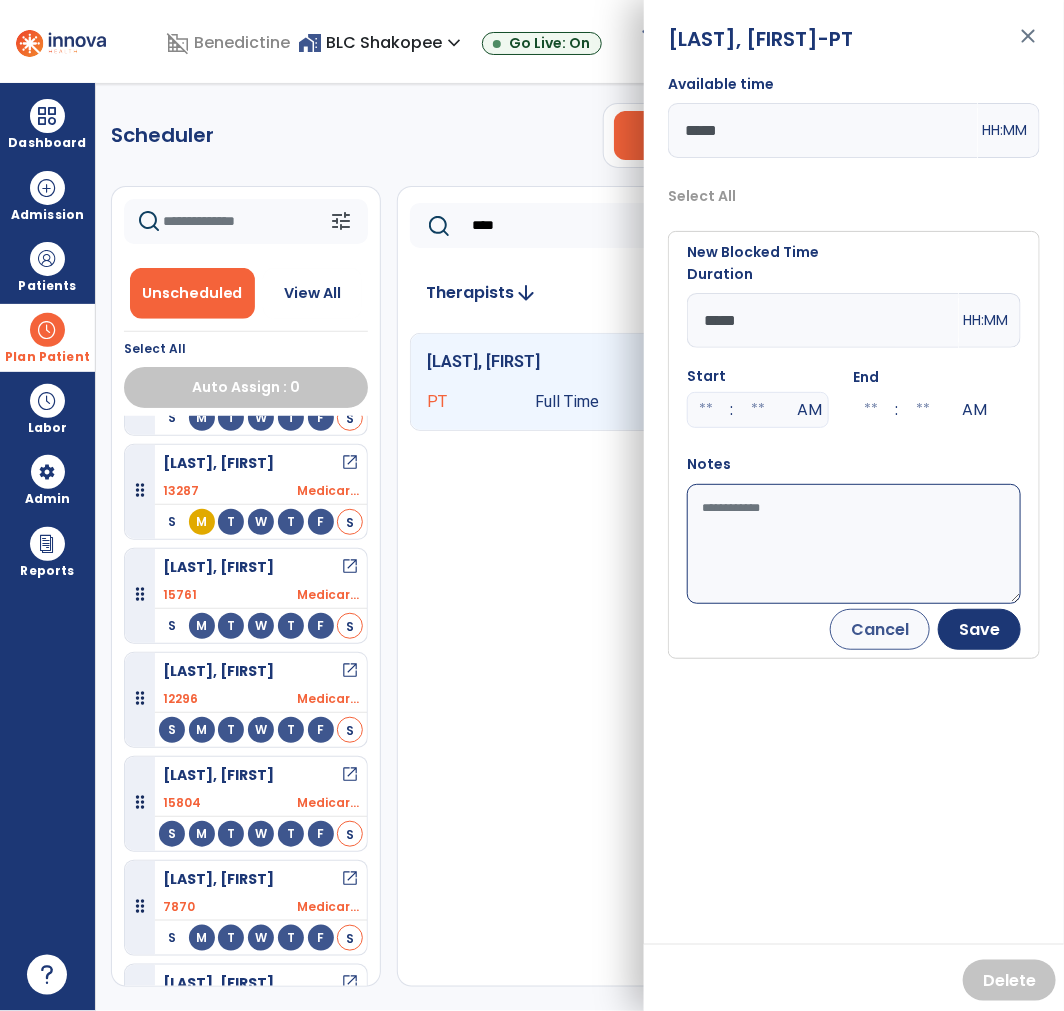 type on "*****" 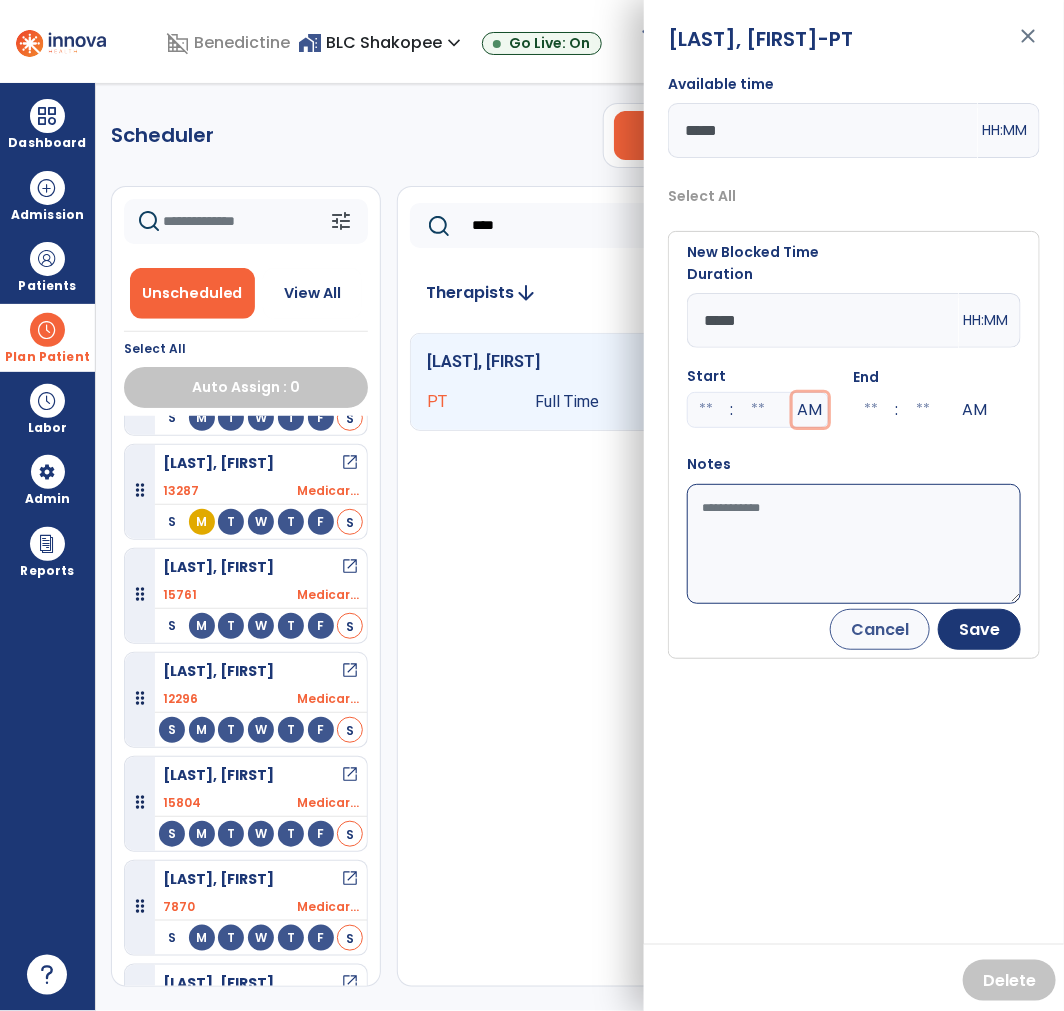 type 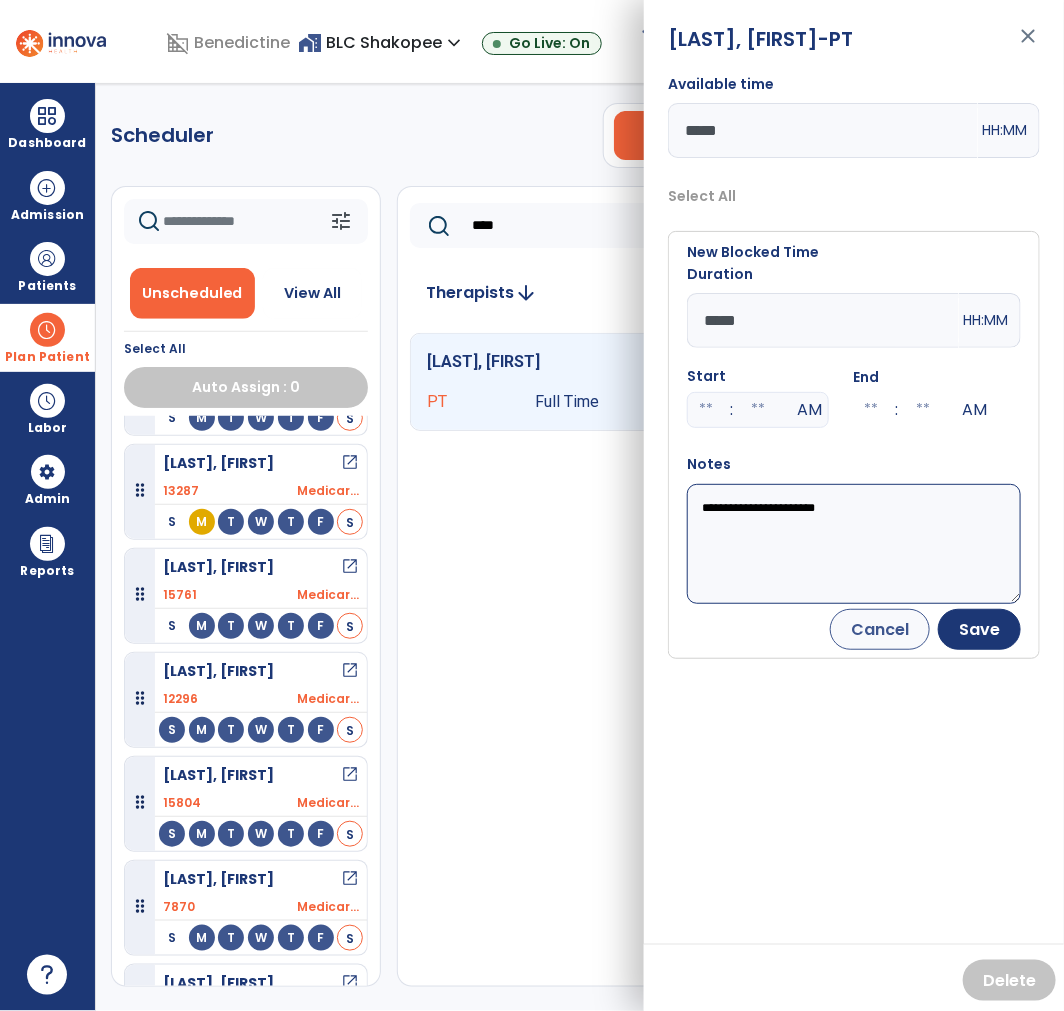 type on "**********" 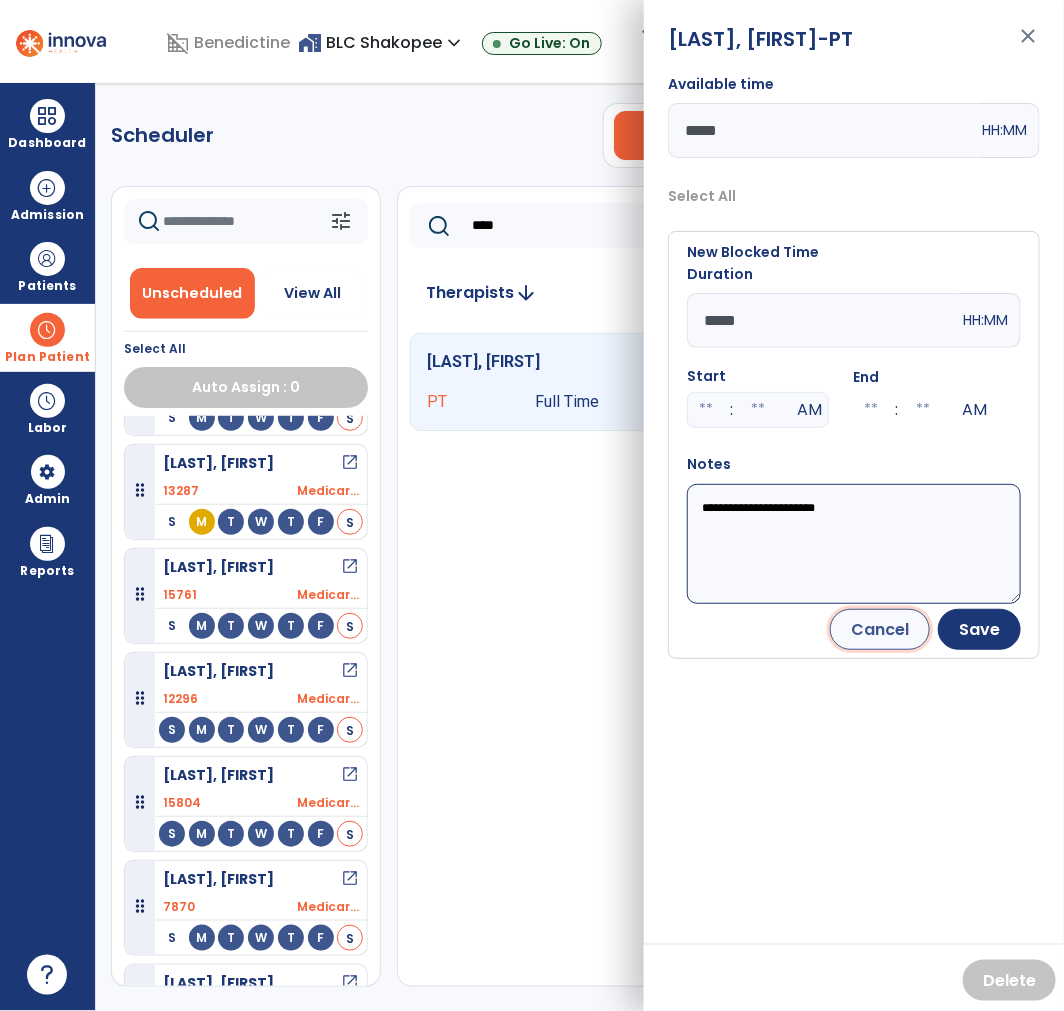 type 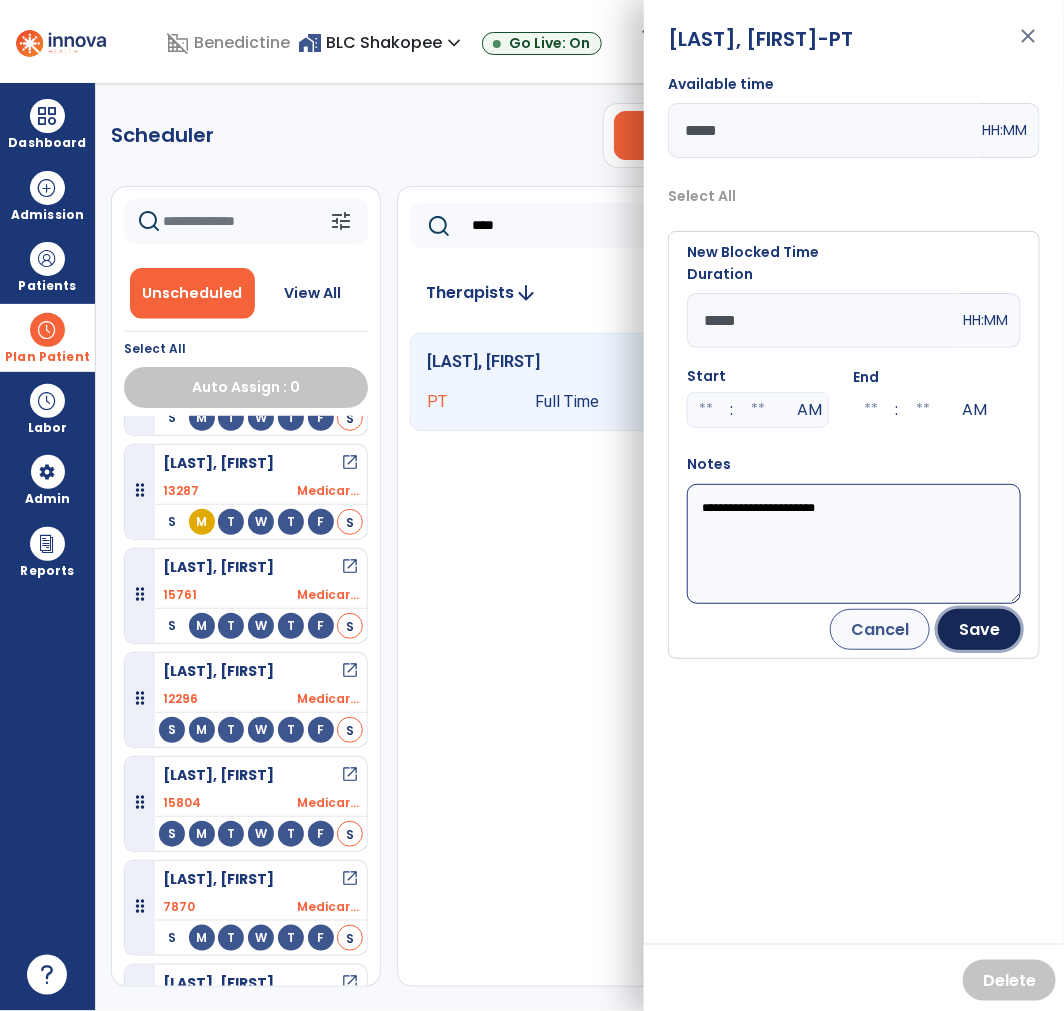 type 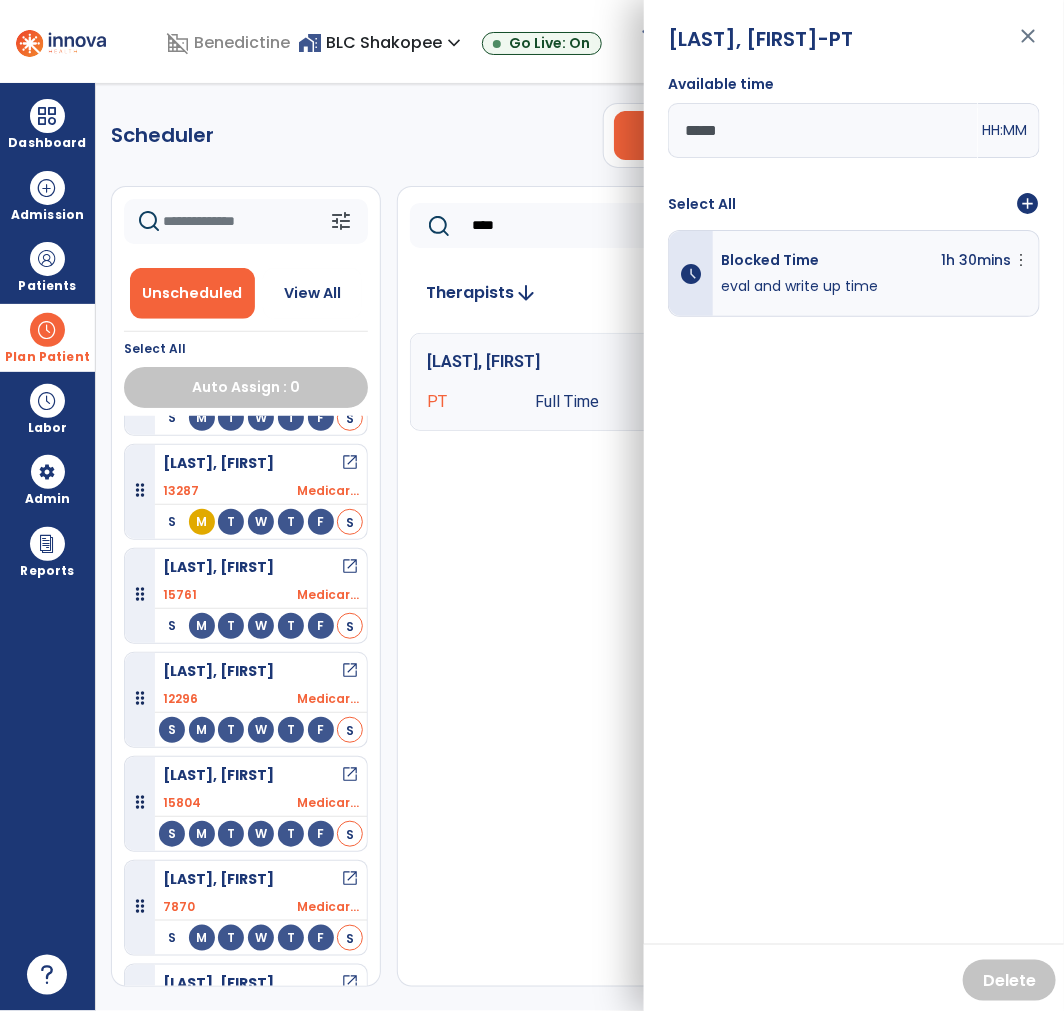 click on "close" at bounding box center [1028, 45] 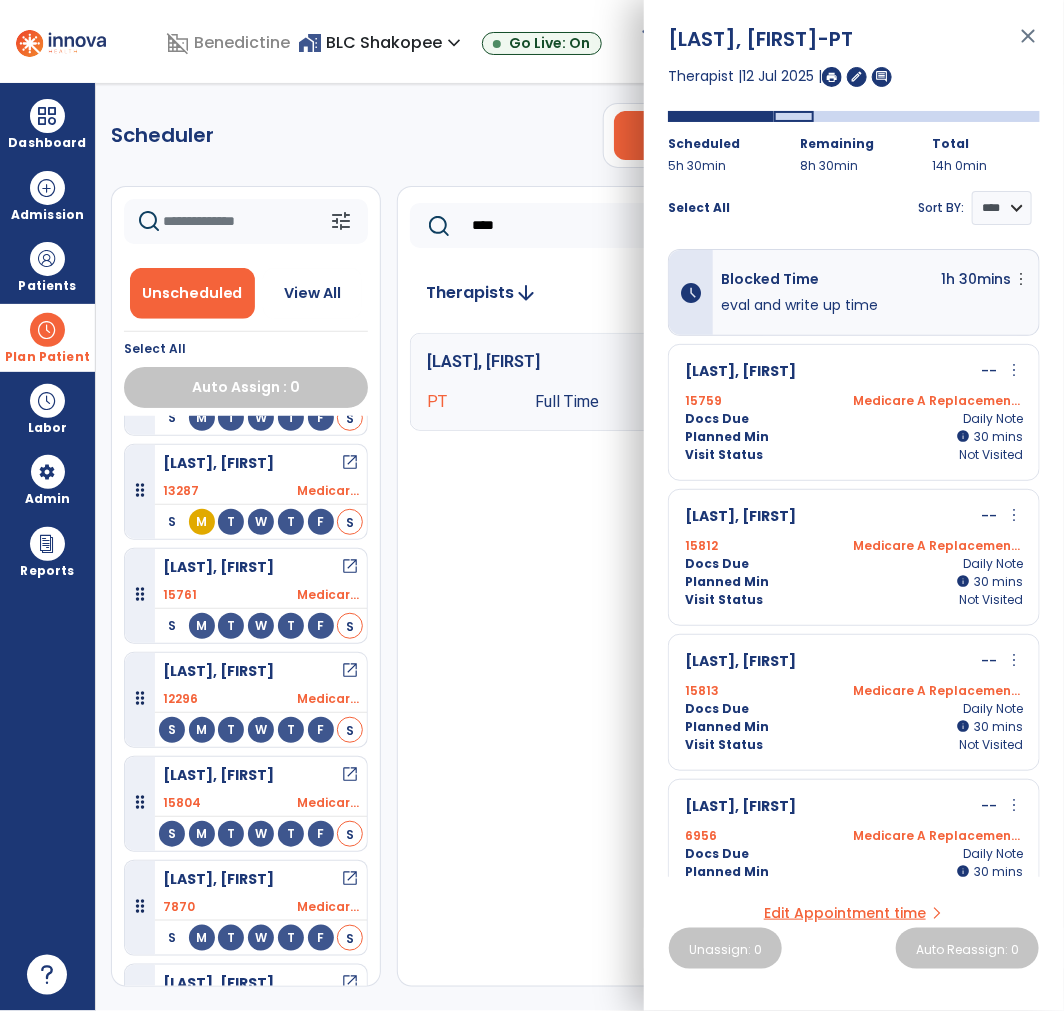 click on "close" at bounding box center [1028, 45] 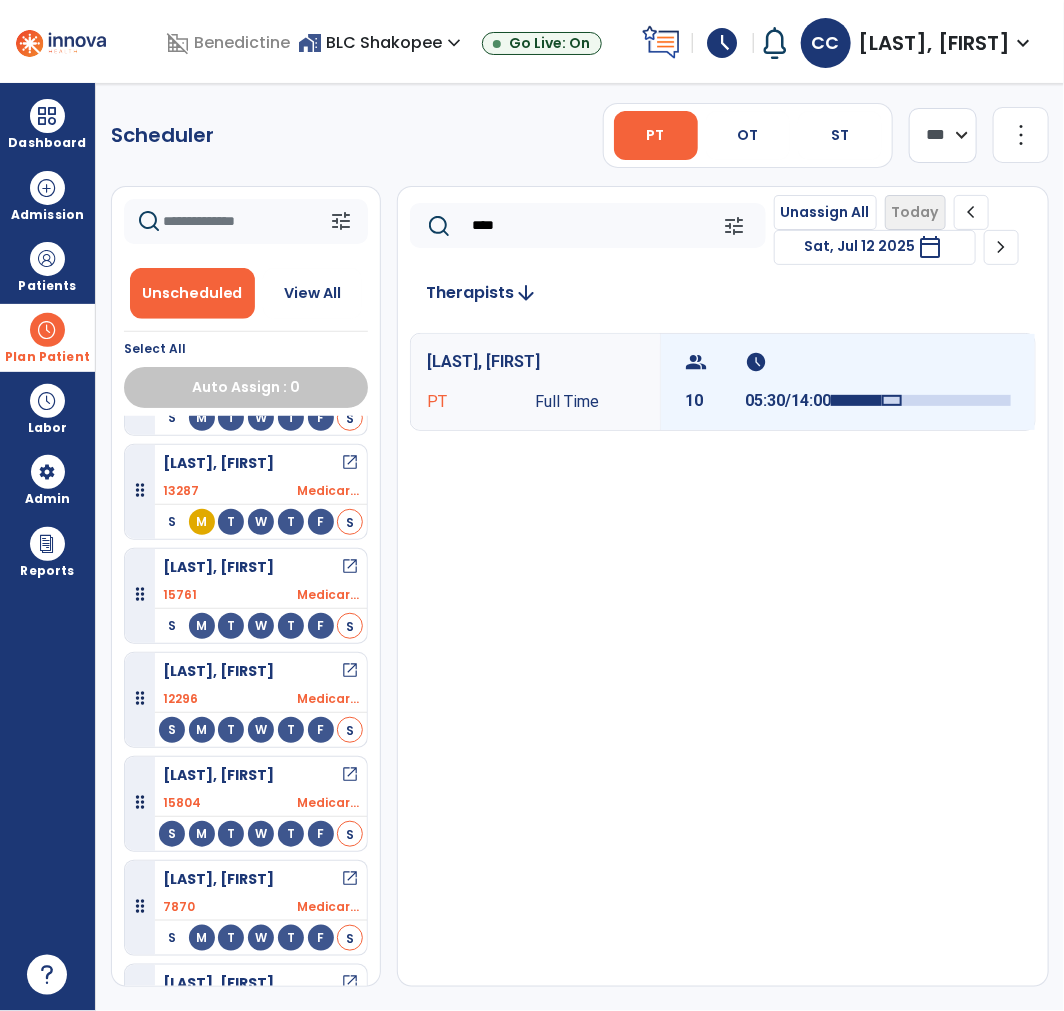 click on "schedule  05:30/14:00" at bounding box center (788, 382) 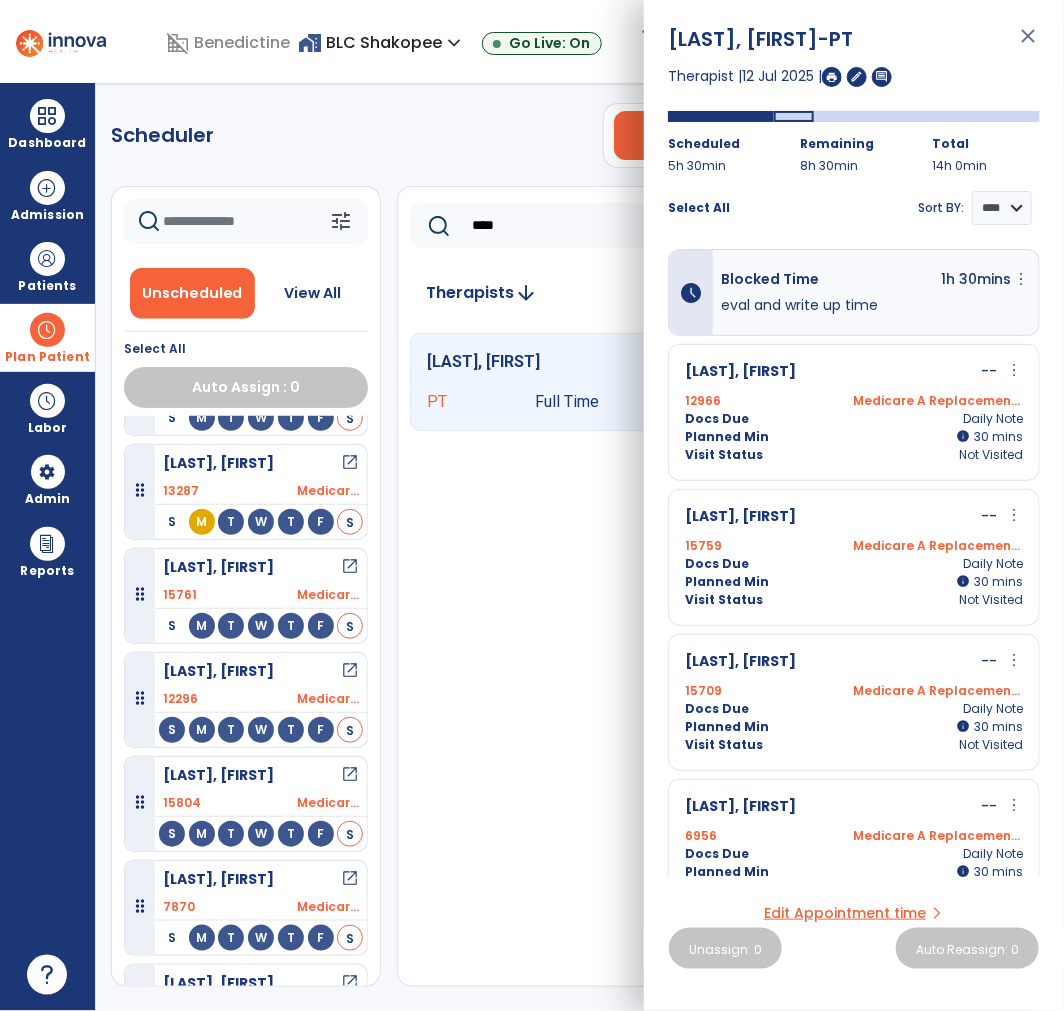 click on "[LAST], [FIRST]" at bounding box center (740, 372) 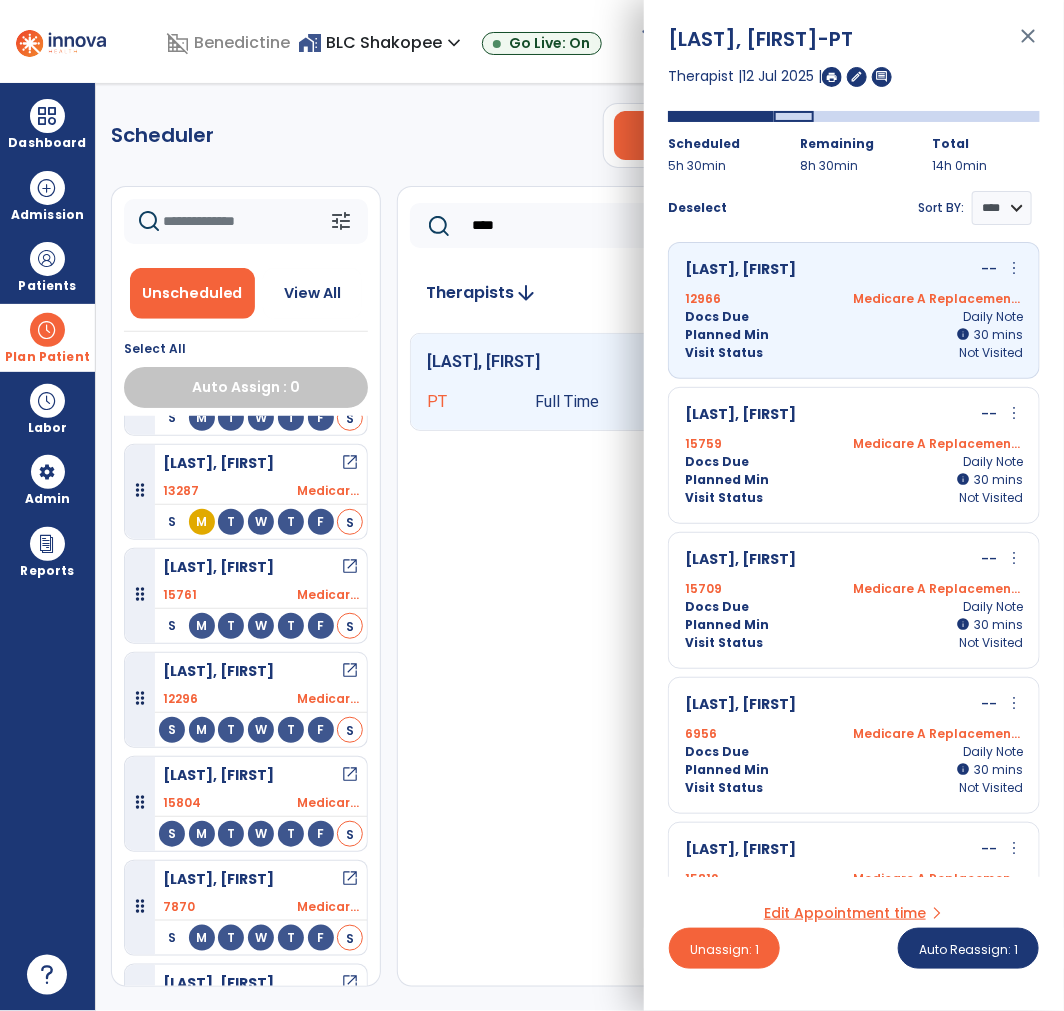scroll, scrollTop: 0, scrollLeft: 0, axis: both 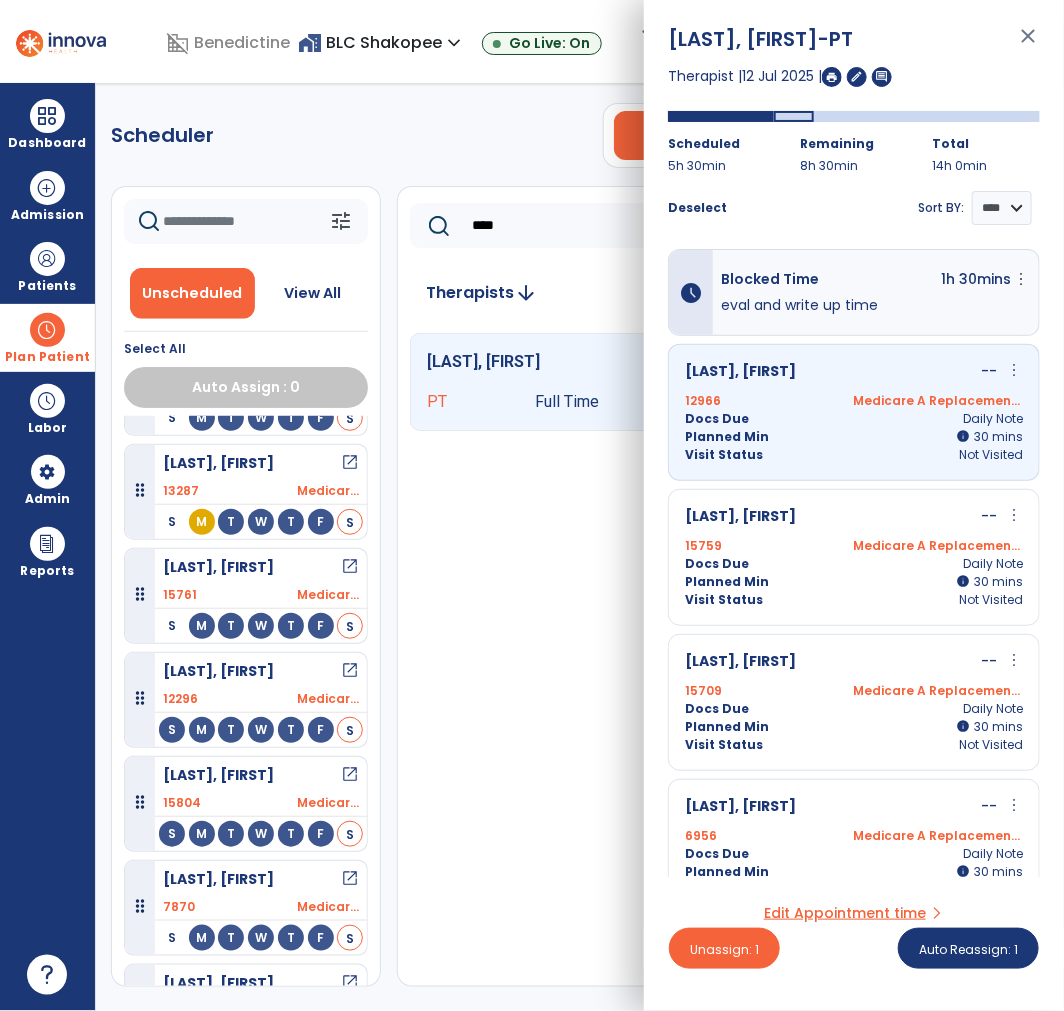 click on "close" at bounding box center [1028, 45] 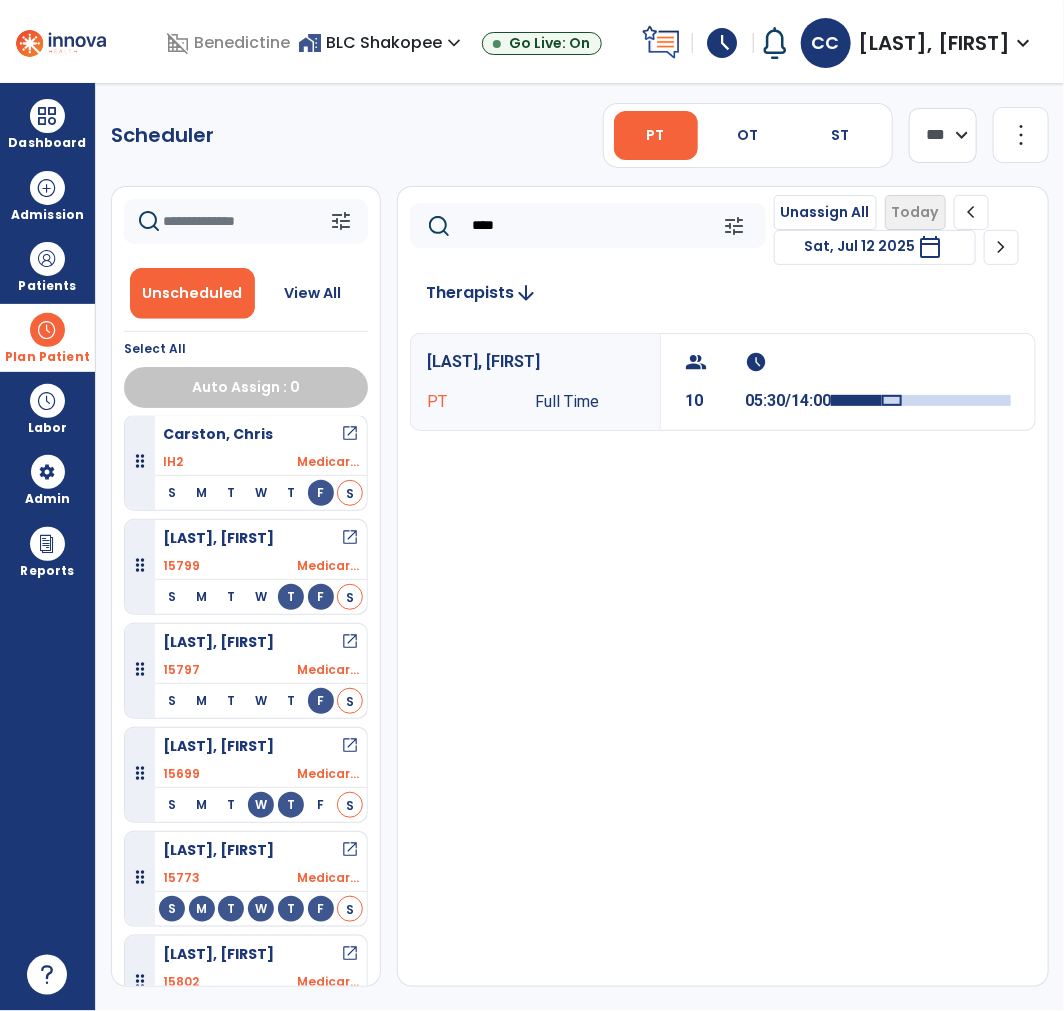 scroll, scrollTop: 0, scrollLeft: 0, axis: both 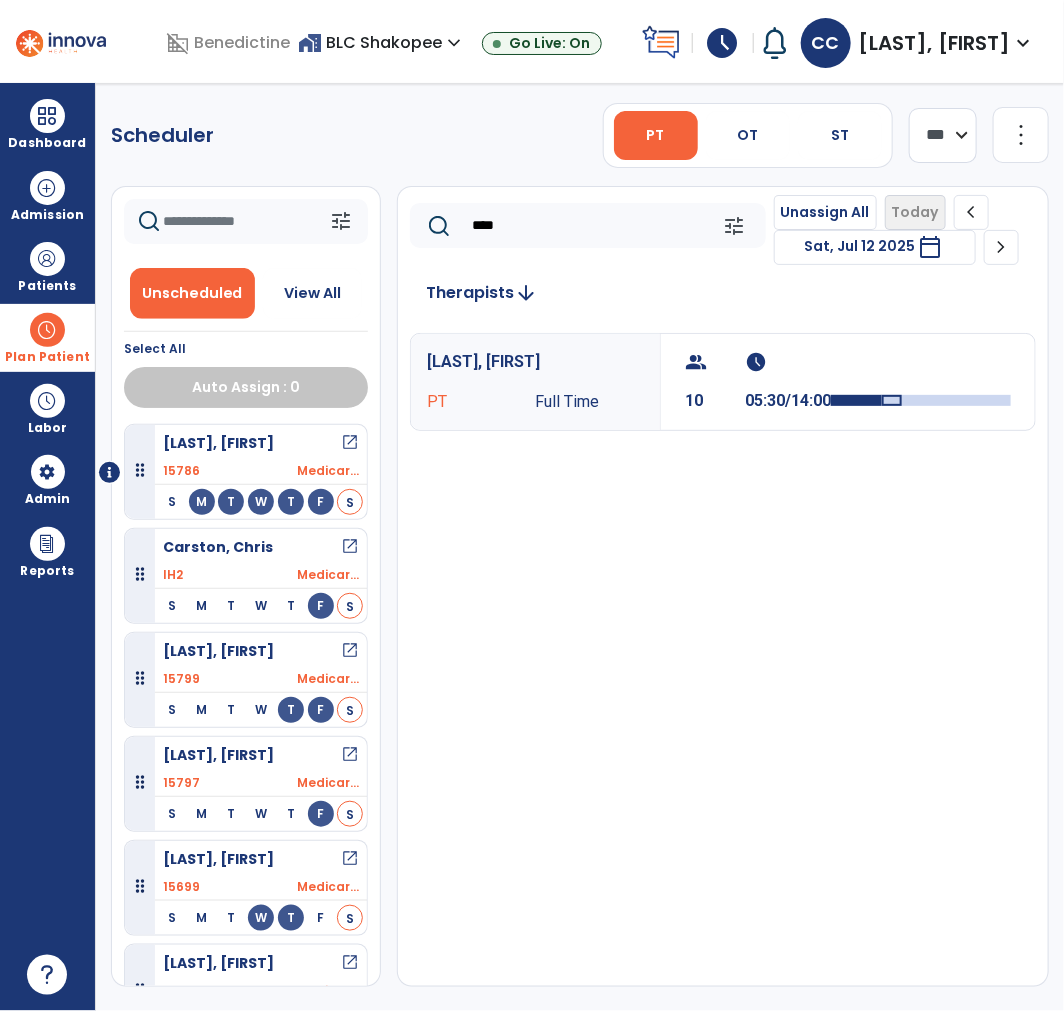 click on "Unassign All" 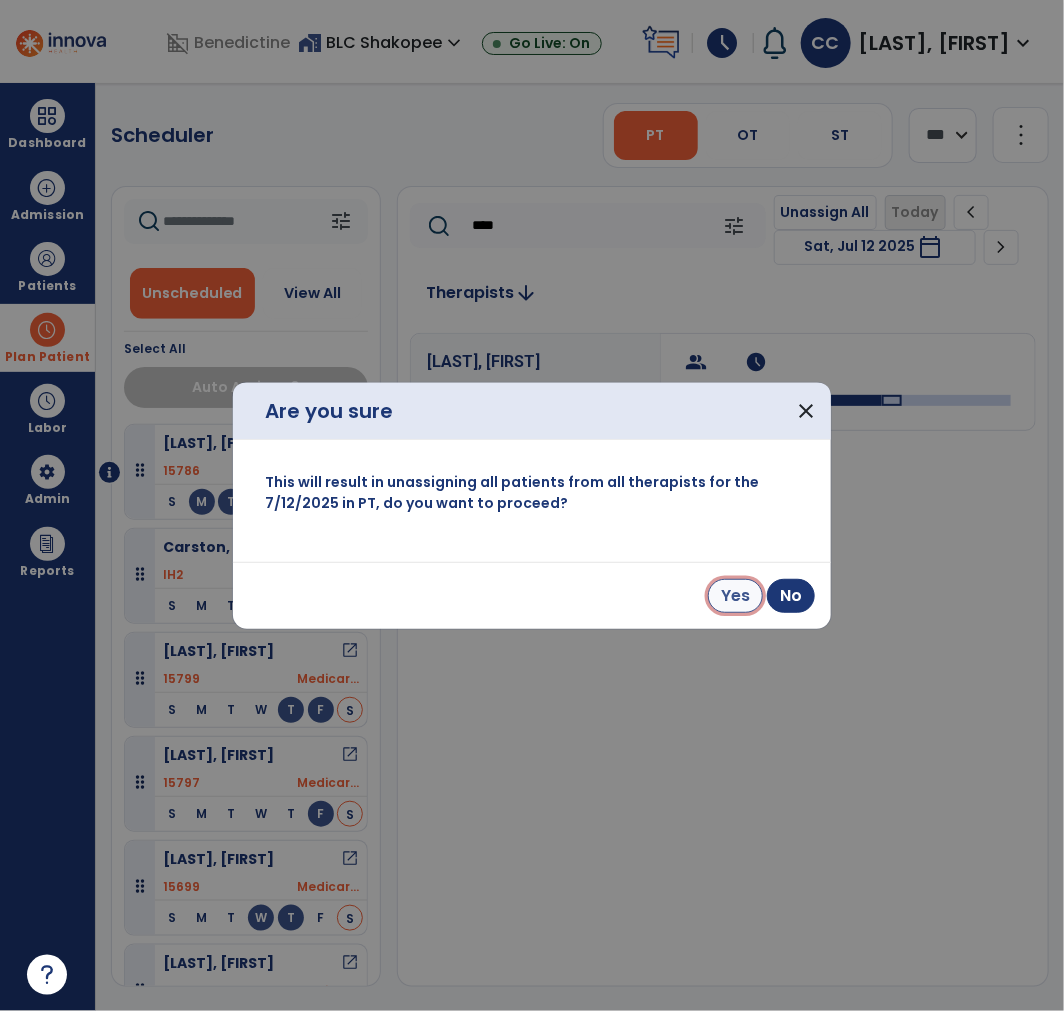click on "Yes" at bounding box center (735, 596) 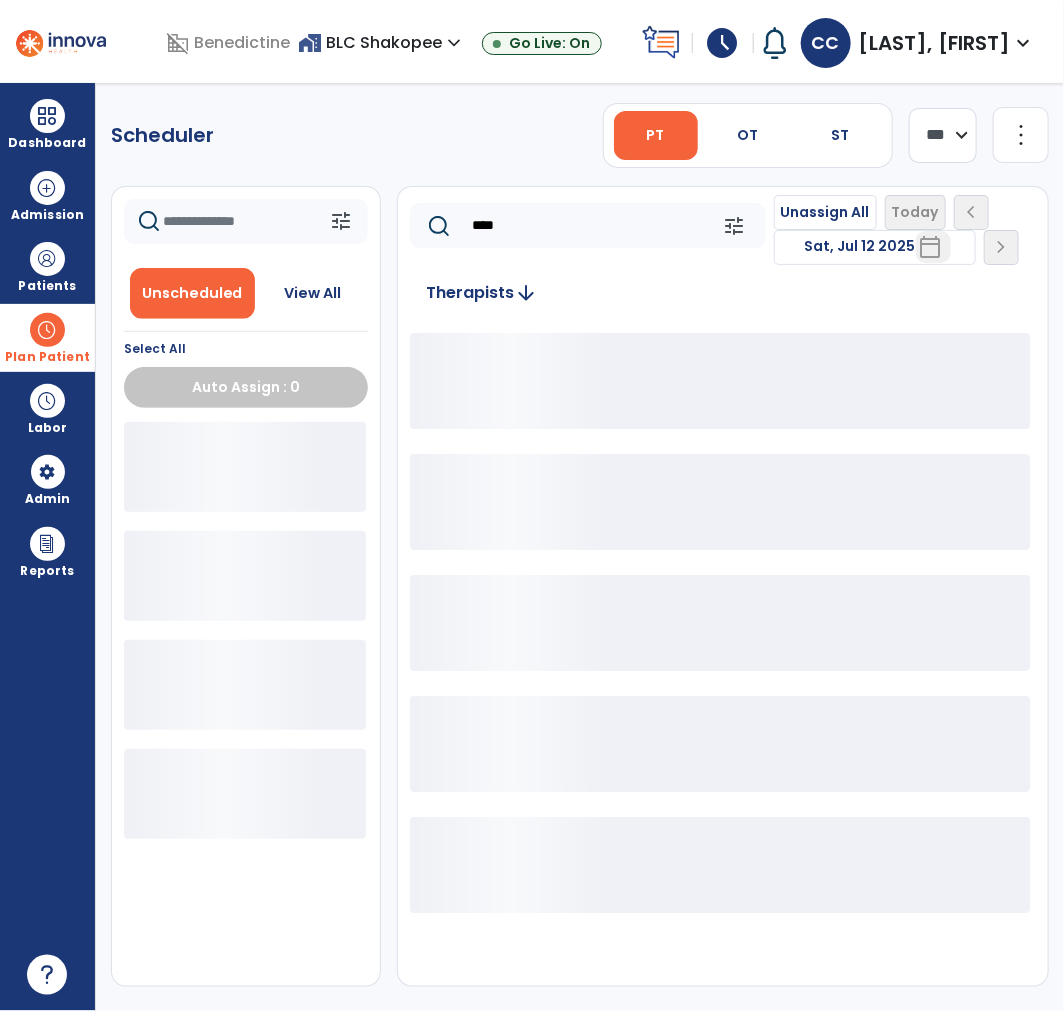 click on "****" 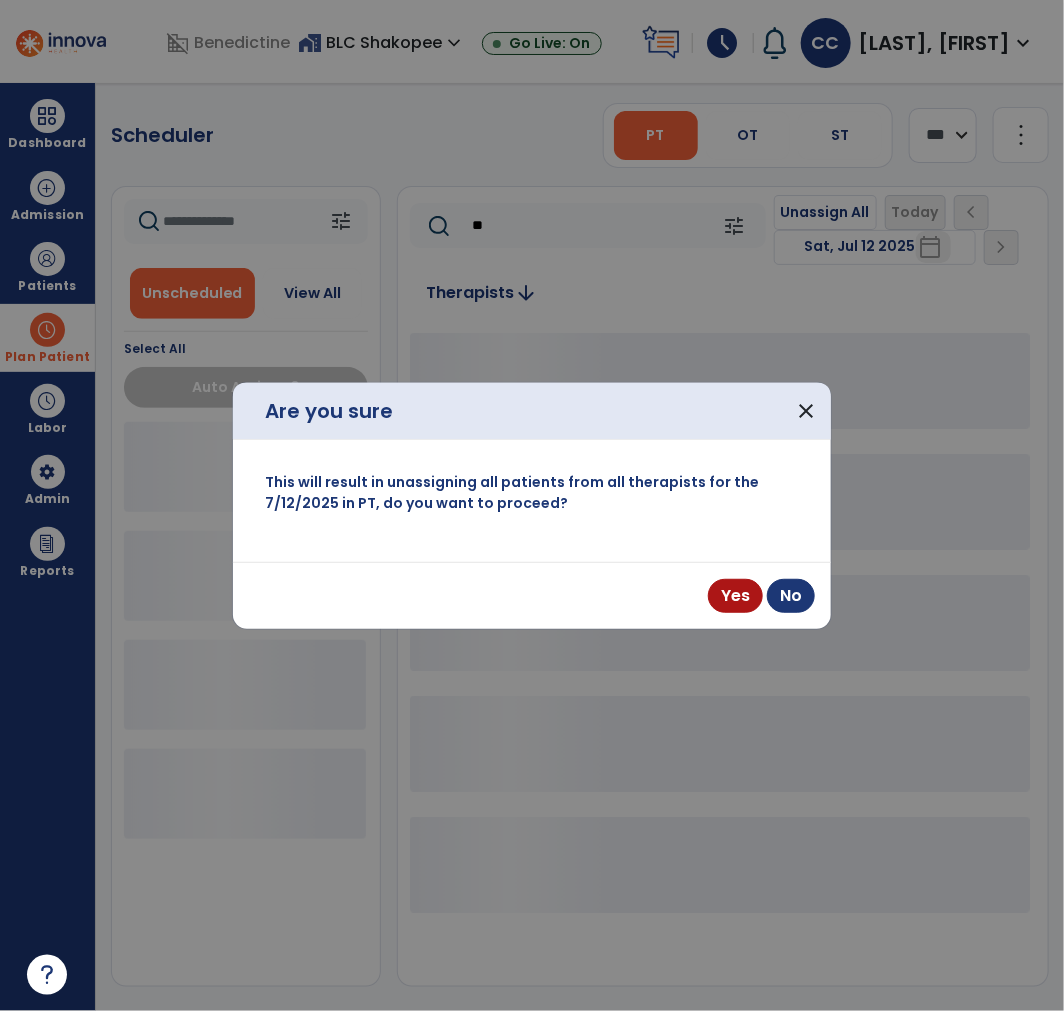 type on "*" 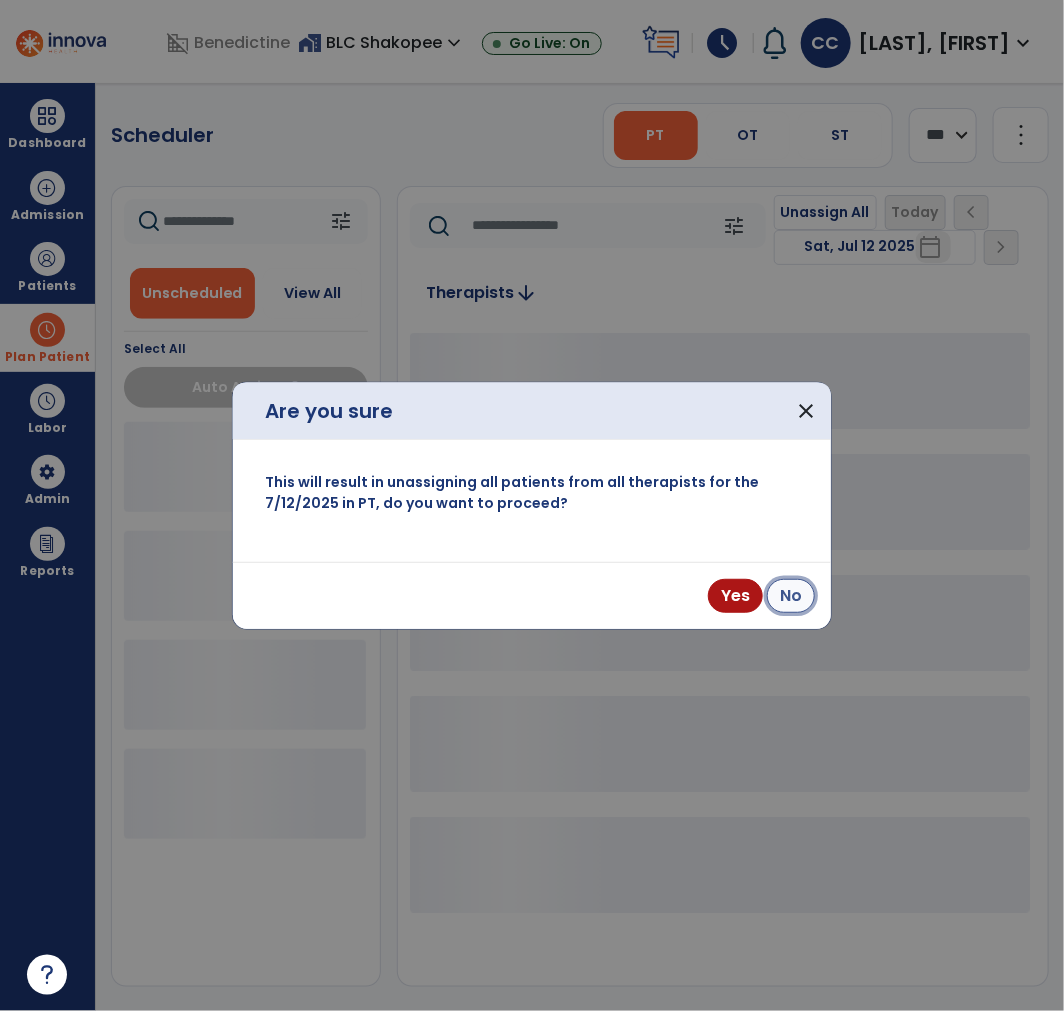 click on "No" at bounding box center [791, 596] 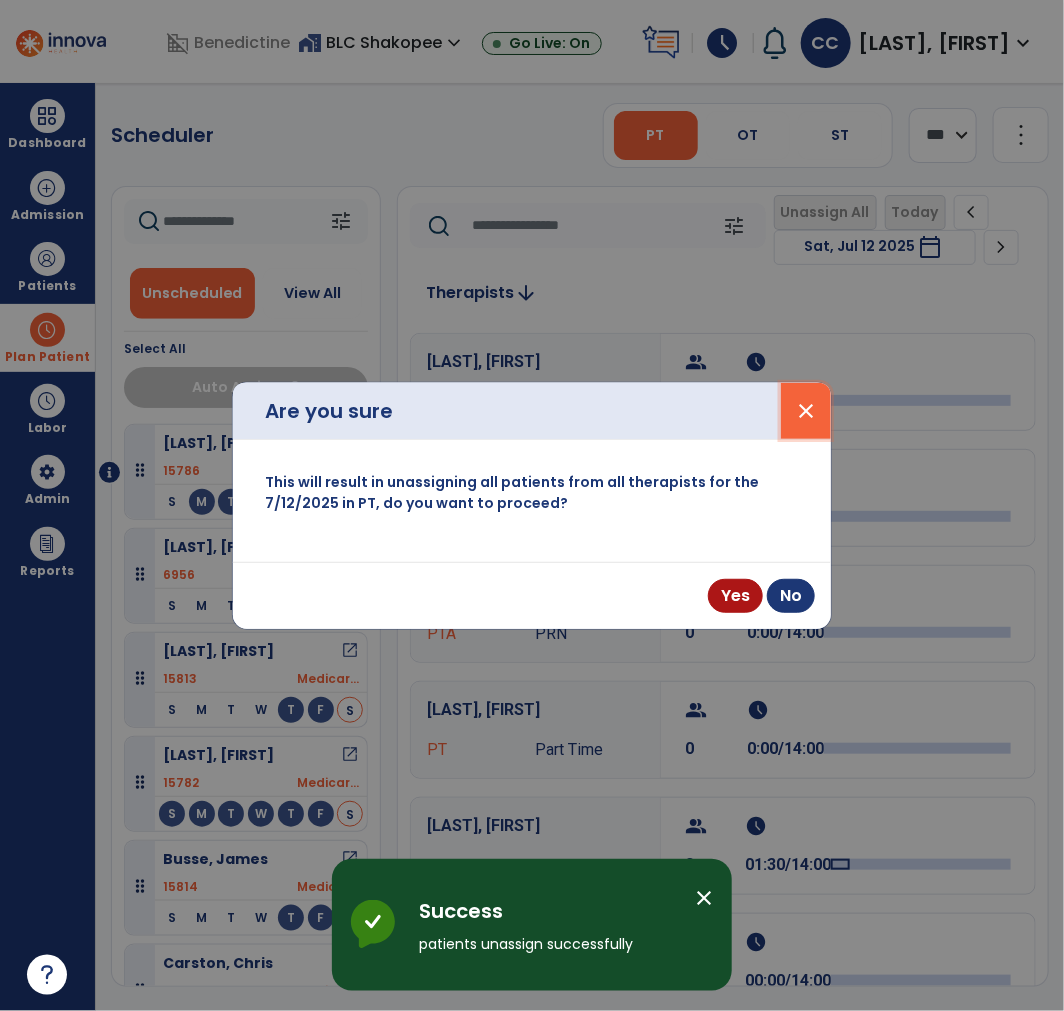click on "close" at bounding box center (806, 411) 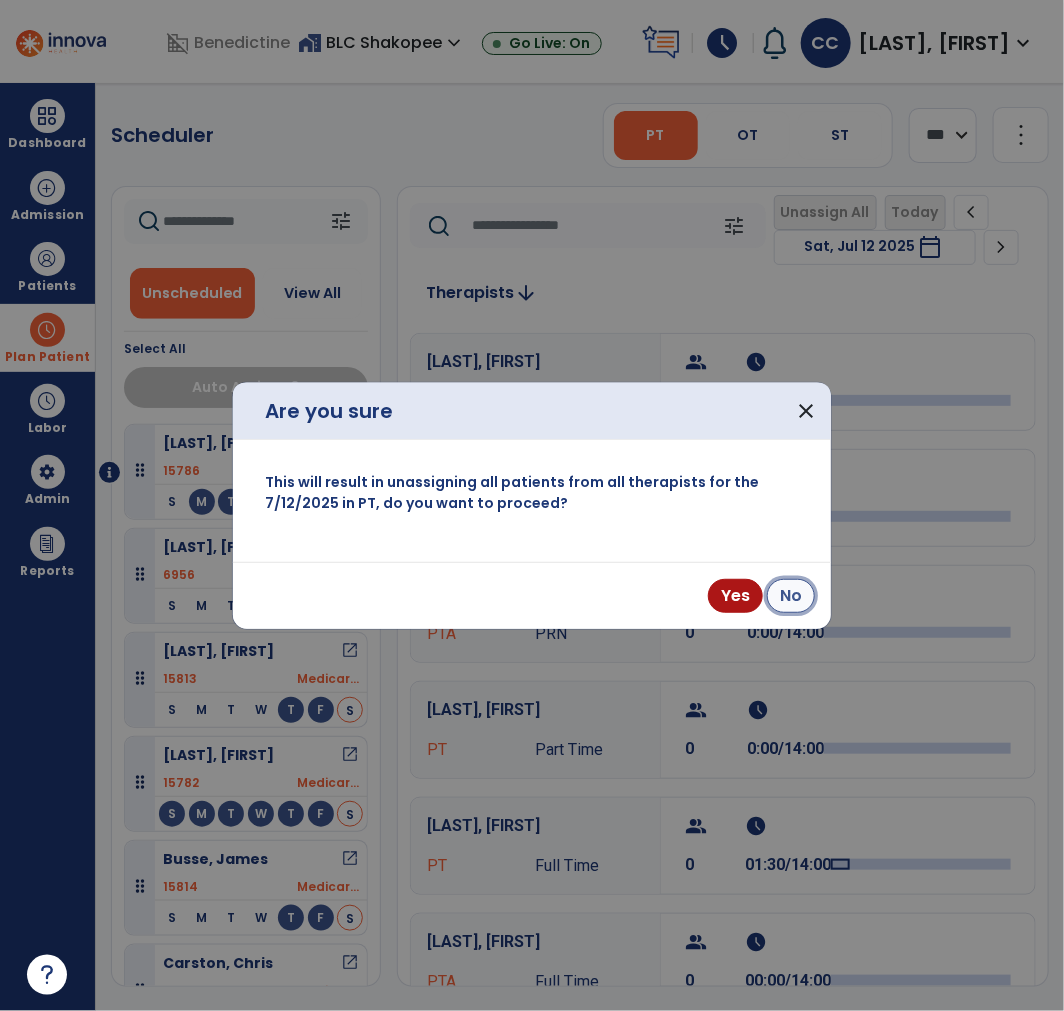 click on "No" at bounding box center [791, 596] 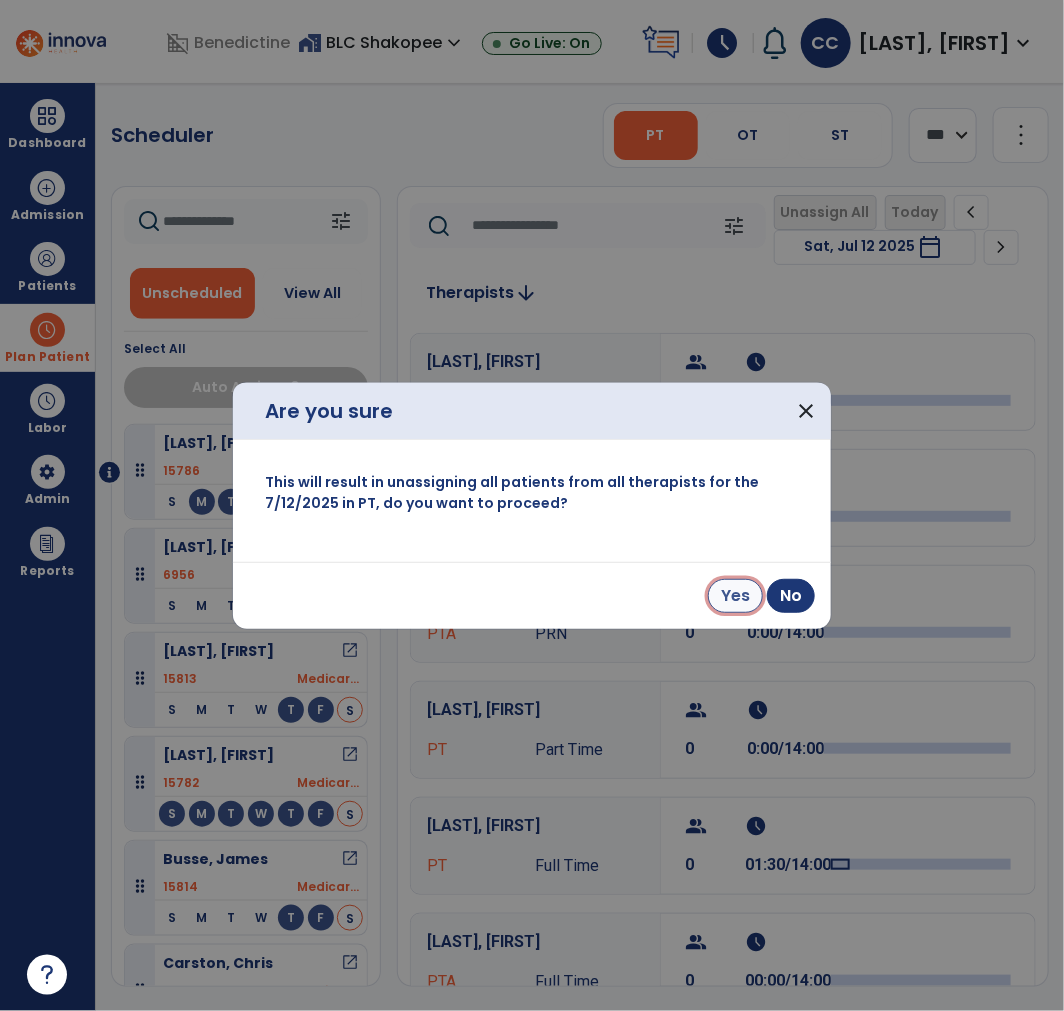 click on "Yes" at bounding box center (735, 596) 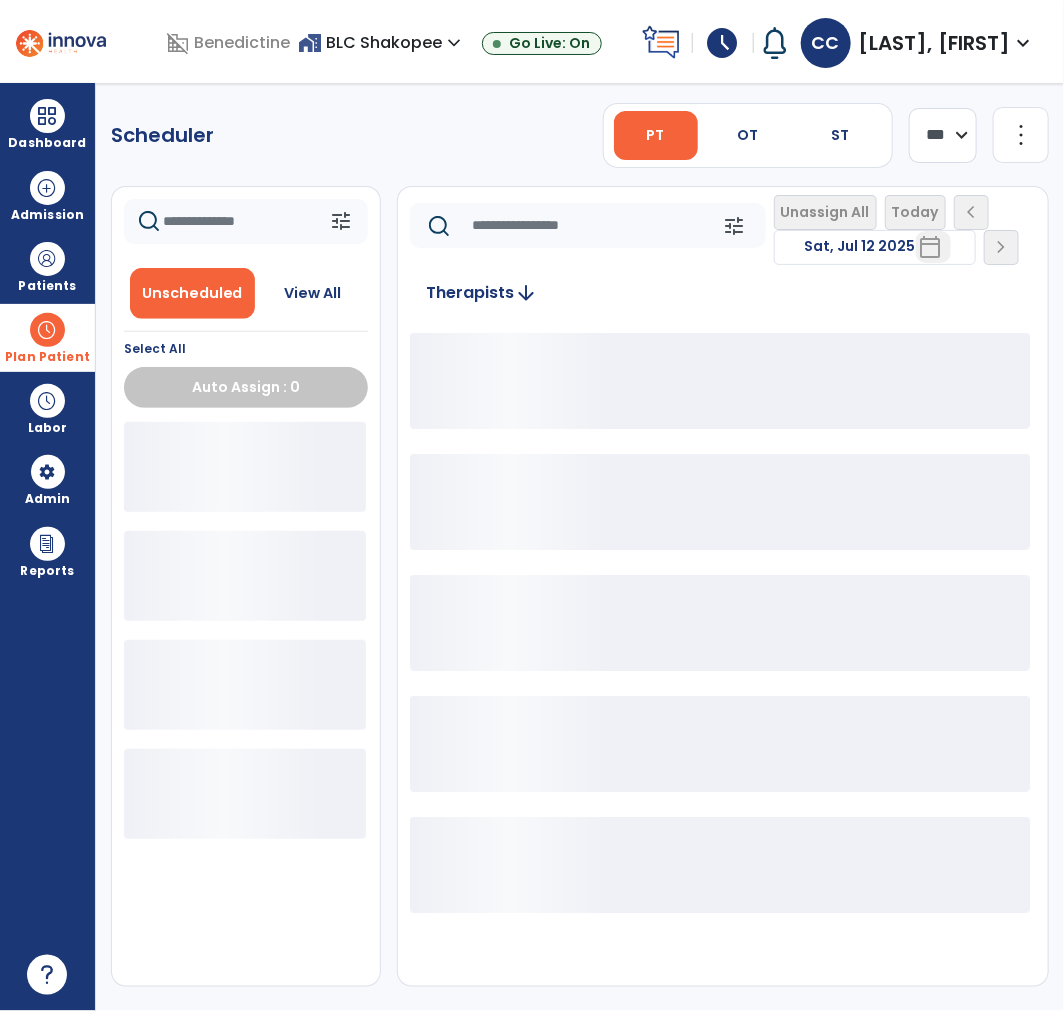 click 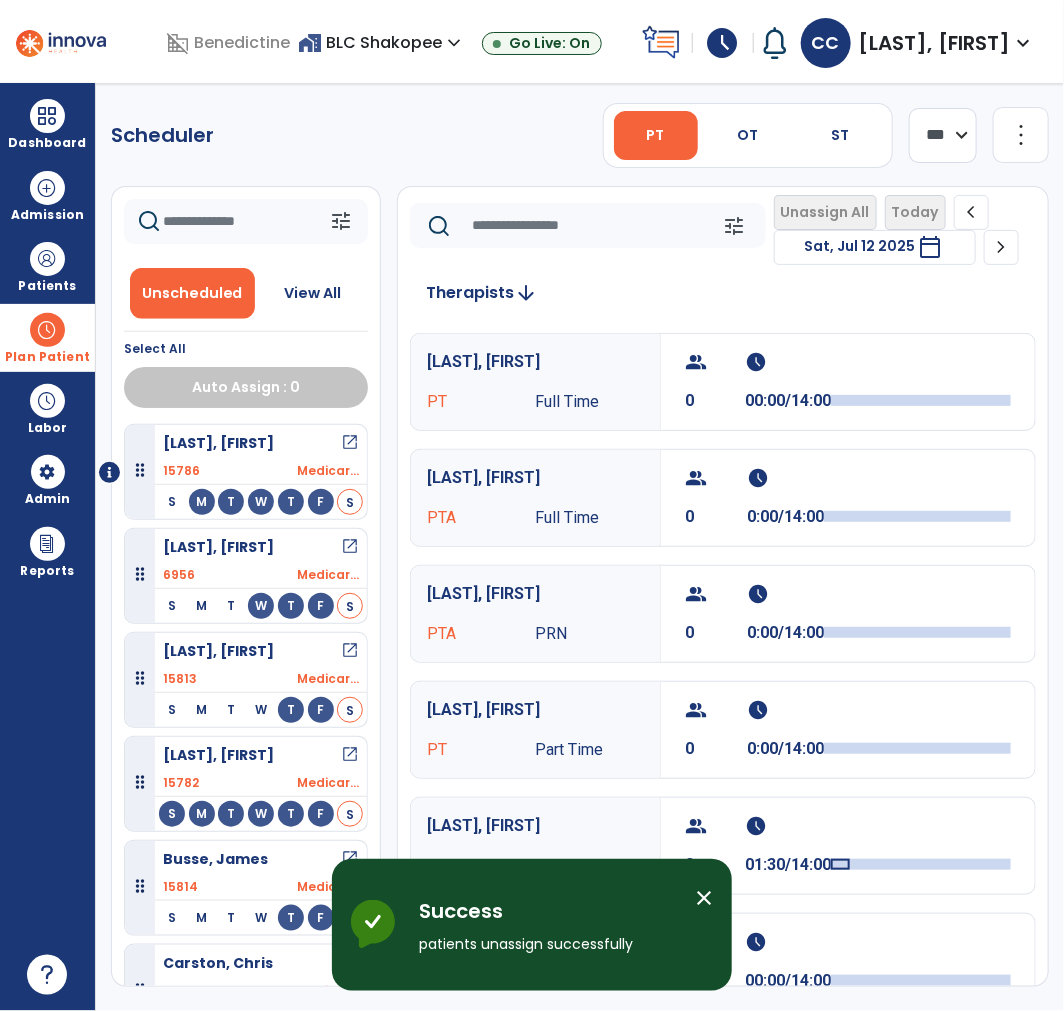 click 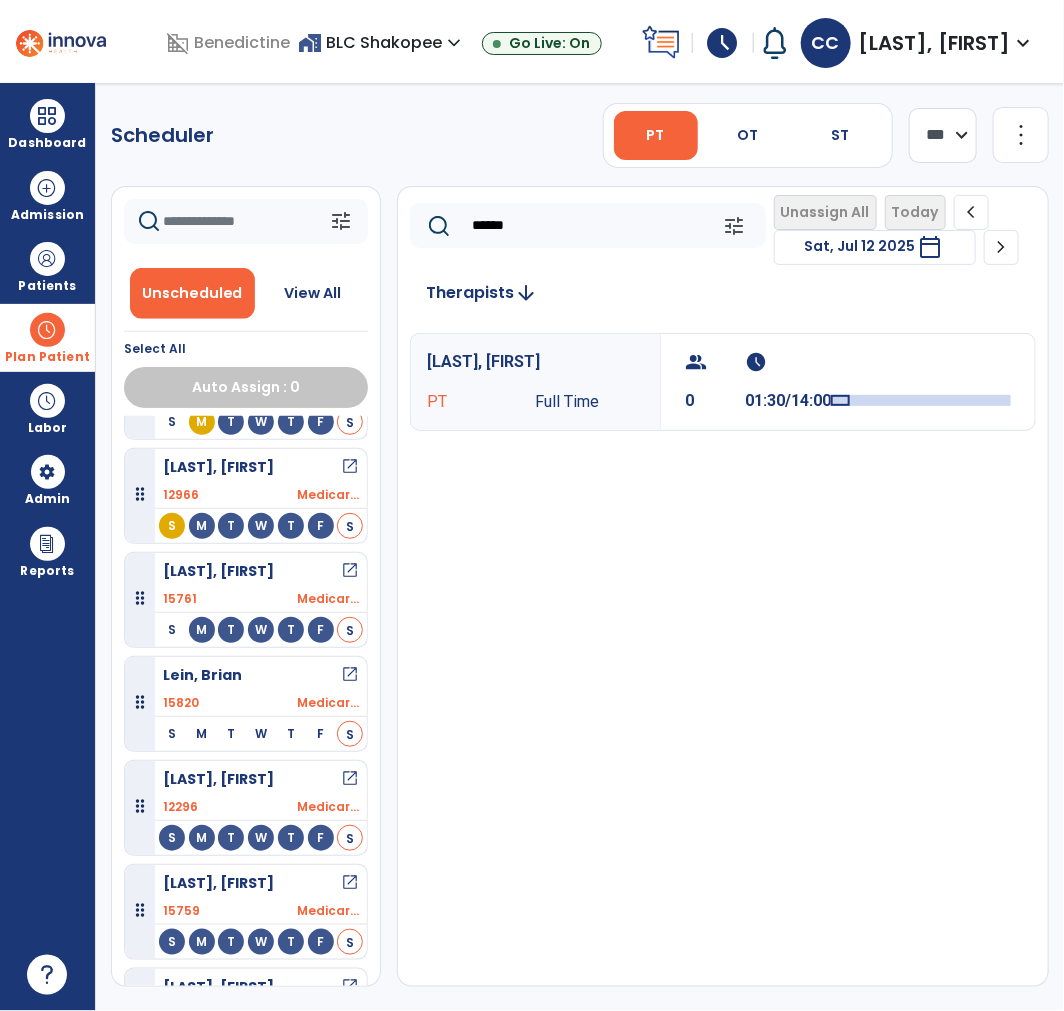 scroll, scrollTop: 1598, scrollLeft: 0, axis: vertical 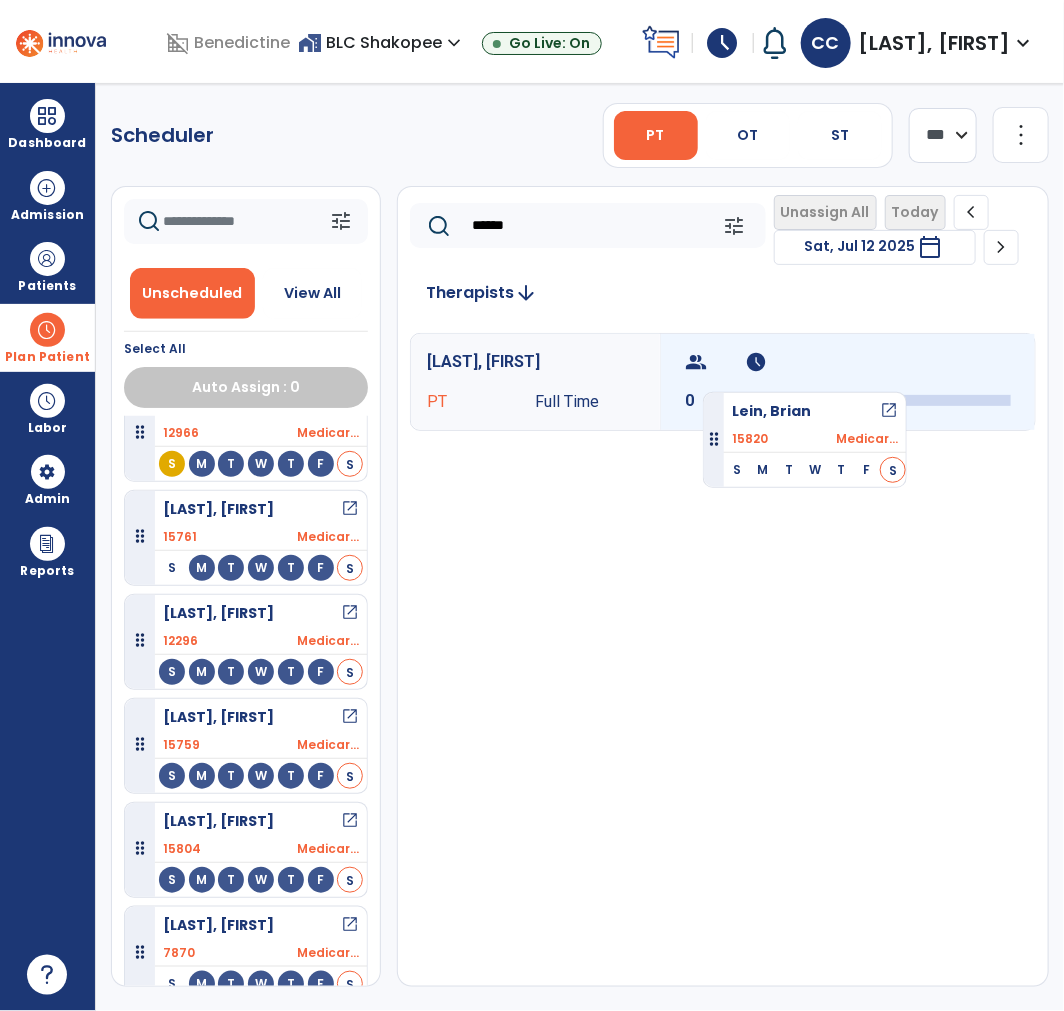 drag, startPoint x: 218, startPoint y: 656, endPoint x: 703, endPoint y: 384, distance: 556.0657 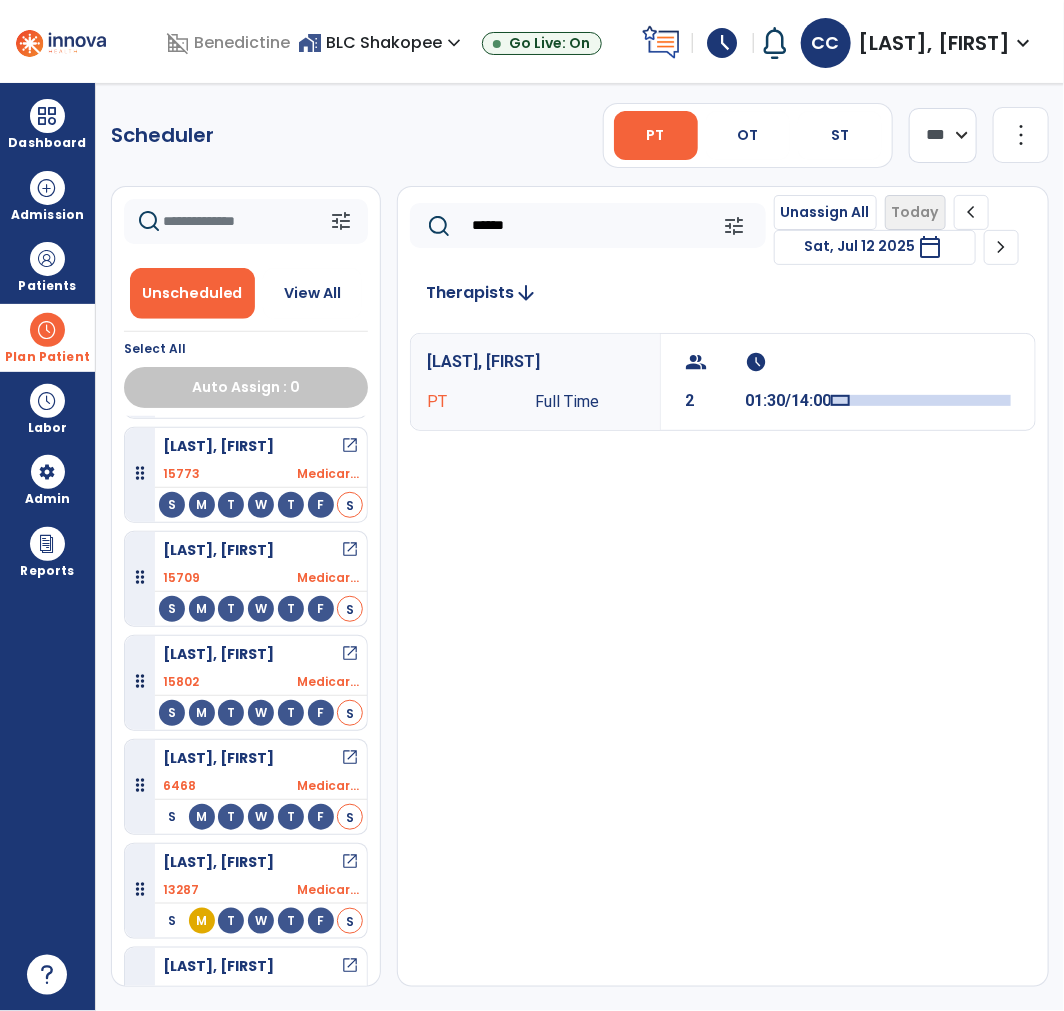 scroll, scrollTop: 1036, scrollLeft: 0, axis: vertical 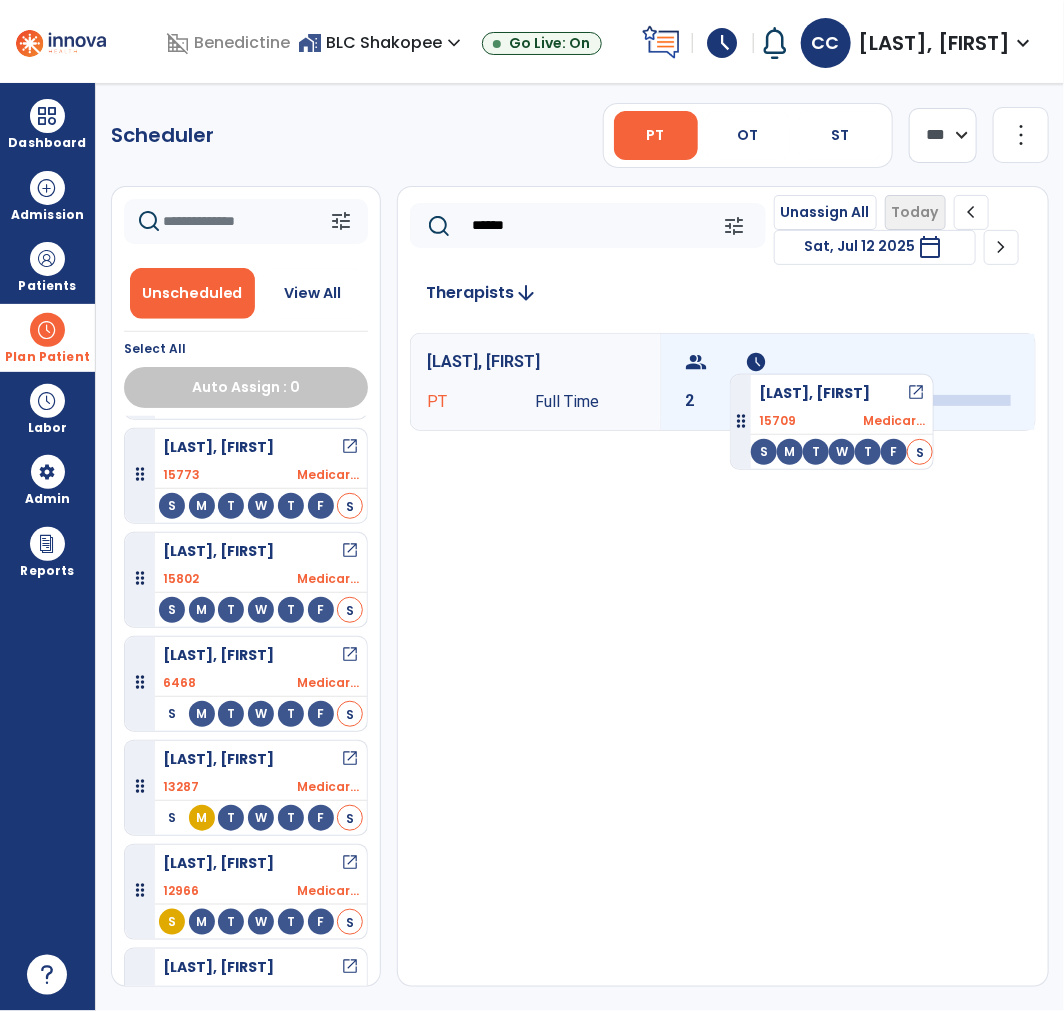 drag, startPoint x: 237, startPoint y: 570, endPoint x: 730, endPoint y: 365, distance: 533.9232 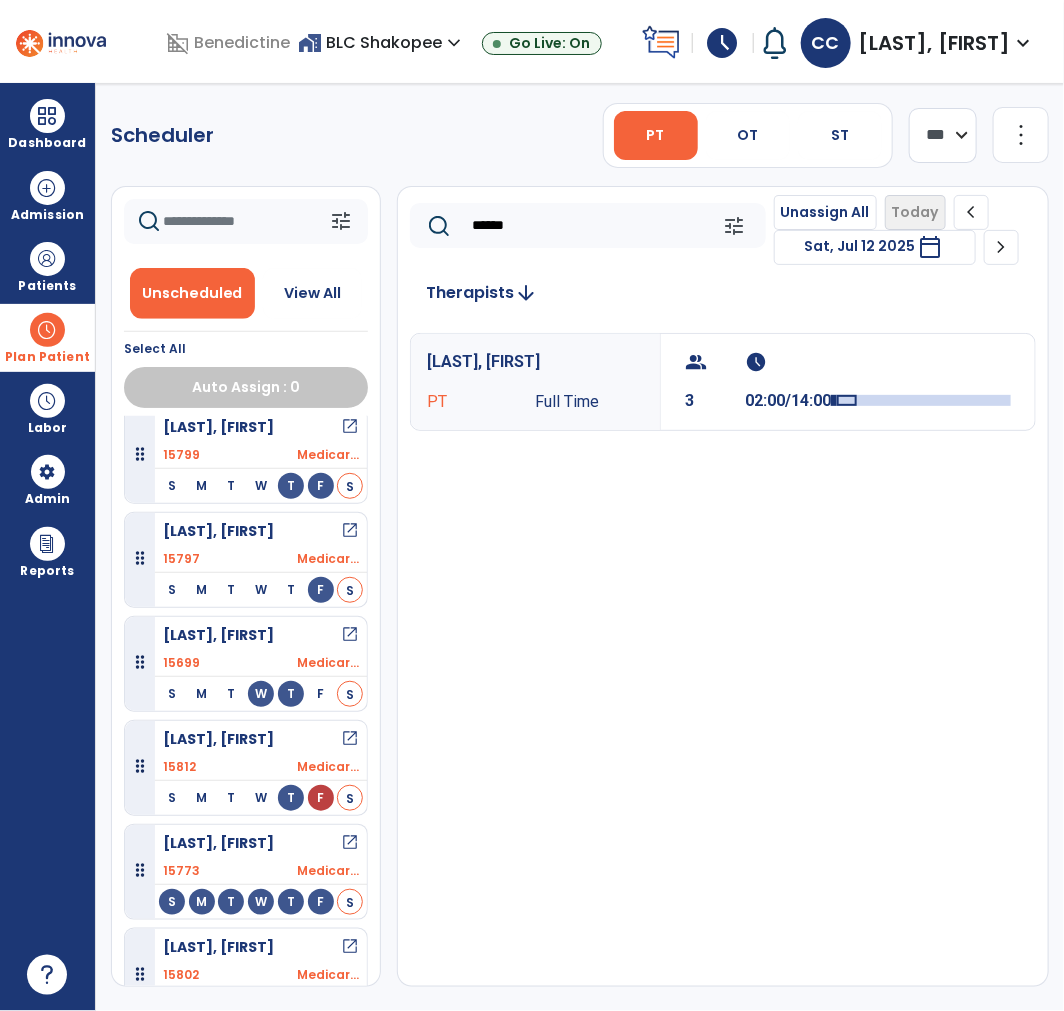 scroll, scrollTop: 724, scrollLeft: 0, axis: vertical 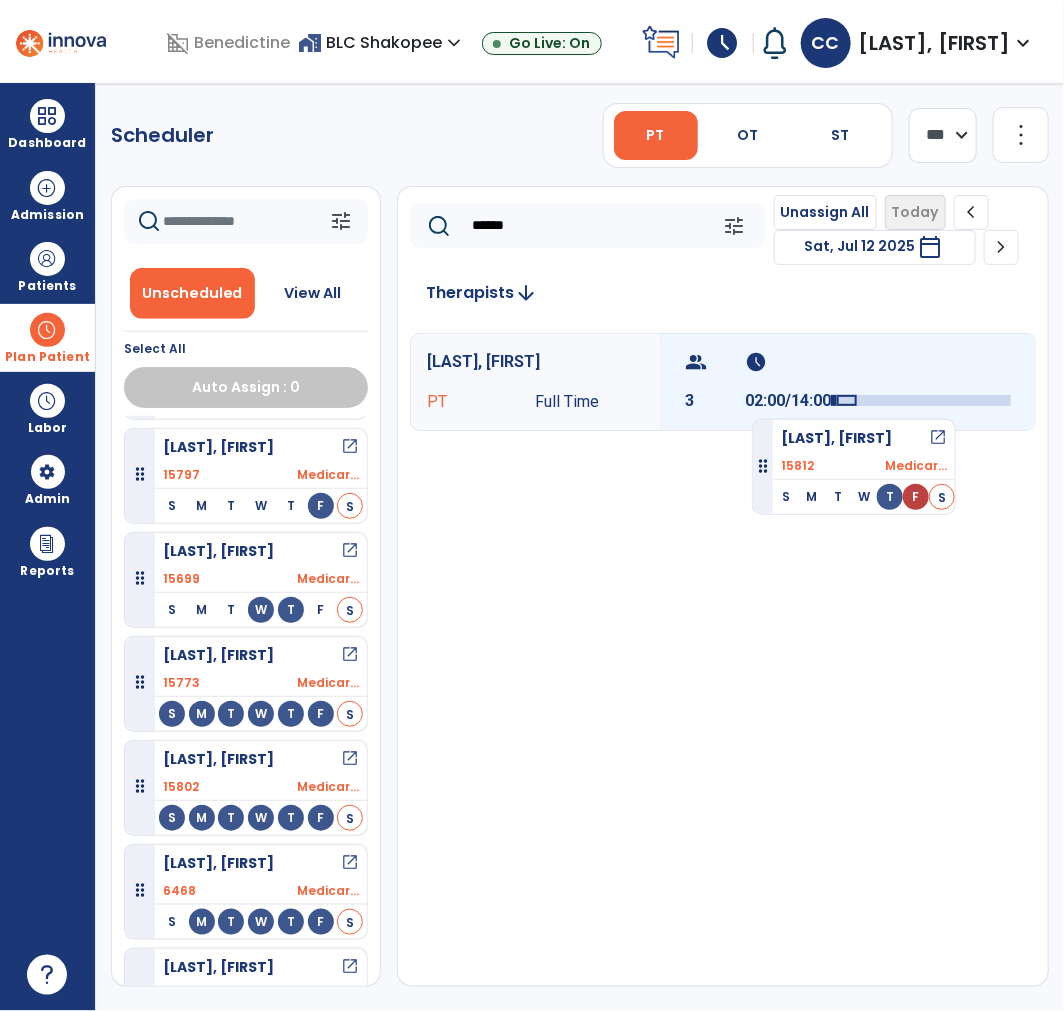 drag, startPoint x: 227, startPoint y: 687, endPoint x: 755, endPoint y: 400, distance: 600.9601 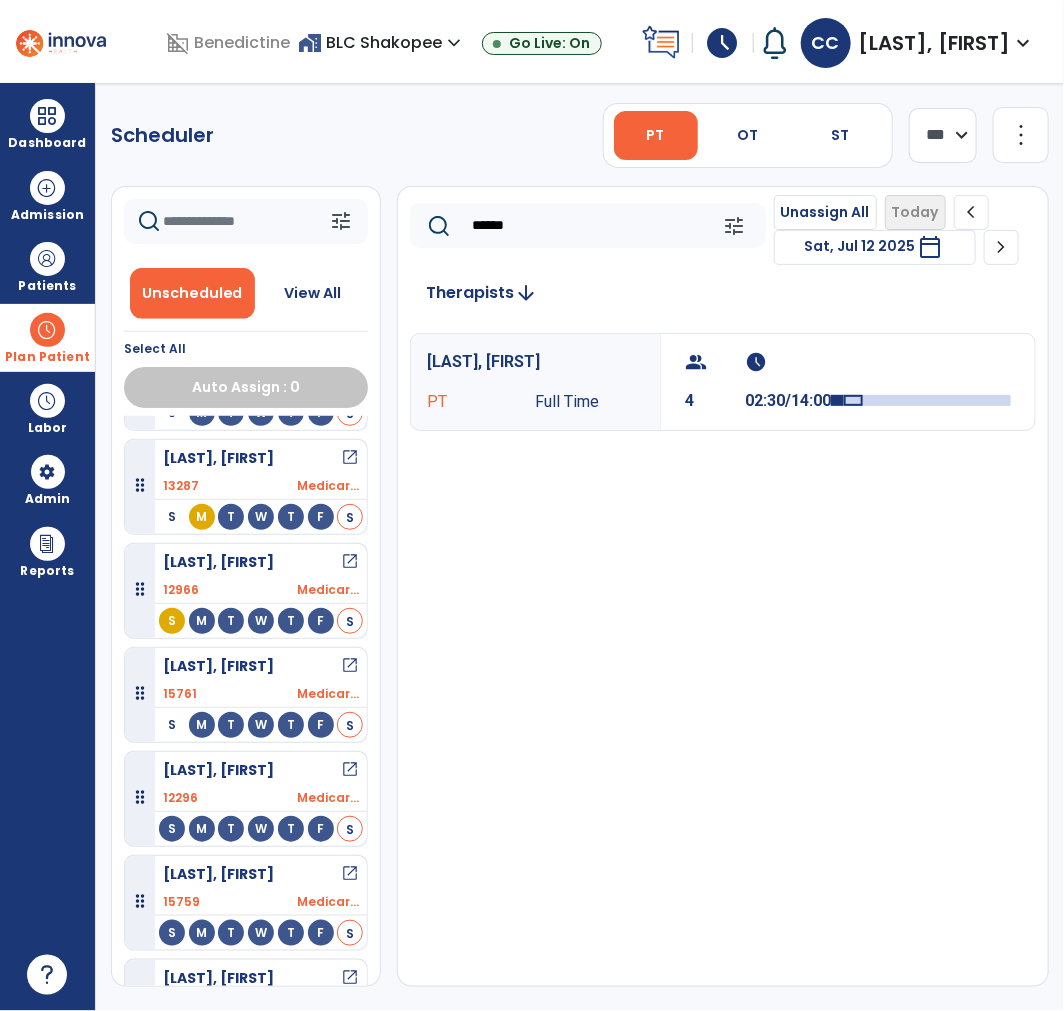 scroll, scrollTop: 1305, scrollLeft: 0, axis: vertical 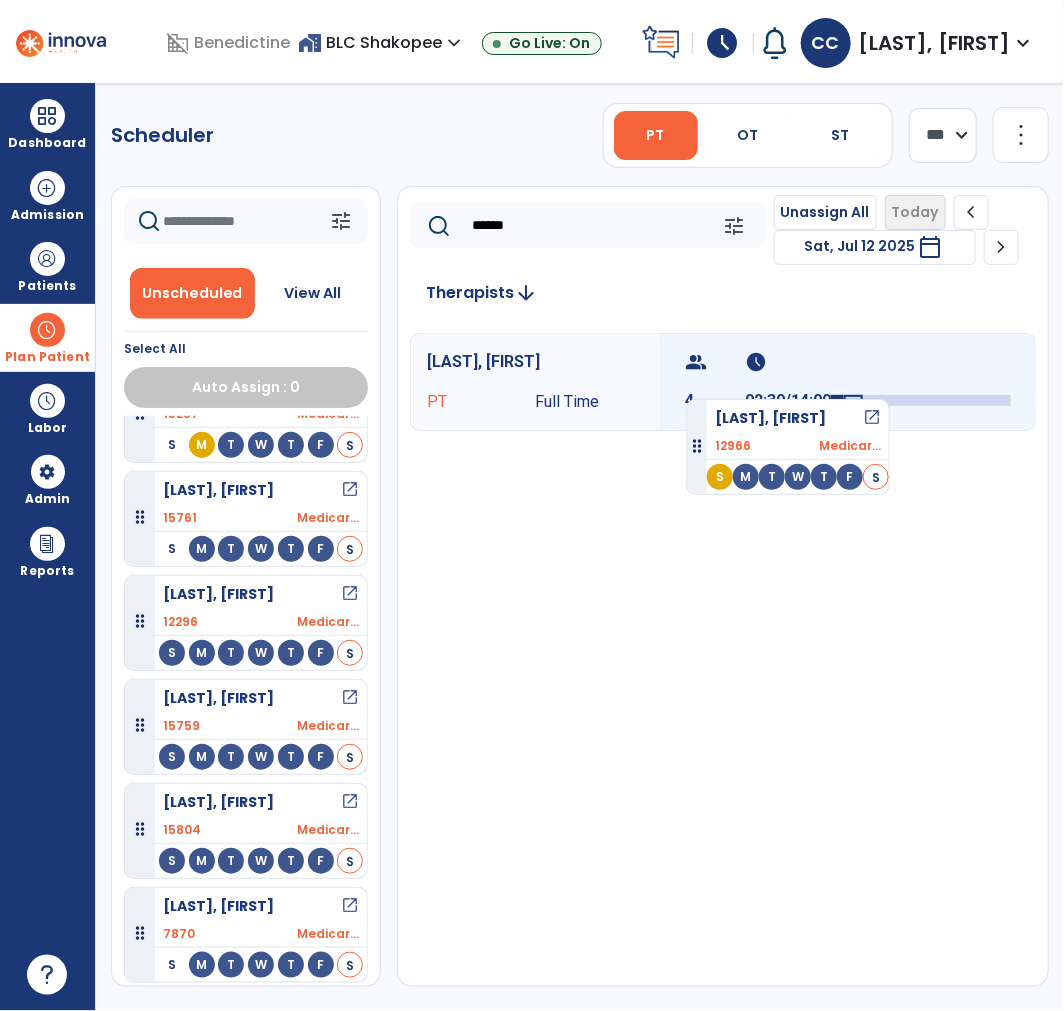 drag, startPoint x: 225, startPoint y: 525, endPoint x: 690, endPoint y: 387, distance: 485.04535 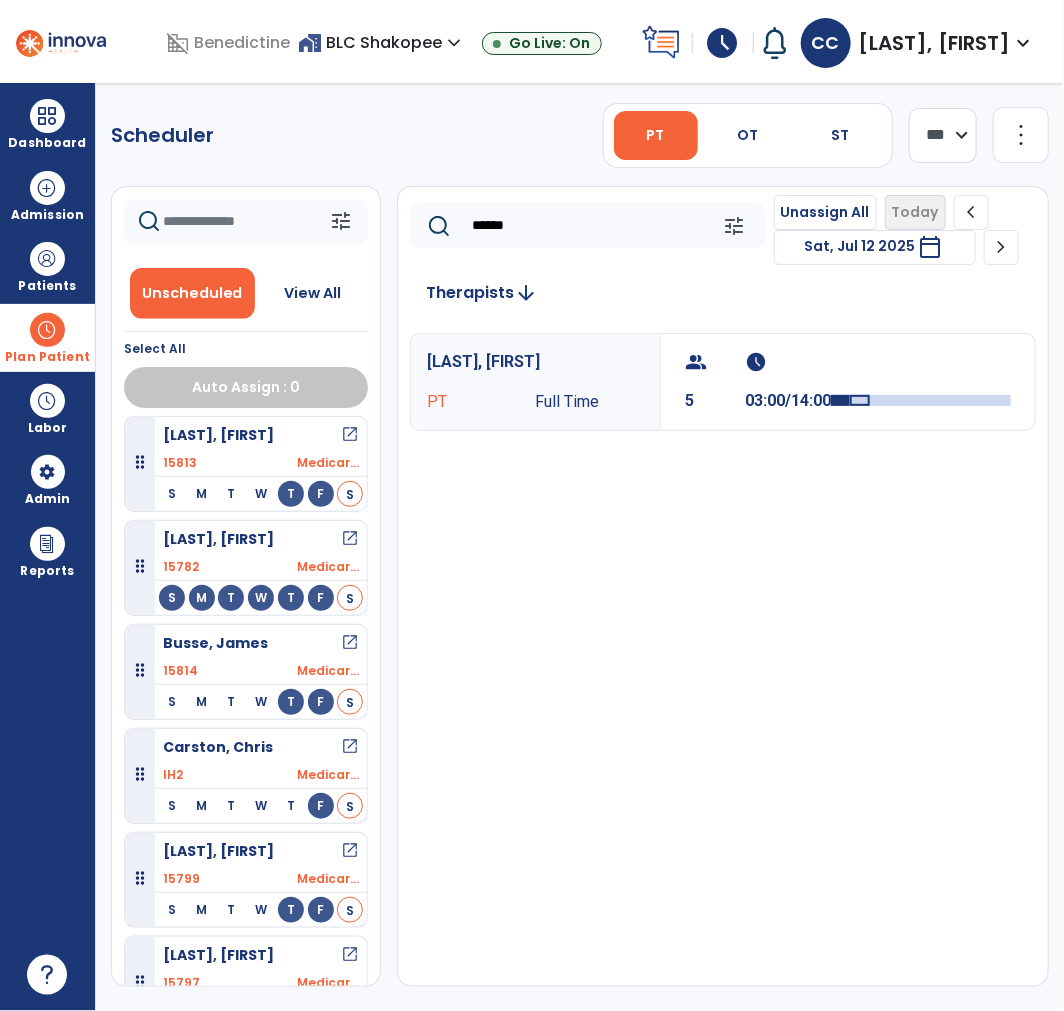 scroll, scrollTop: 0, scrollLeft: 0, axis: both 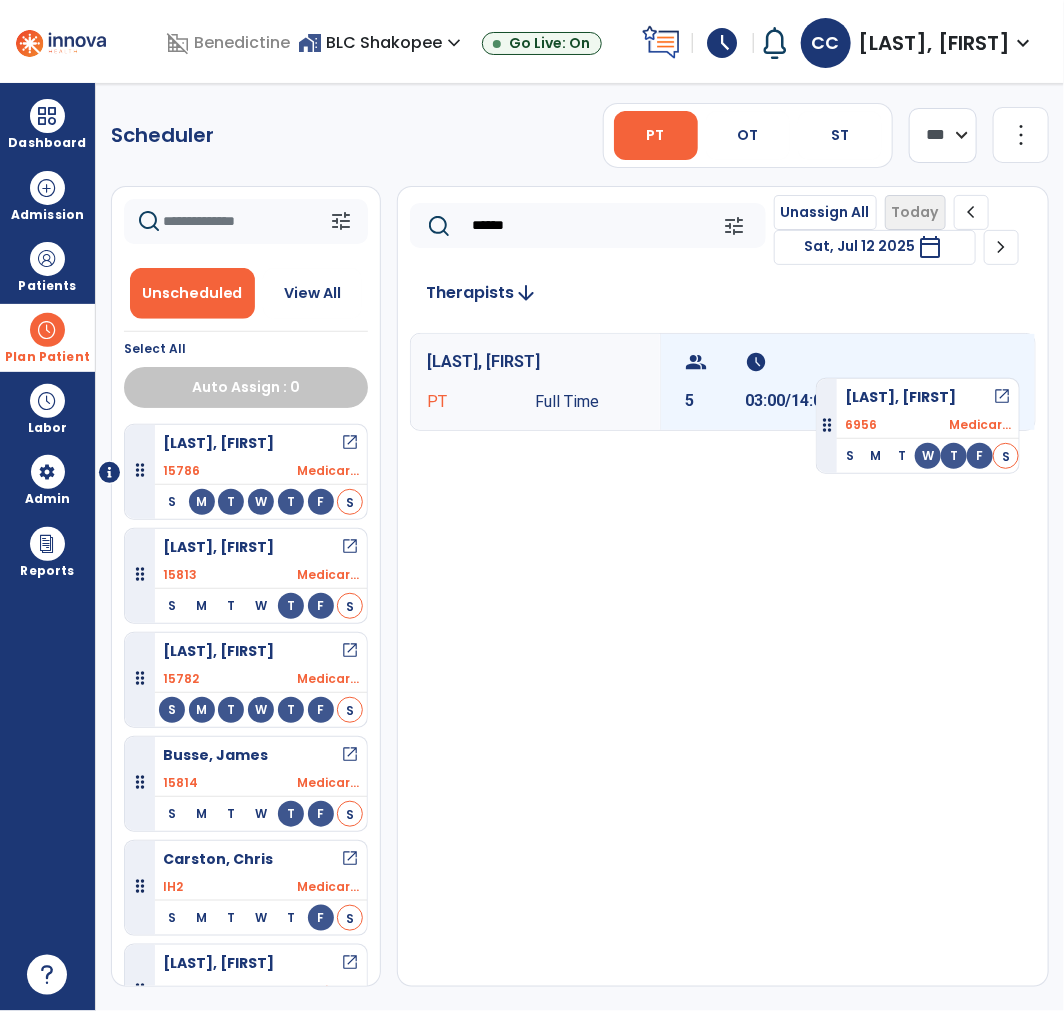 drag, startPoint x: 254, startPoint y: 562, endPoint x: 816, endPoint y: 370, distance: 593.8923 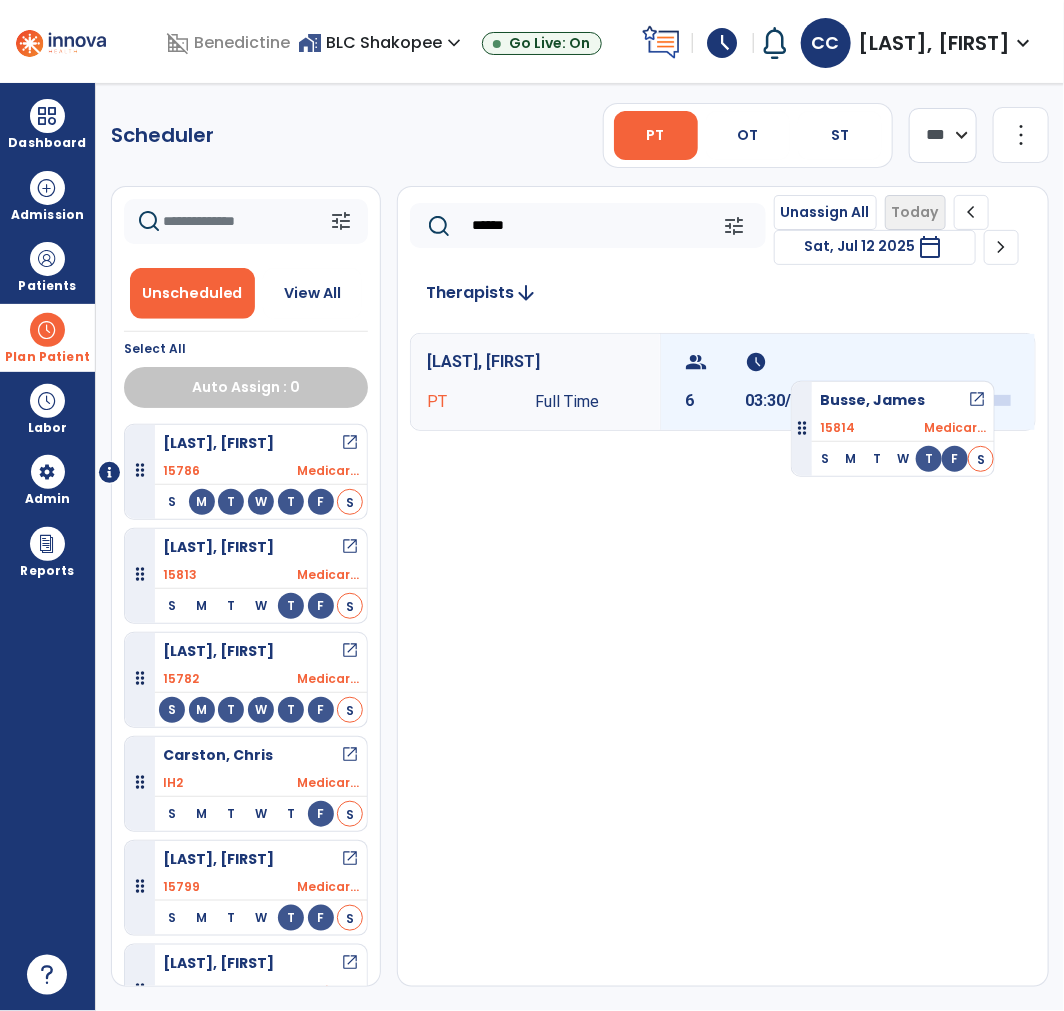 drag, startPoint x: 283, startPoint y: 757, endPoint x: 791, endPoint y: 373, distance: 636.8045 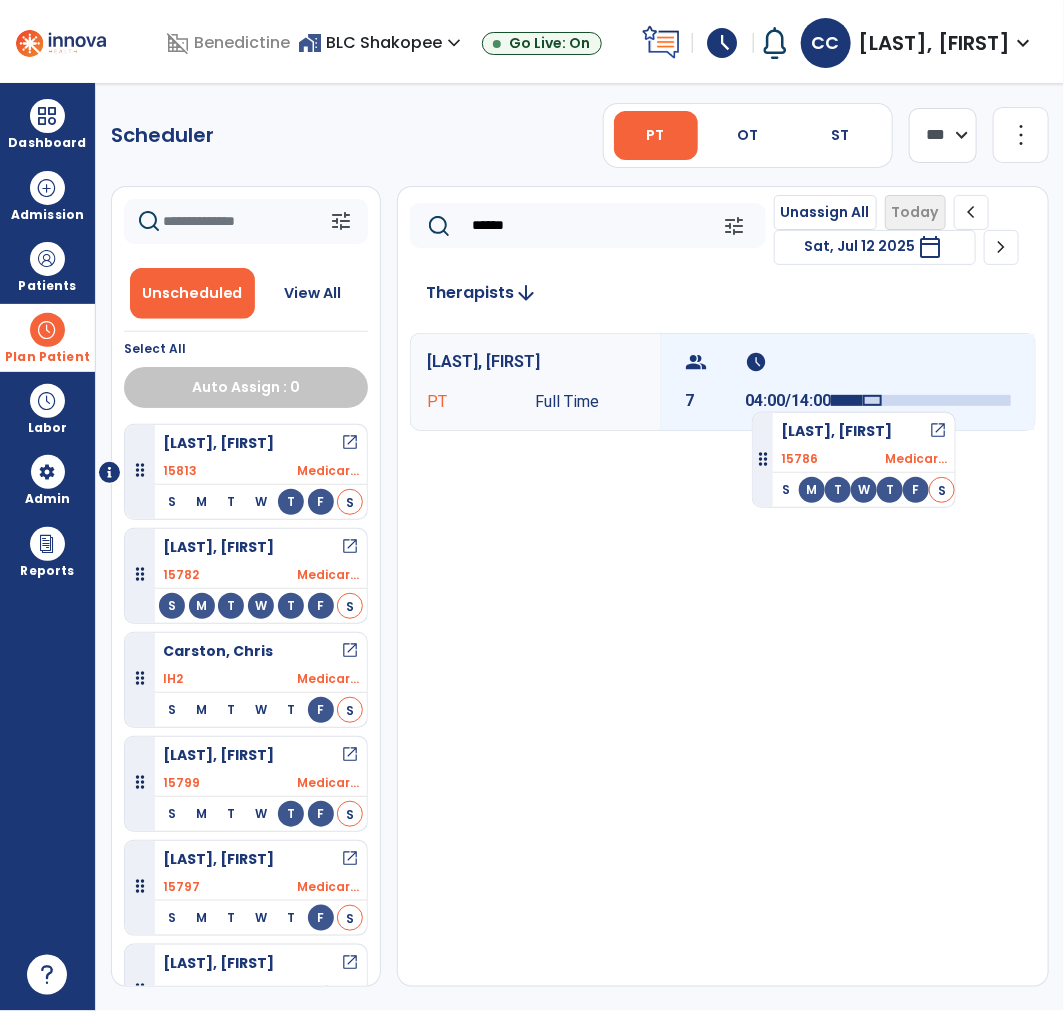 drag, startPoint x: 231, startPoint y: 447, endPoint x: 753, endPoint y: 402, distance: 523.93604 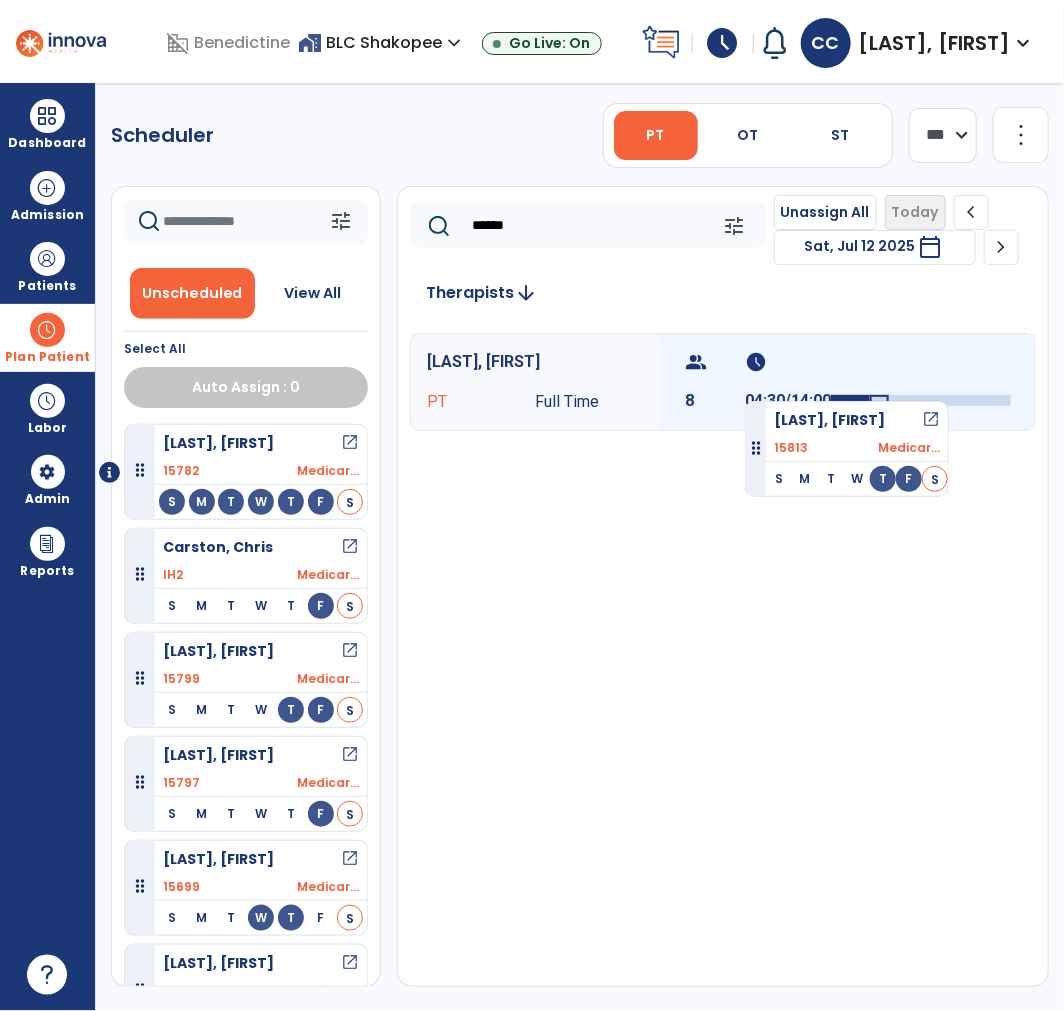 drag, startPoint x: 266, startPoint y: 454, endPoint x: 745, endPoint y: 393, distance: 482.8685 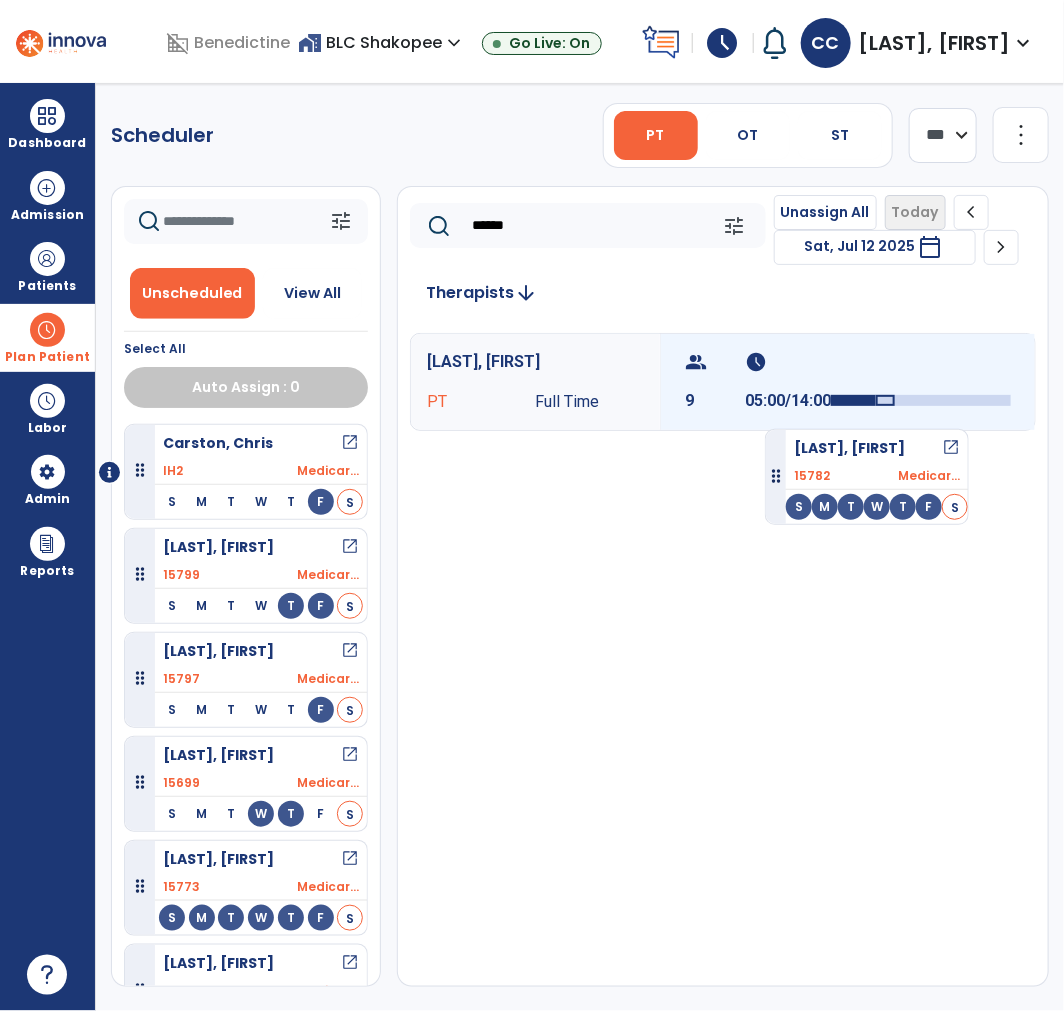 drag, startPoint x: 257, startPoint y: 443, endPoint x: 765, endPoint y: 420, distance: 508.52042 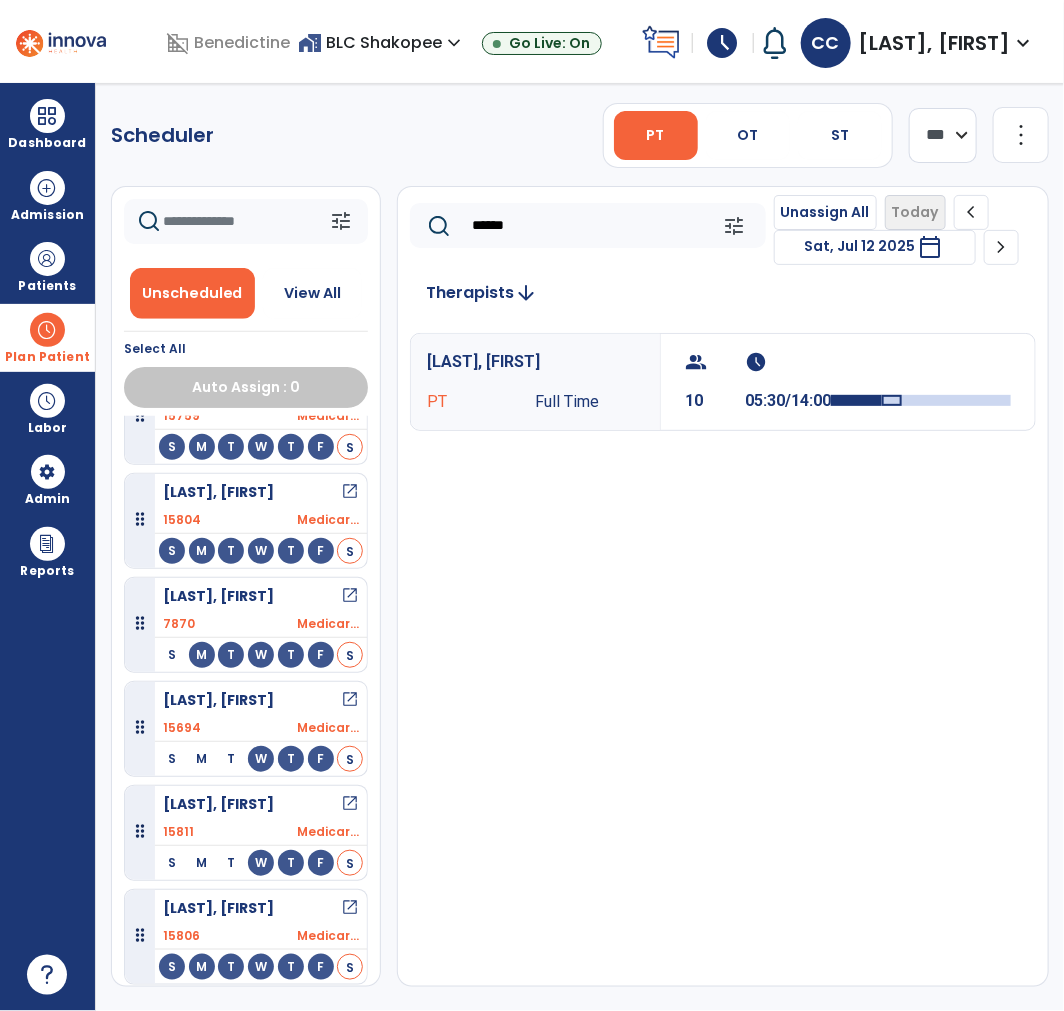 scroll, scrollTop: 988, scrollLeft: 0, axis: vertical 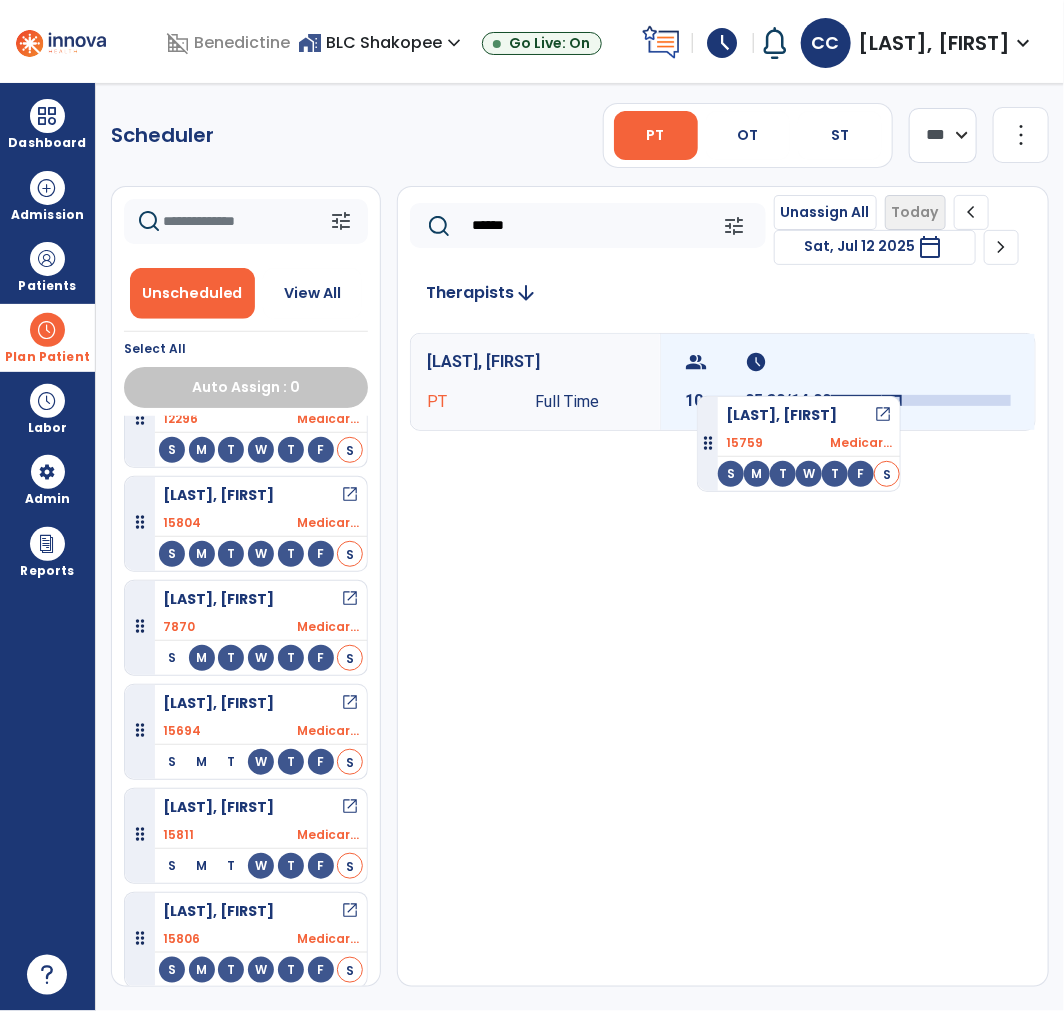 drag, startPoint x: 282, startPoint y: 525, endPoint x: 692, endPoint y: 387, distance: 432.60144 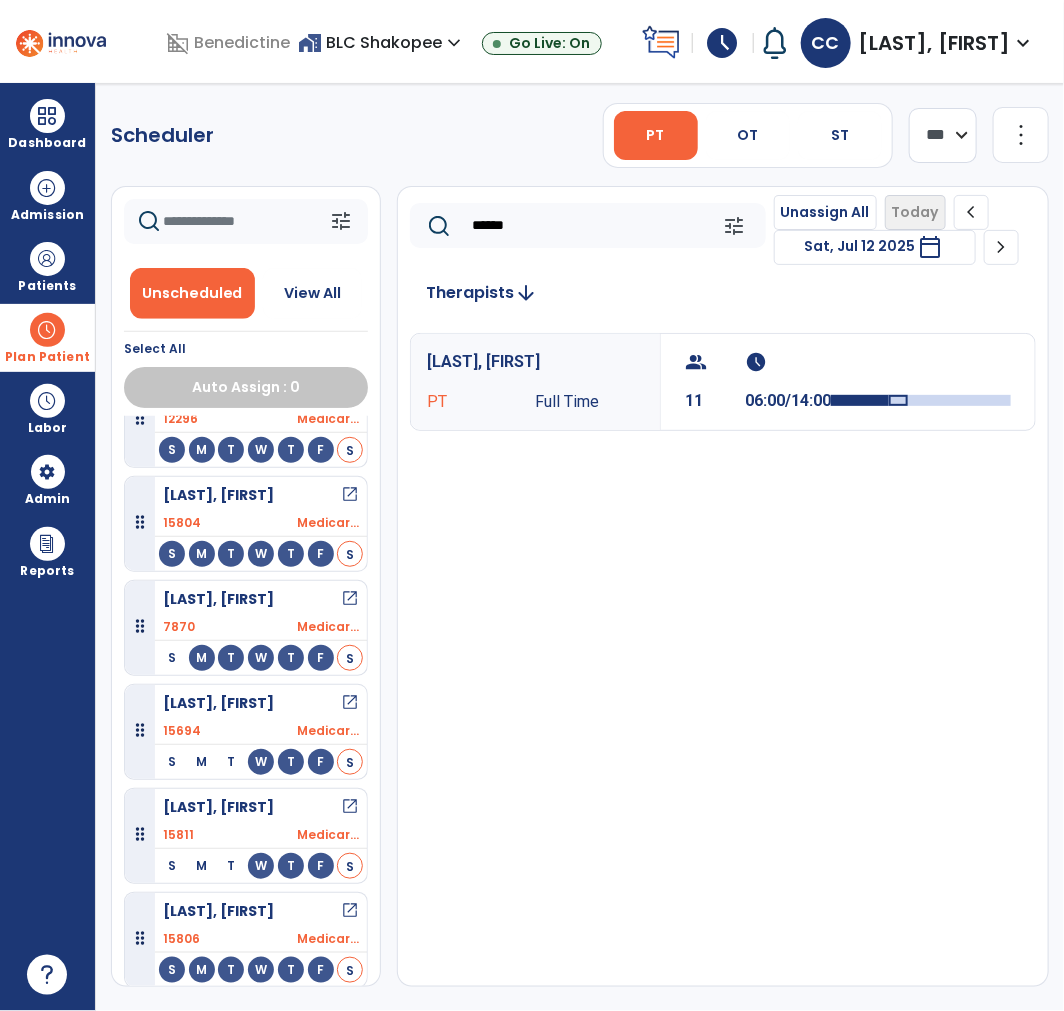 click on "******" 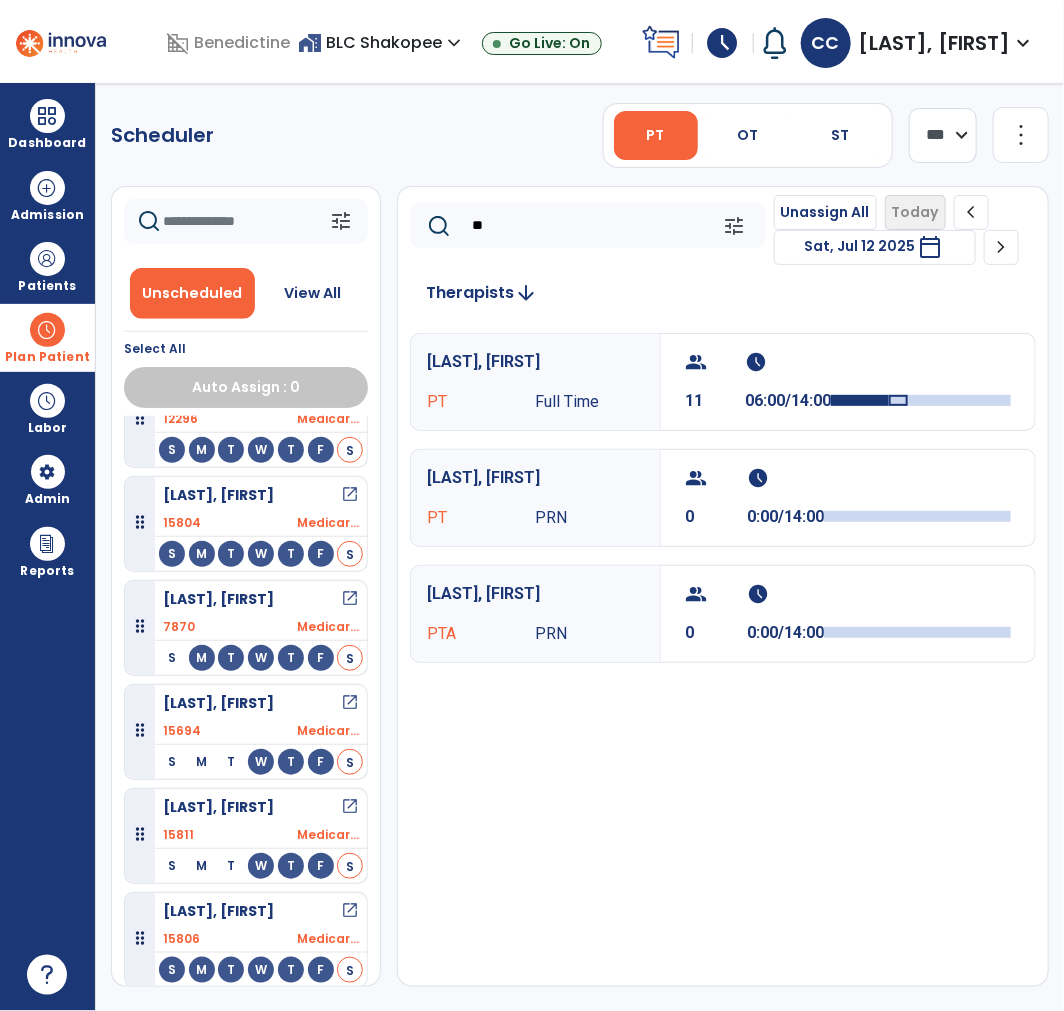type on "*" 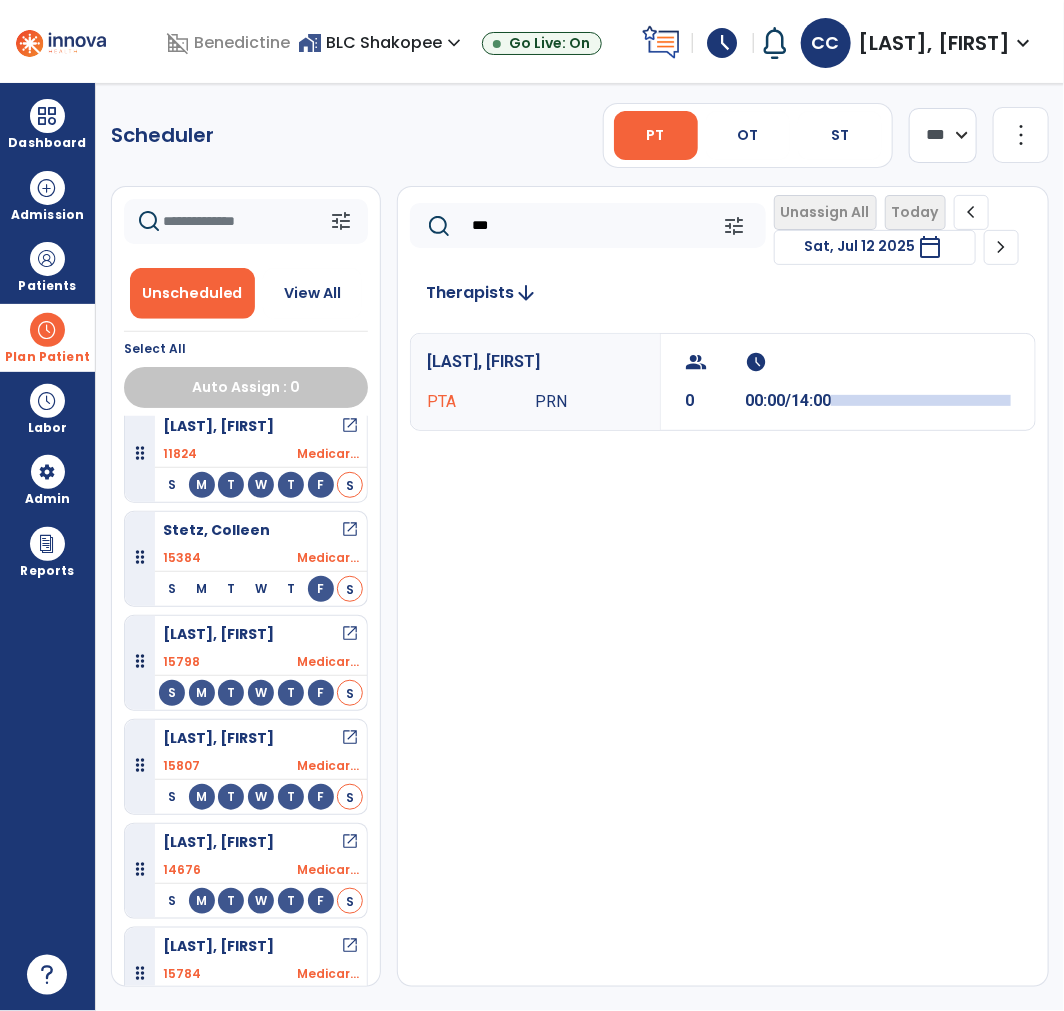 scroll, scrollTop: 2306, scrollLeft: 0, axis: vertical 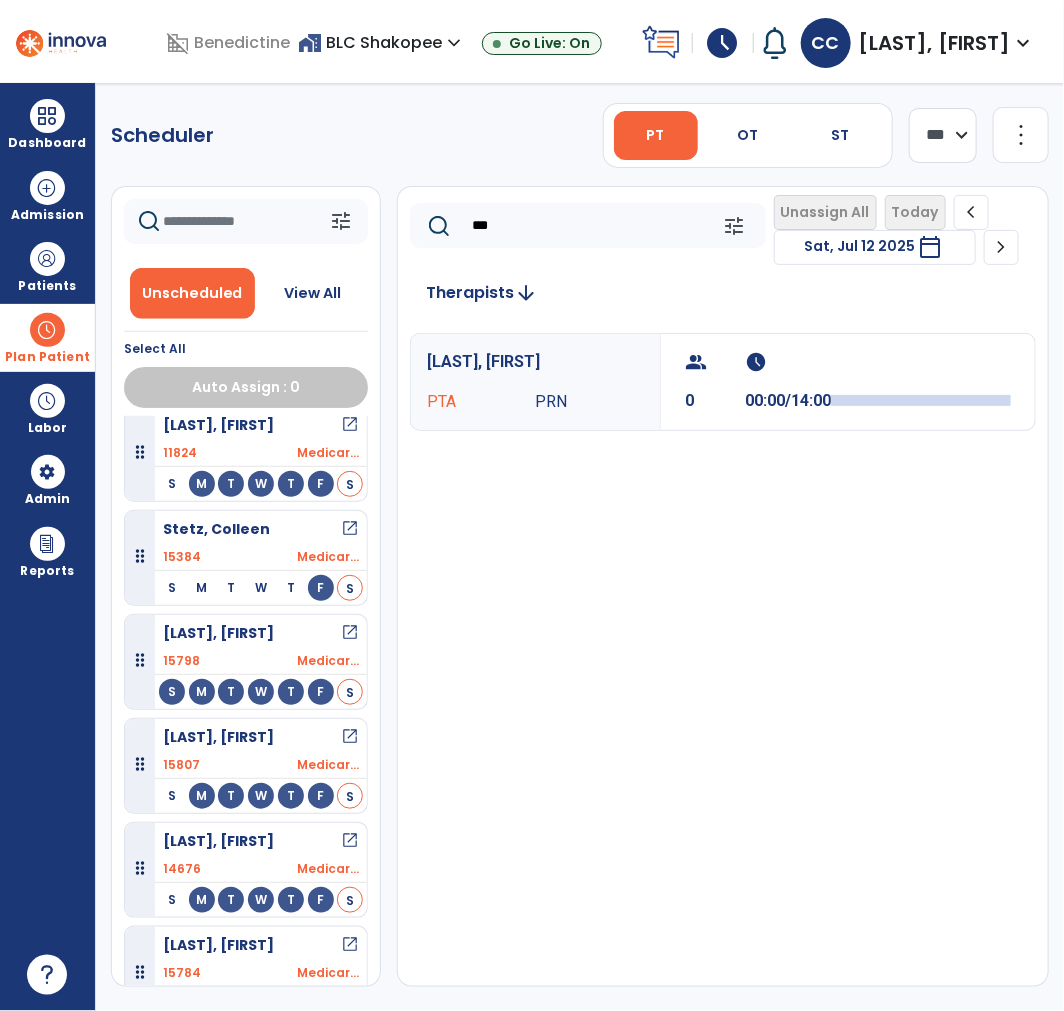 type on "***" 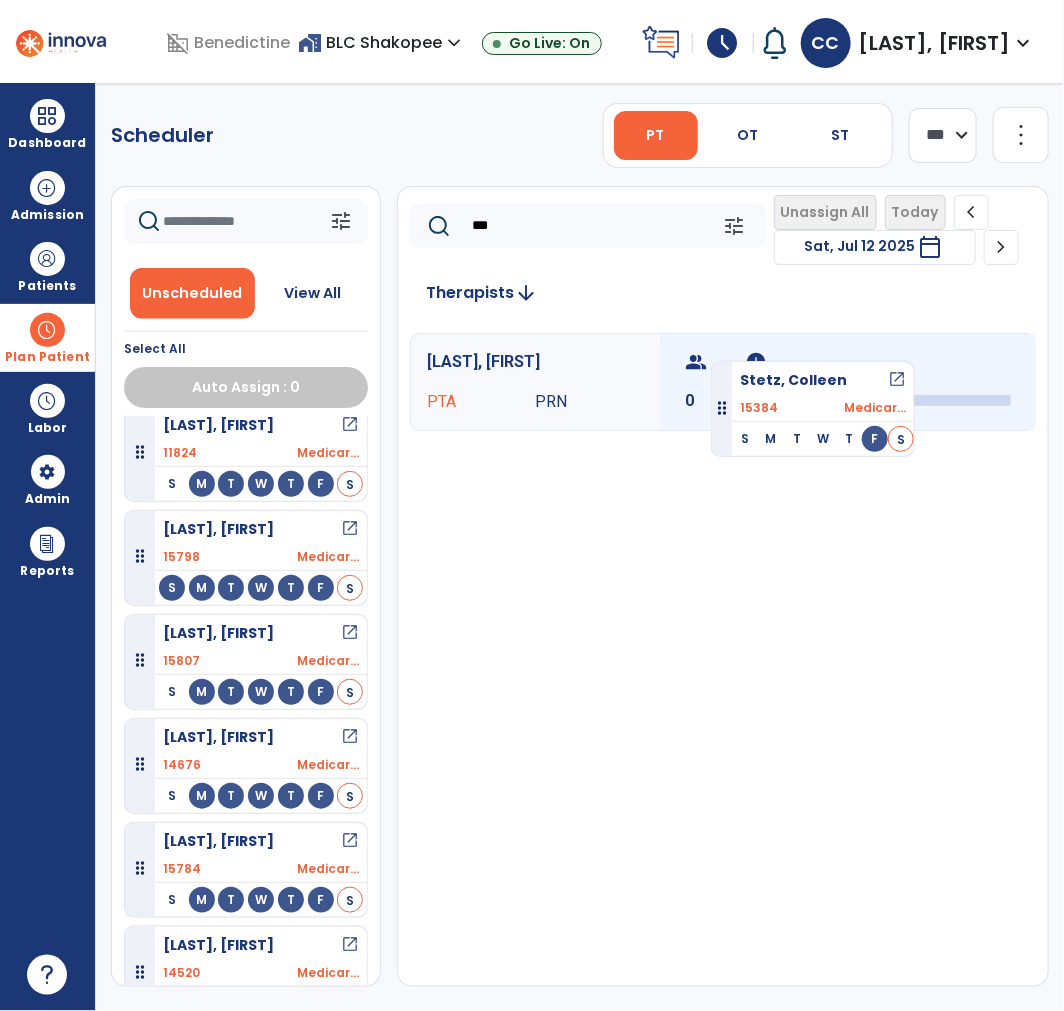 drag, startPoint x: 281, startPoint y: 595, endPoint x: 711, endPoint y: 353, distance: 493.42072 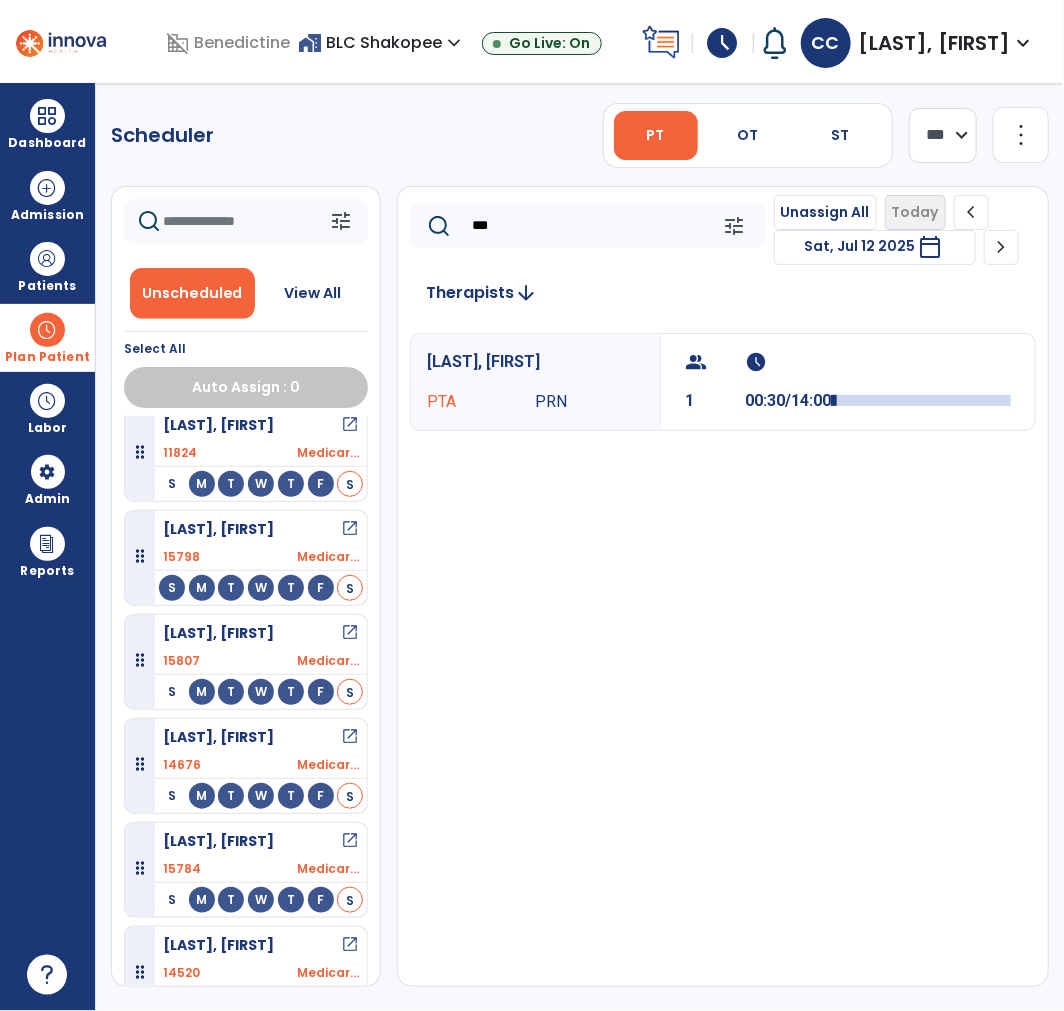 scroll, scrollTop: 2465, scrollLeft: 0, axis: vertical 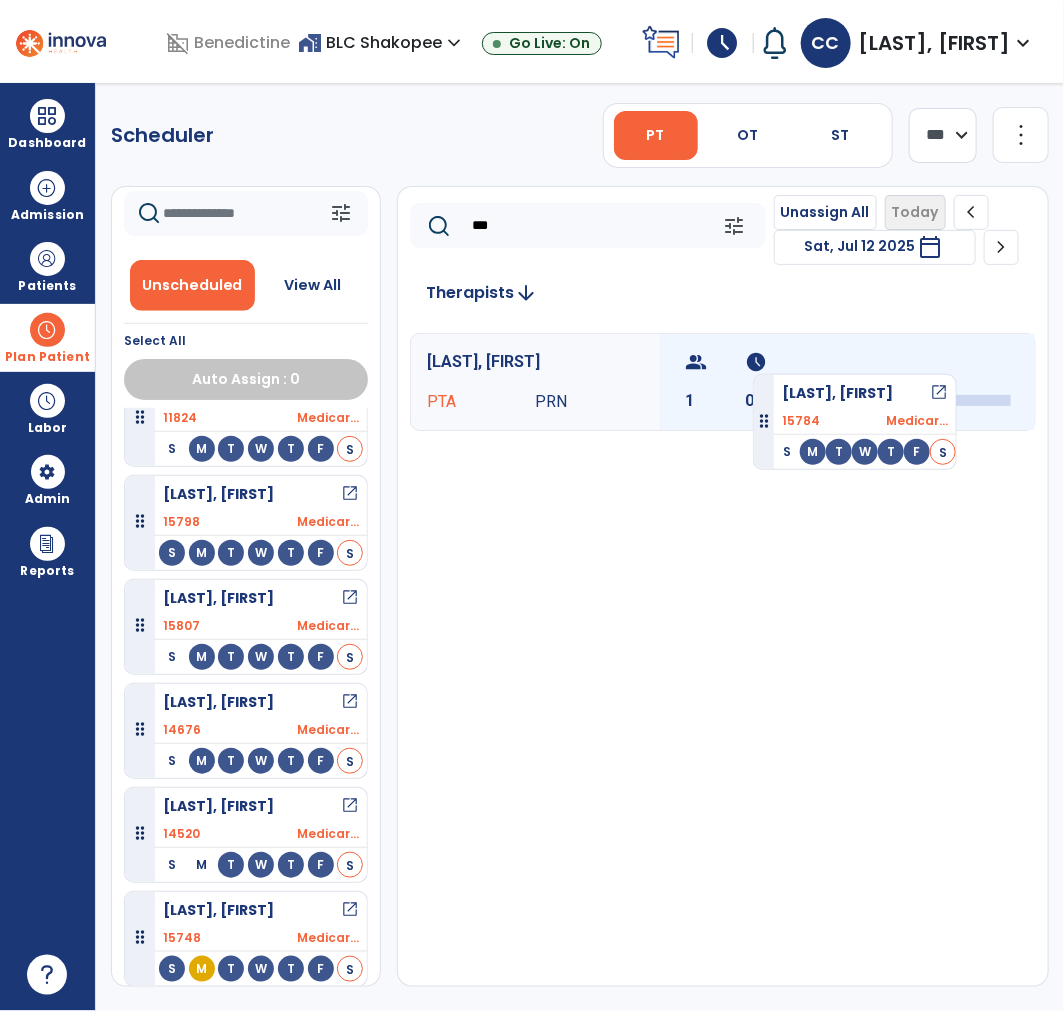 drag, startPoint x: 221, startPoint y: 721, endPoint x: 753, endPoint y: 366, distance: 639.5694 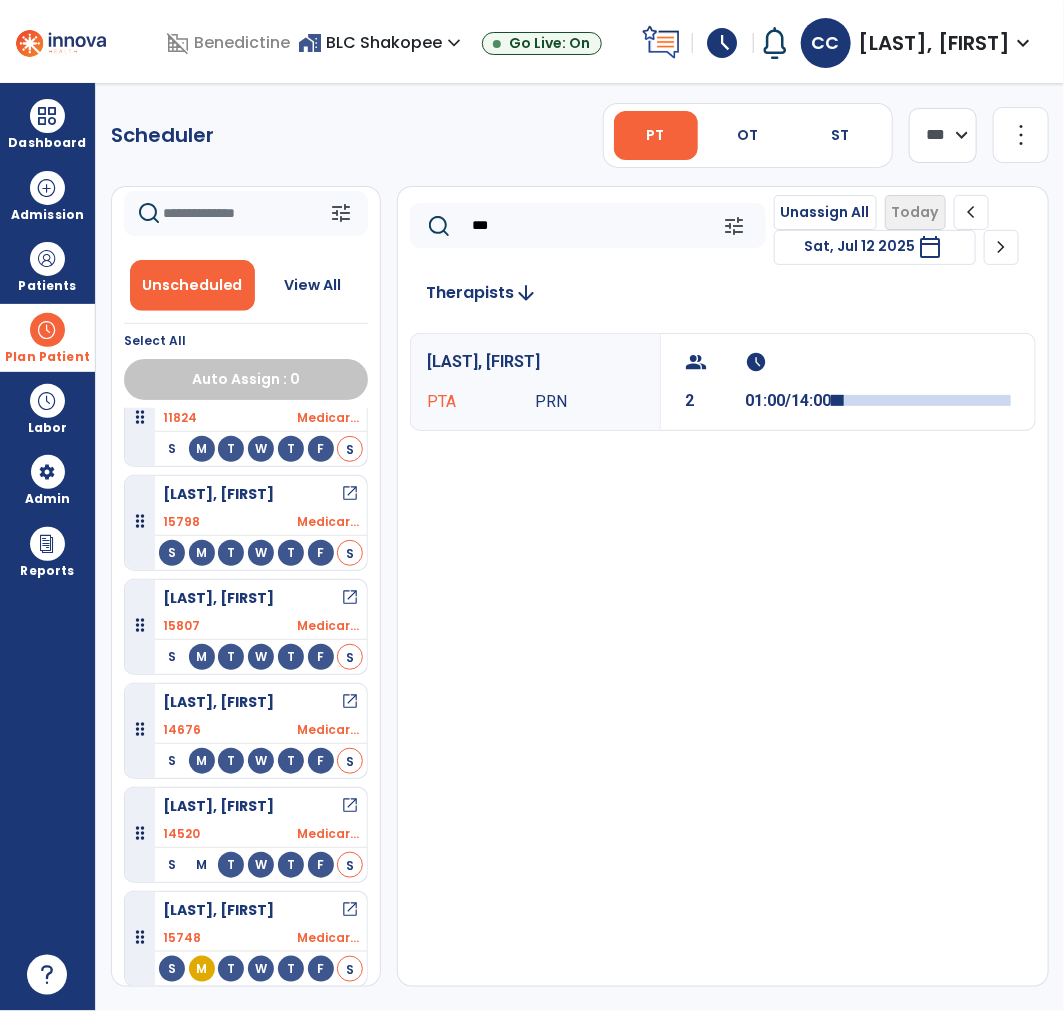 scroll, scrollTop: 2362, scrollLeft: 0, axis: vertical 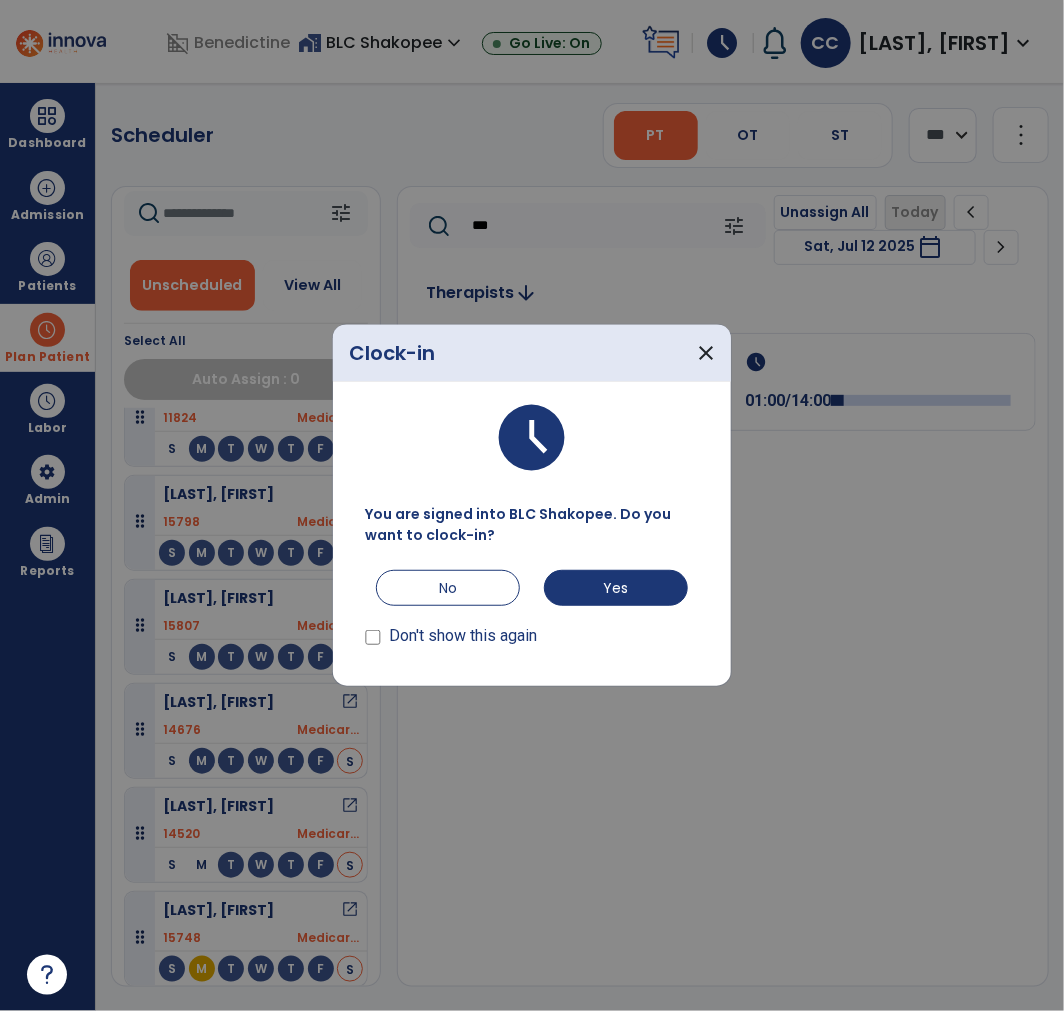 click on "Don't show this again" at bounding box center [463, 636] 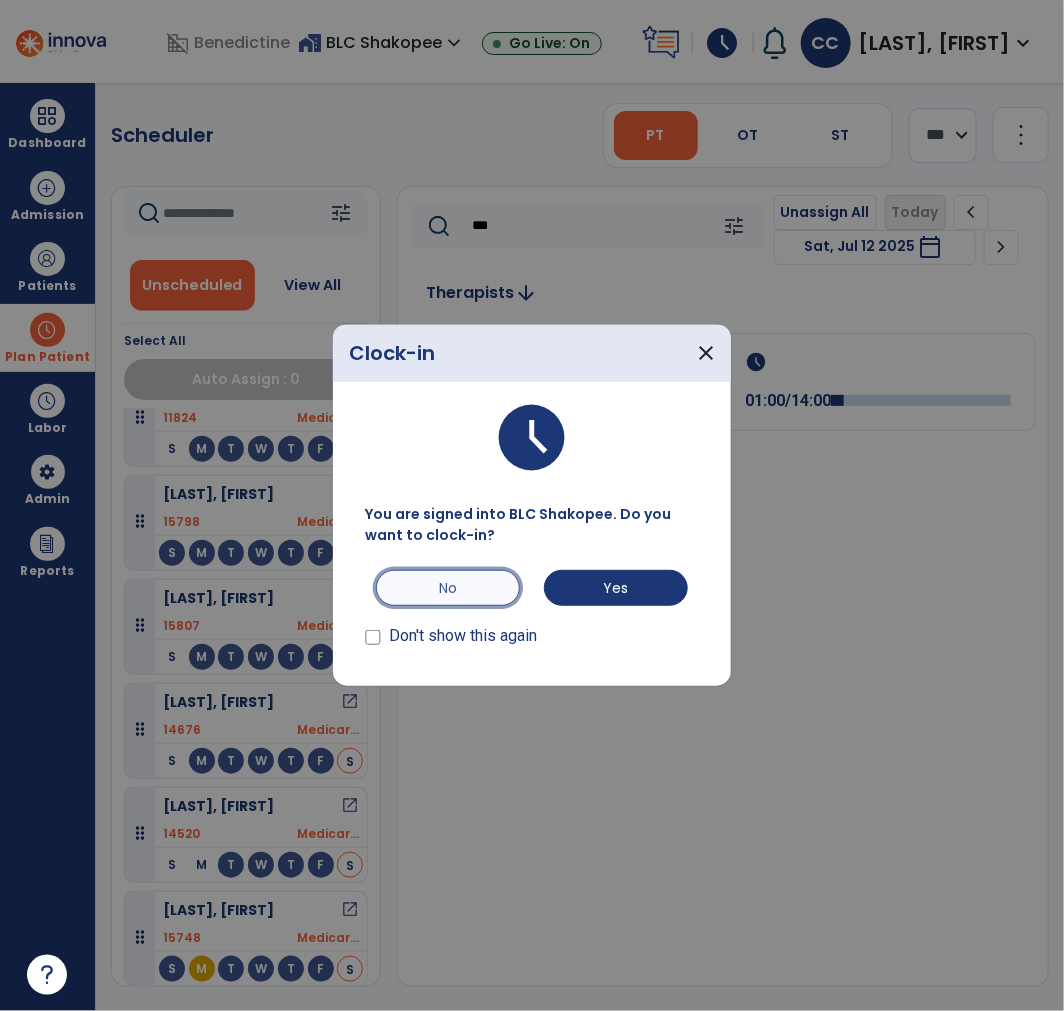click on "No" at bounding box center (448, 588) 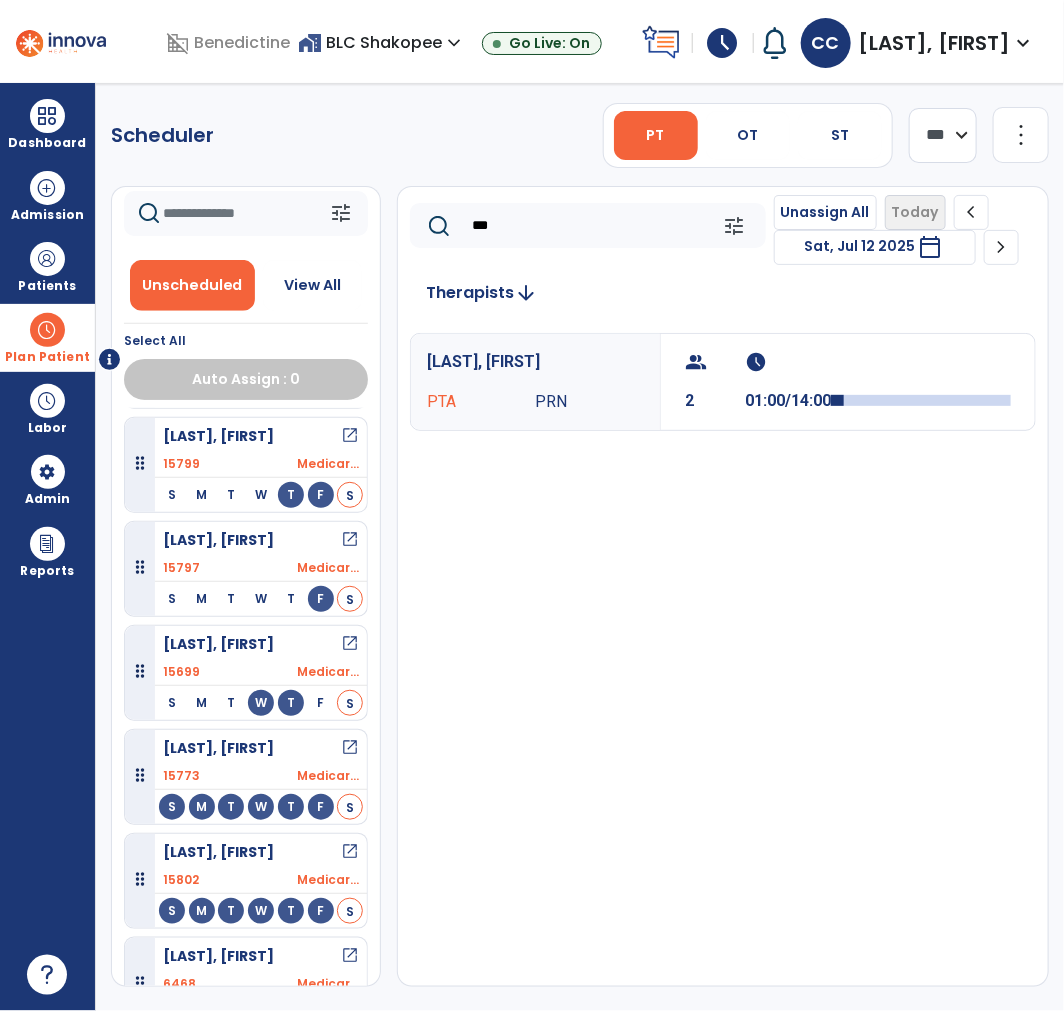 scroll, scrollTop: 0, scrollLeft: 0, axis: both 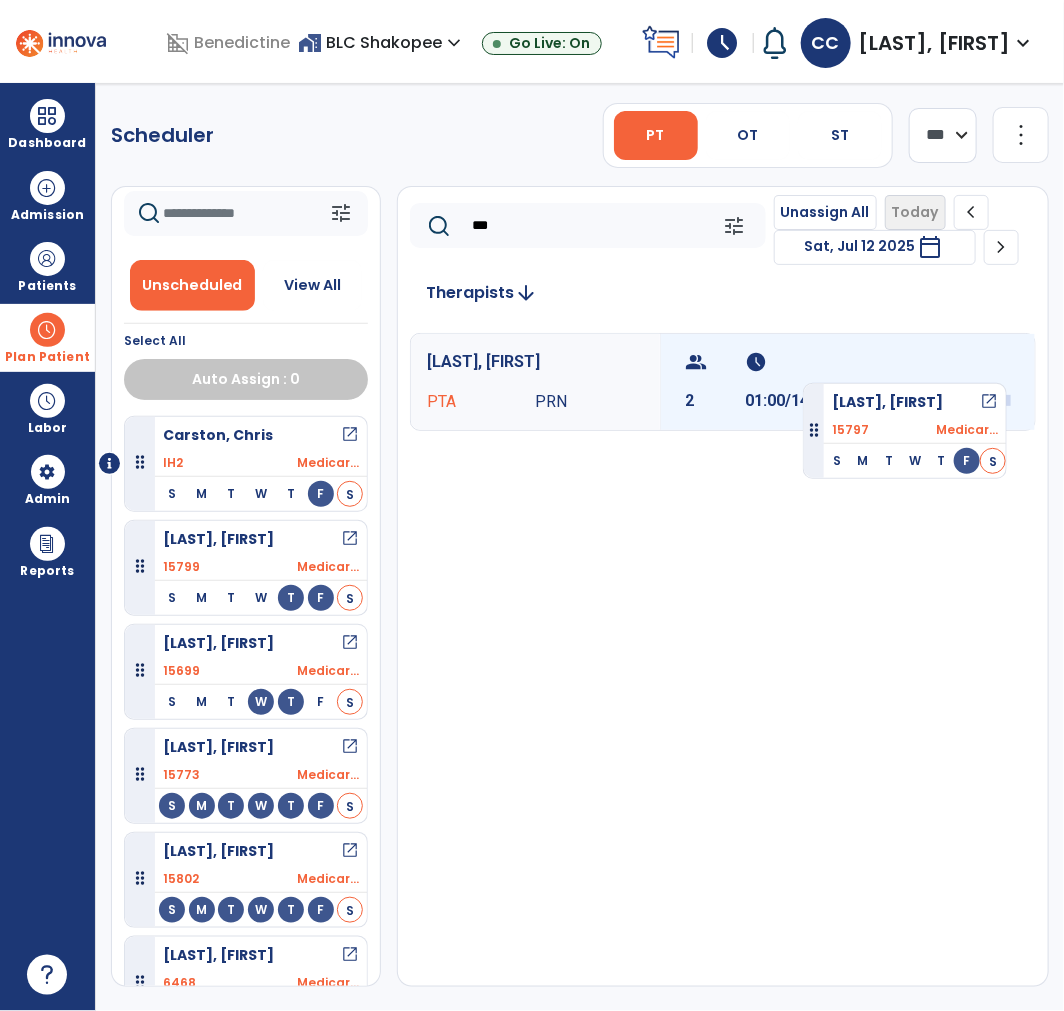 drag, startPoint x: 254, startPoint y: 655, endPoint x: 803, endPoint y: 375, distance: 616.27997 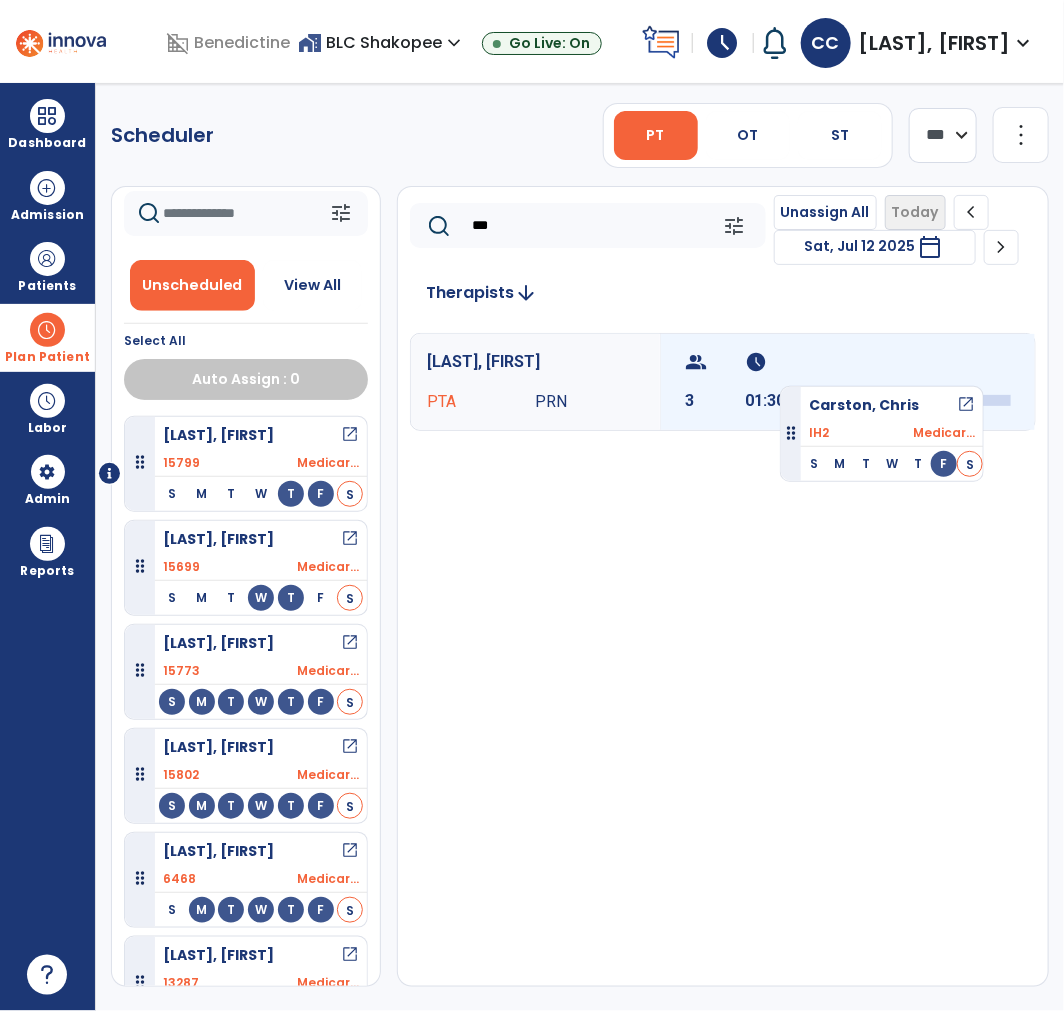 drag, startPoint x: 266, startPoint y: 445, endPoint x: 780, endPoint y: 378, distance: 518.3483 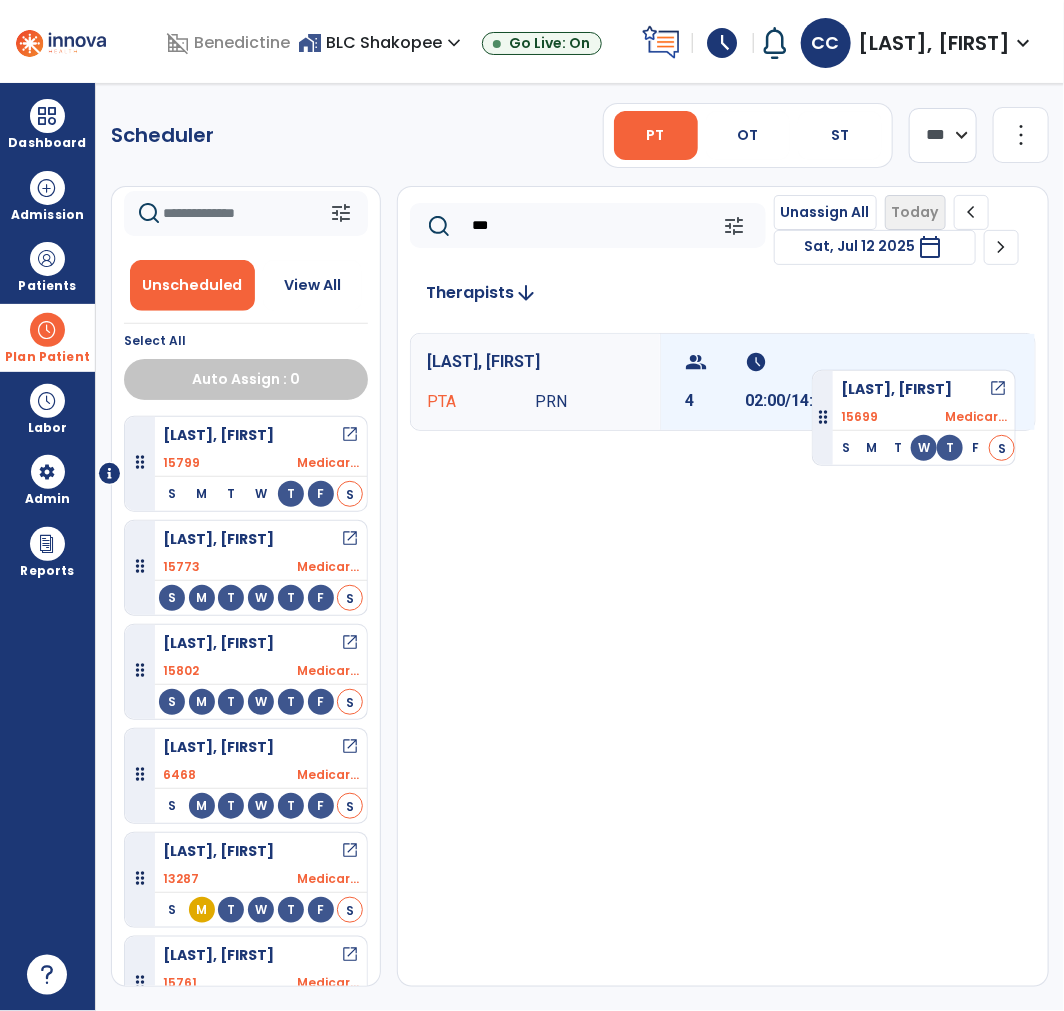 drag, startPoint x: 273, startPoint y: 575, endPoint x: 812, endPoint y: 361, distance: 579.92847 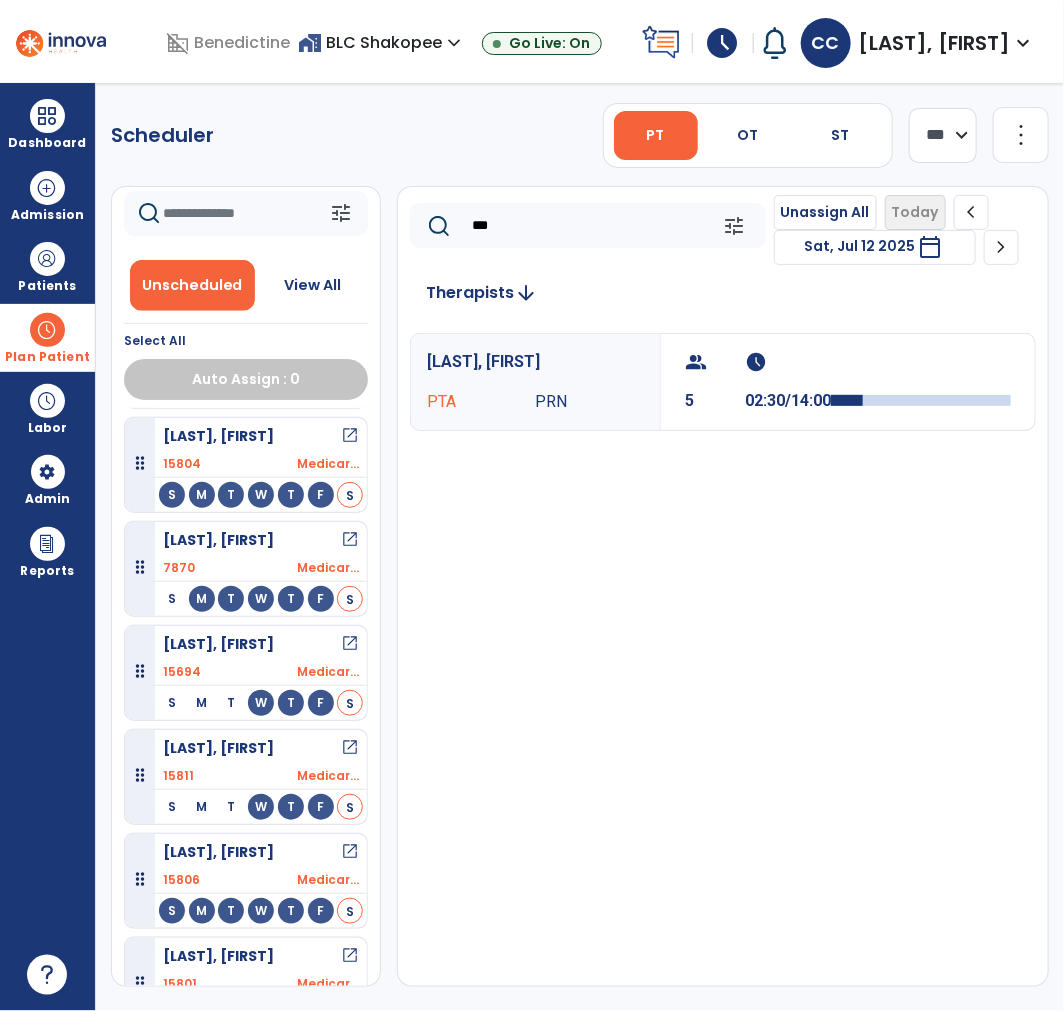 scroll, scrollTop: 751, scrollLeft: 0, axis: vertical 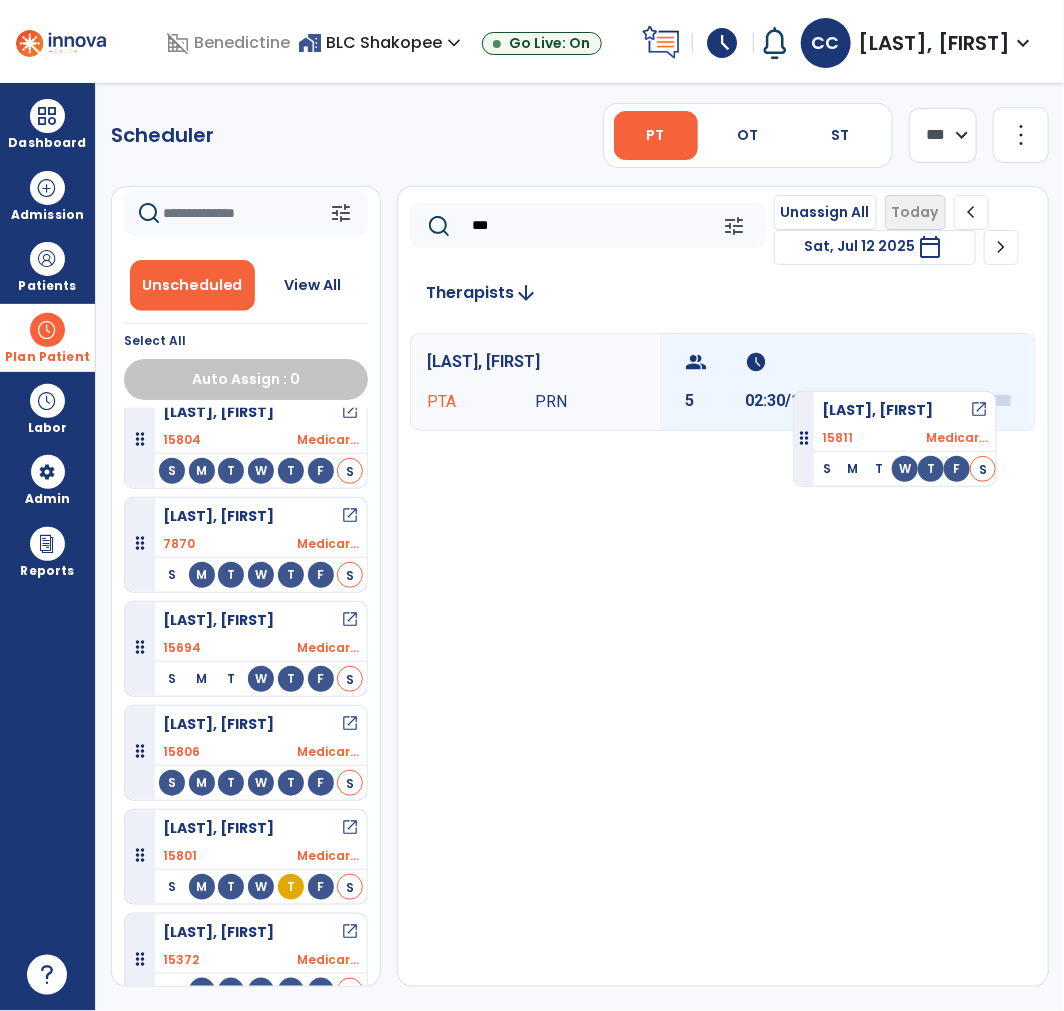 drag, startPoint x: 214, startPoint y: 745, endPoint x: 793, endPoint y: 381, distance: 683.913 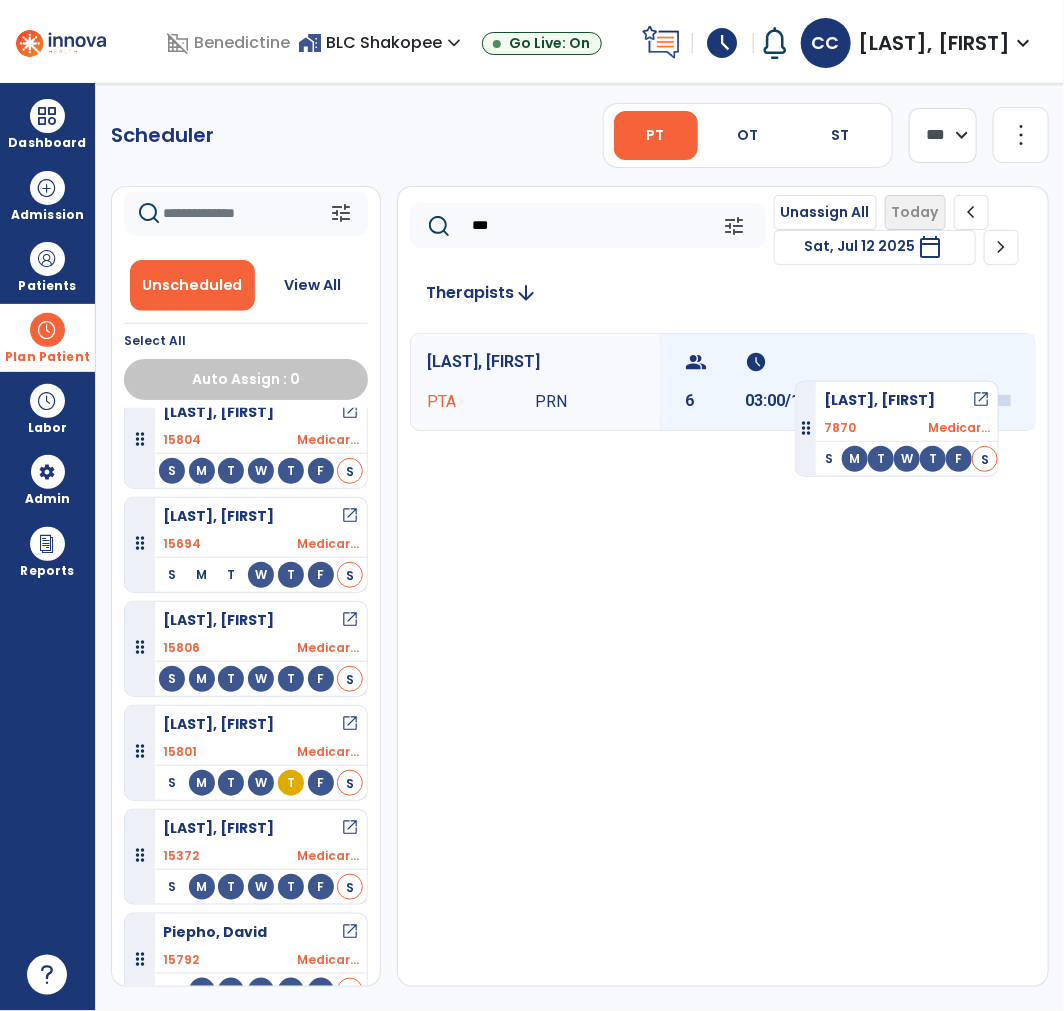 drag, startPoint x: 275, startPoint y: 562, endPoint x: 795, endPoint y: 373, distance: 553.28204 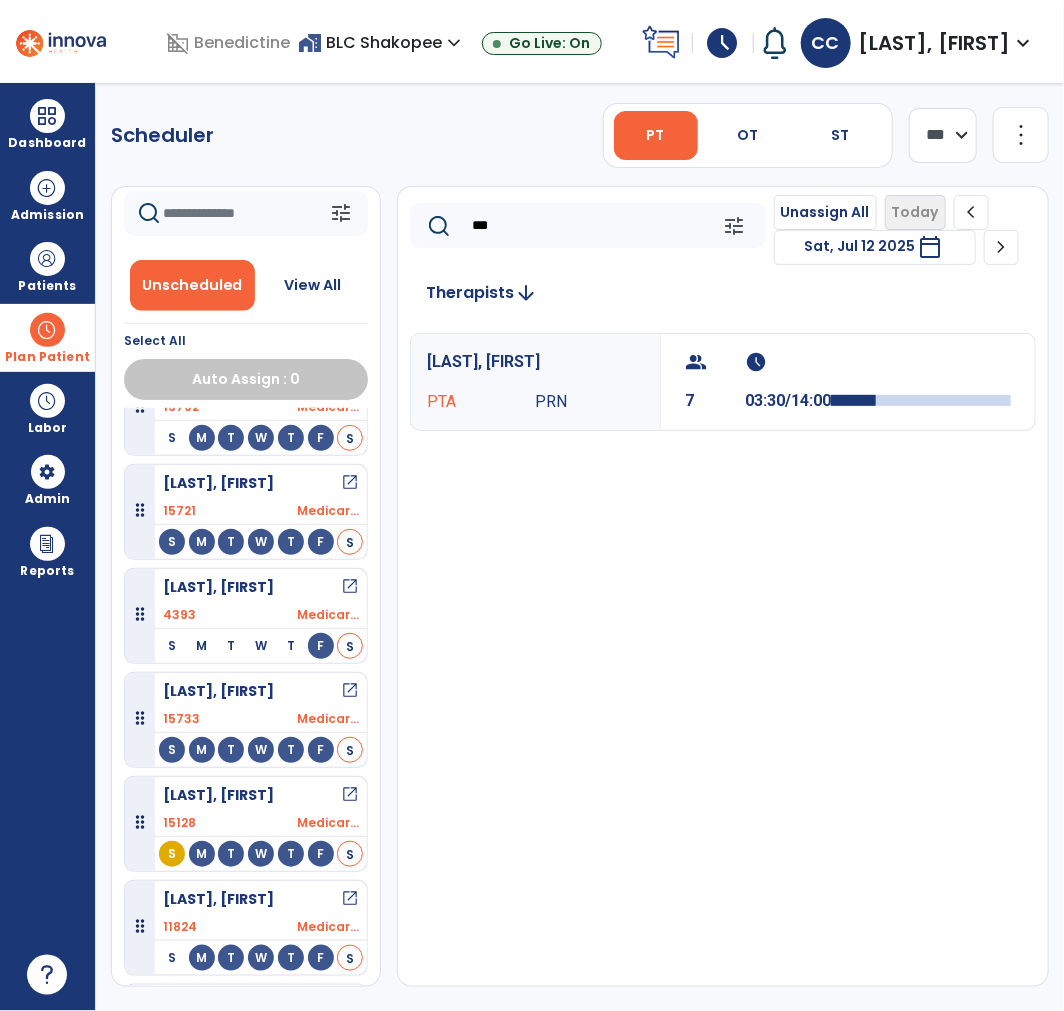 scroll, scrollTop: 1307, scrollLeft: 0, axis: vertical 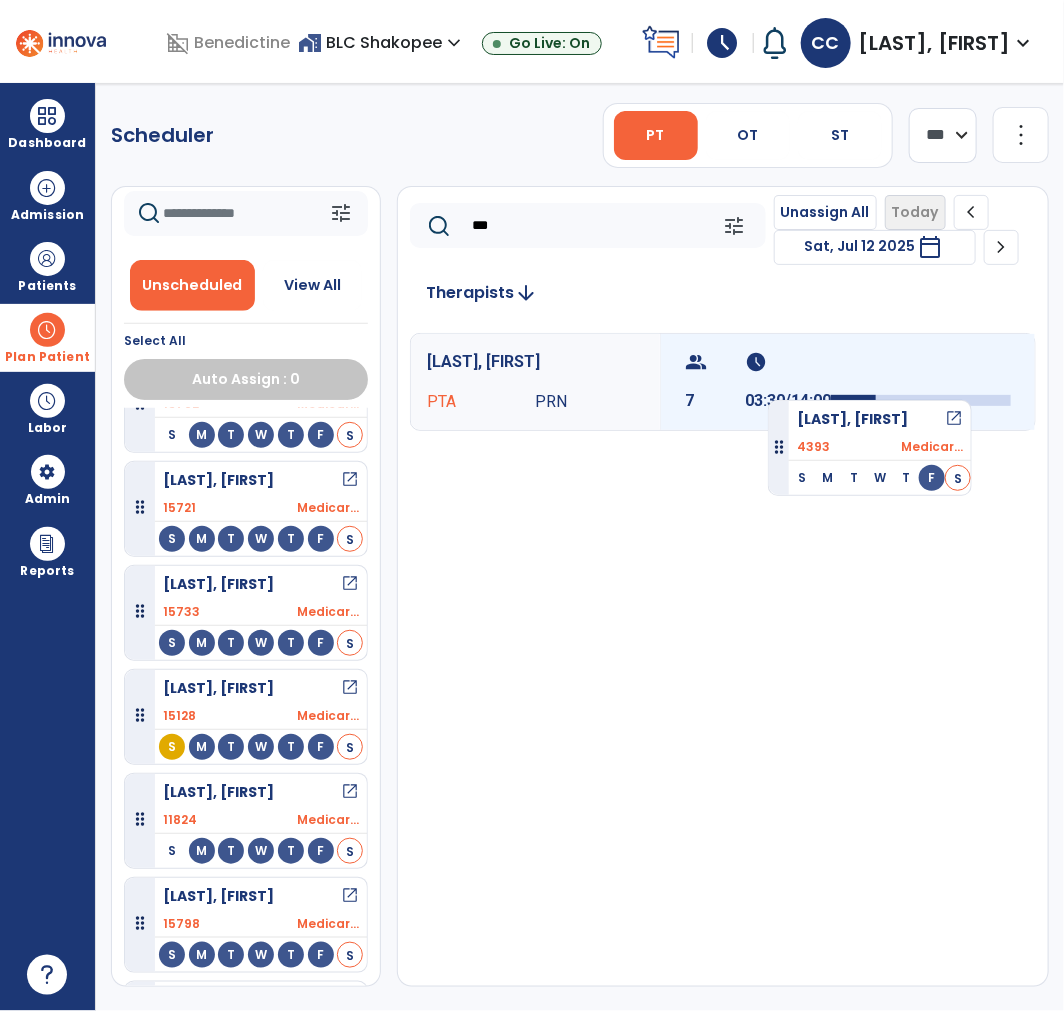drag, startPoint x: 217, startPoint y: 611, endPoint x: 768, endPoint y: 392, distance: 592.92664 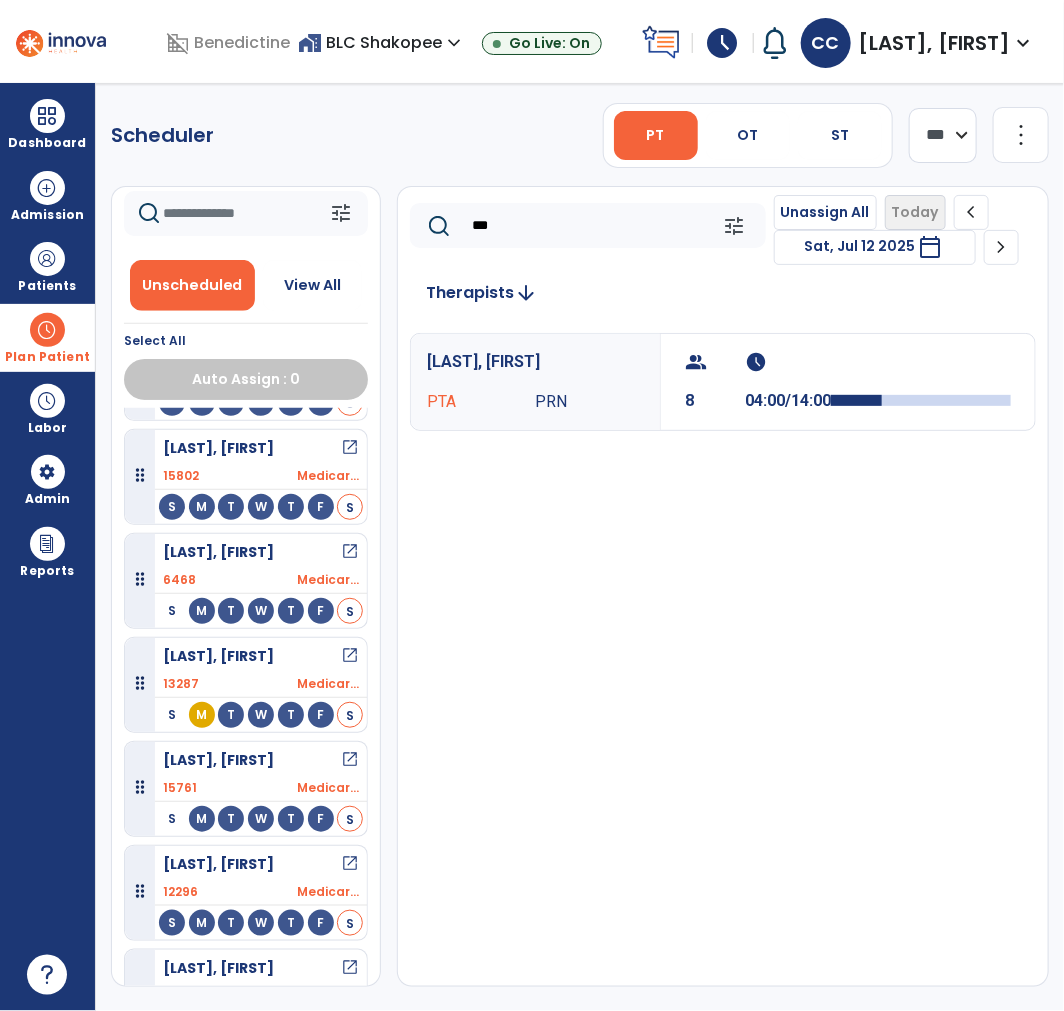 scroll, scrollTop: 0, scrollLeft: 0, axis: both 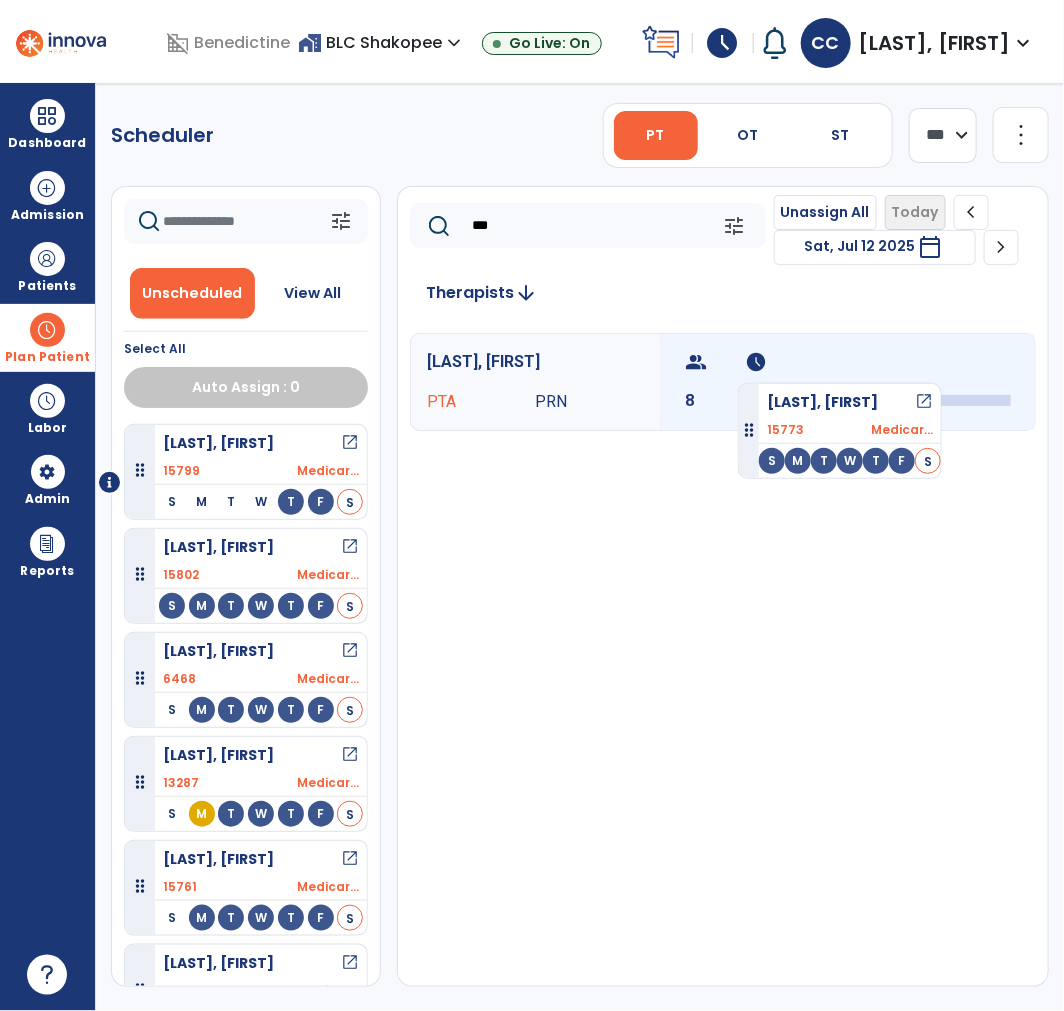 drag, startPoint x: 256, startPoint y: 557, endPoint x: 738, endPoint y: 375, distance: 515.21643 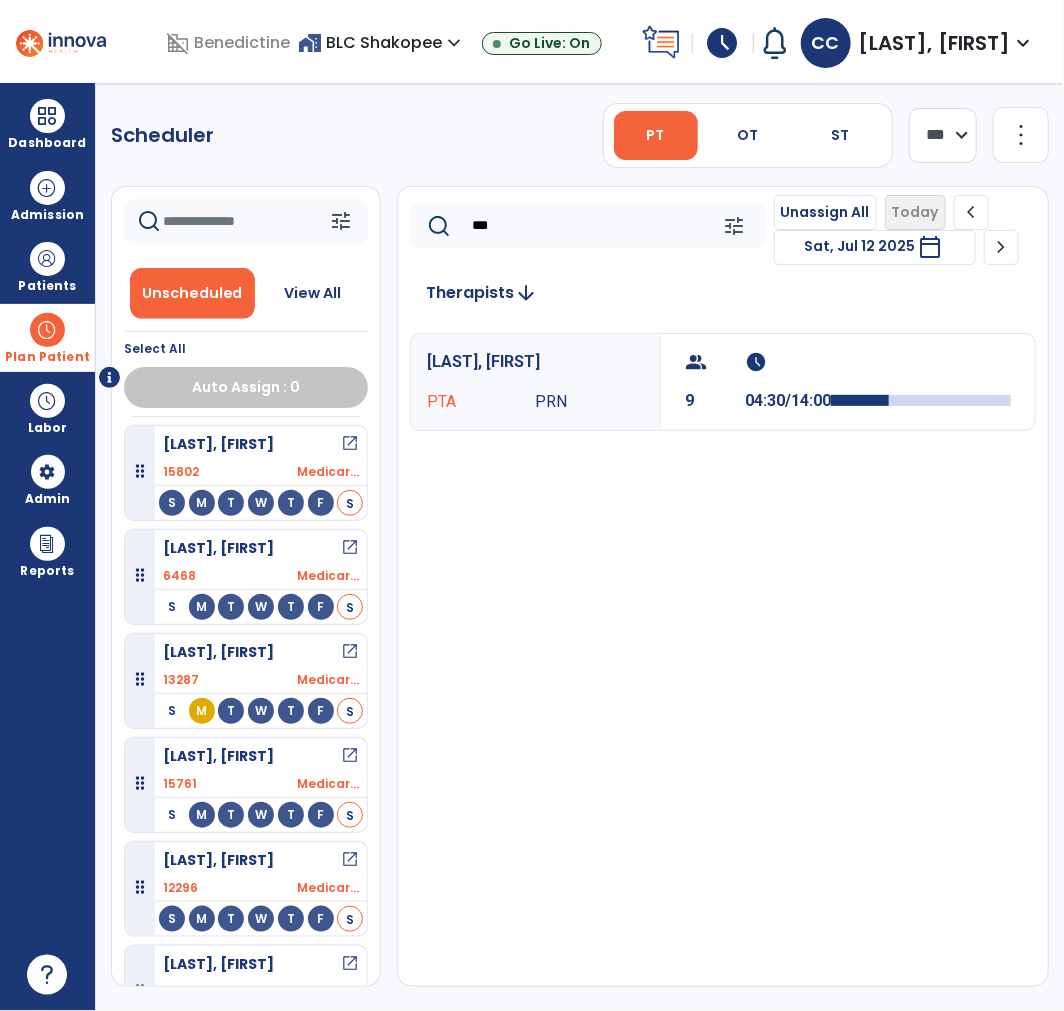 scroll, scrollTop: 105, scrollLeft: 0, axis: vertical 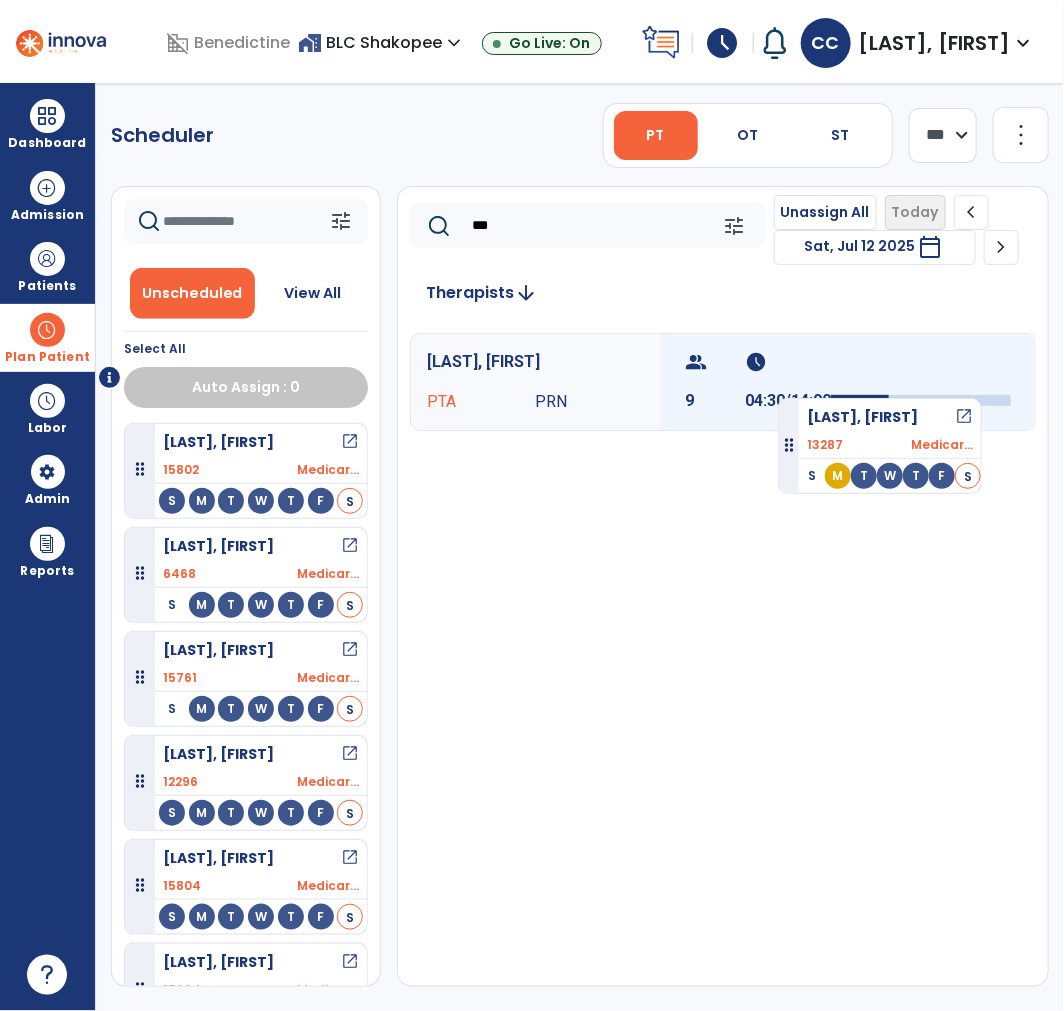 drag, startPoint x: 270, startPoint y: 683, endPoint x: 778, endPoint y: 390, distance: 586.441 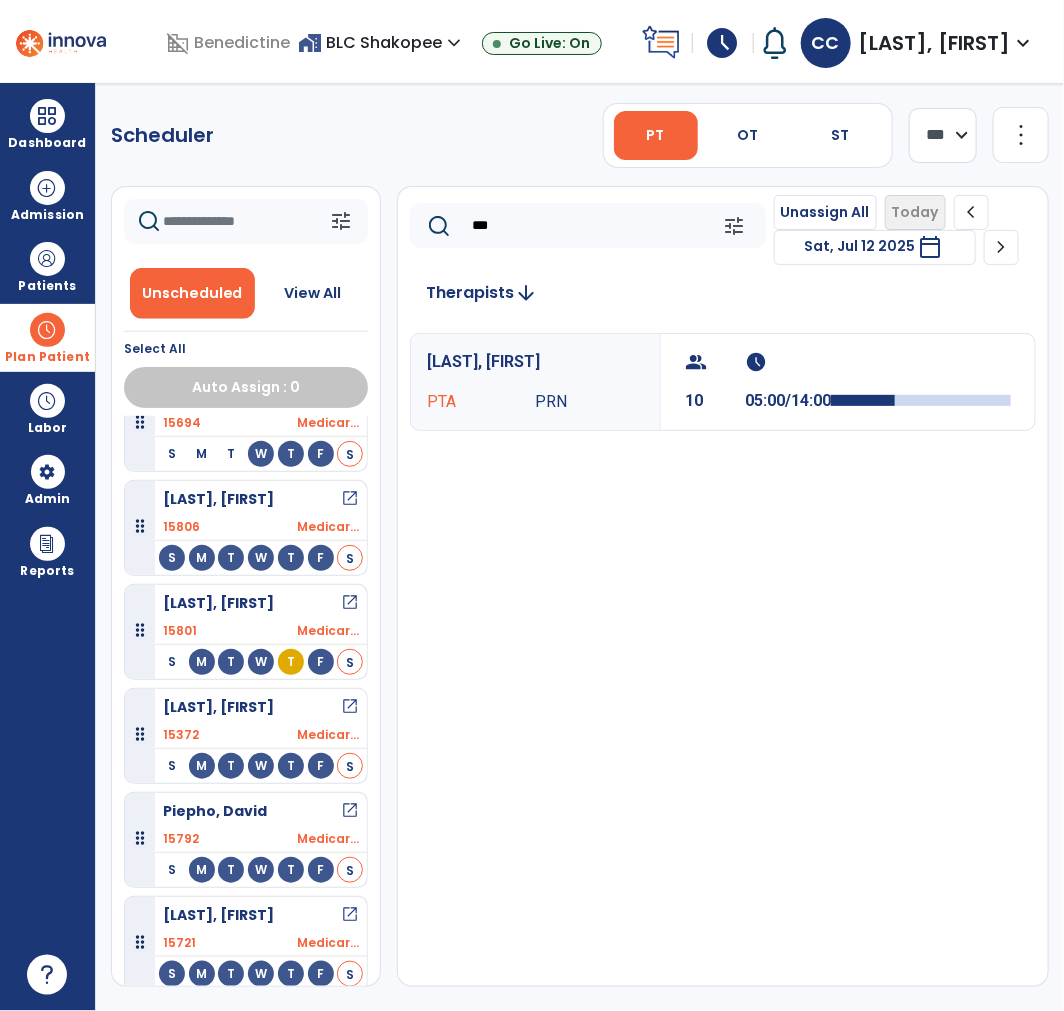 scroll, scrollTop: 903, scrollLeft: 0, axis: vertical 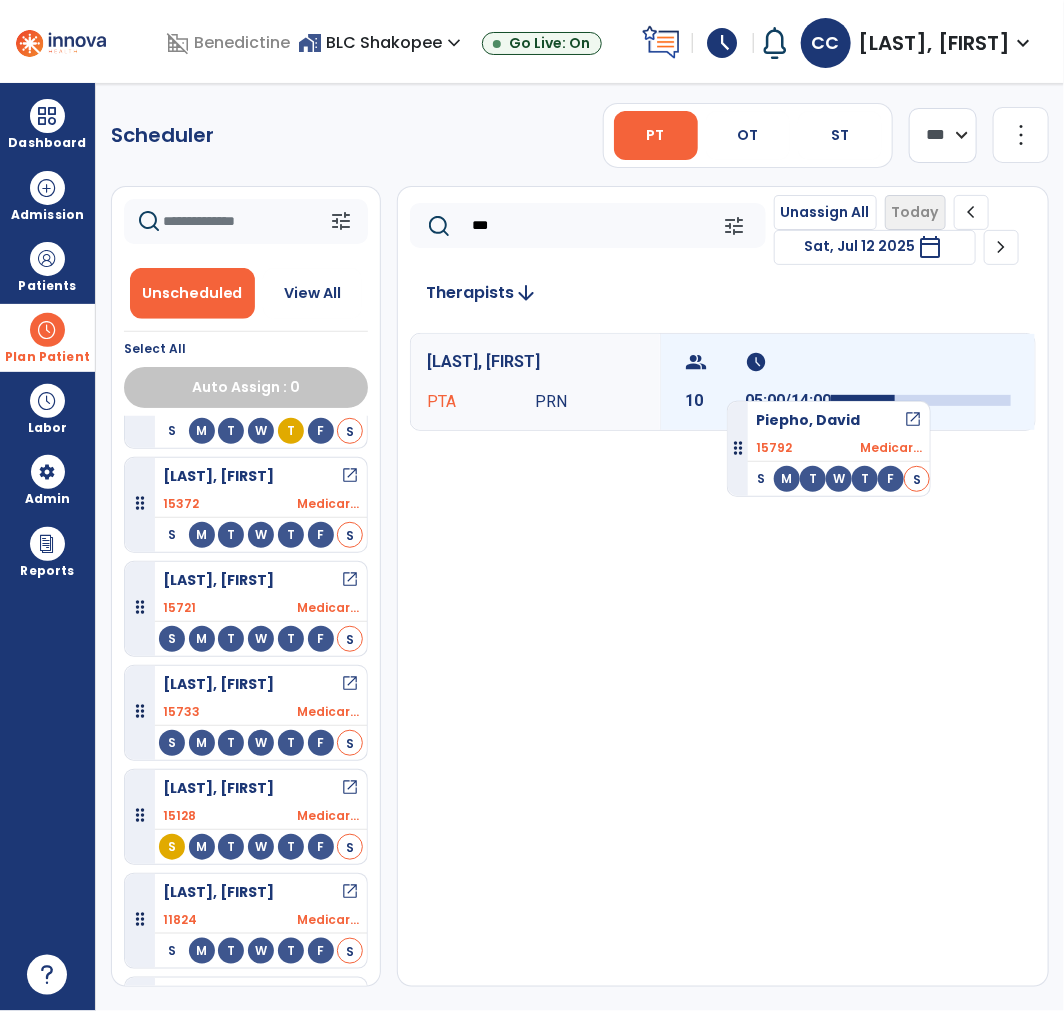 drag, startPoint x: 271, startPoint y: 608, endPoint x: 727, endPoint y: 393, distance: 504.14383 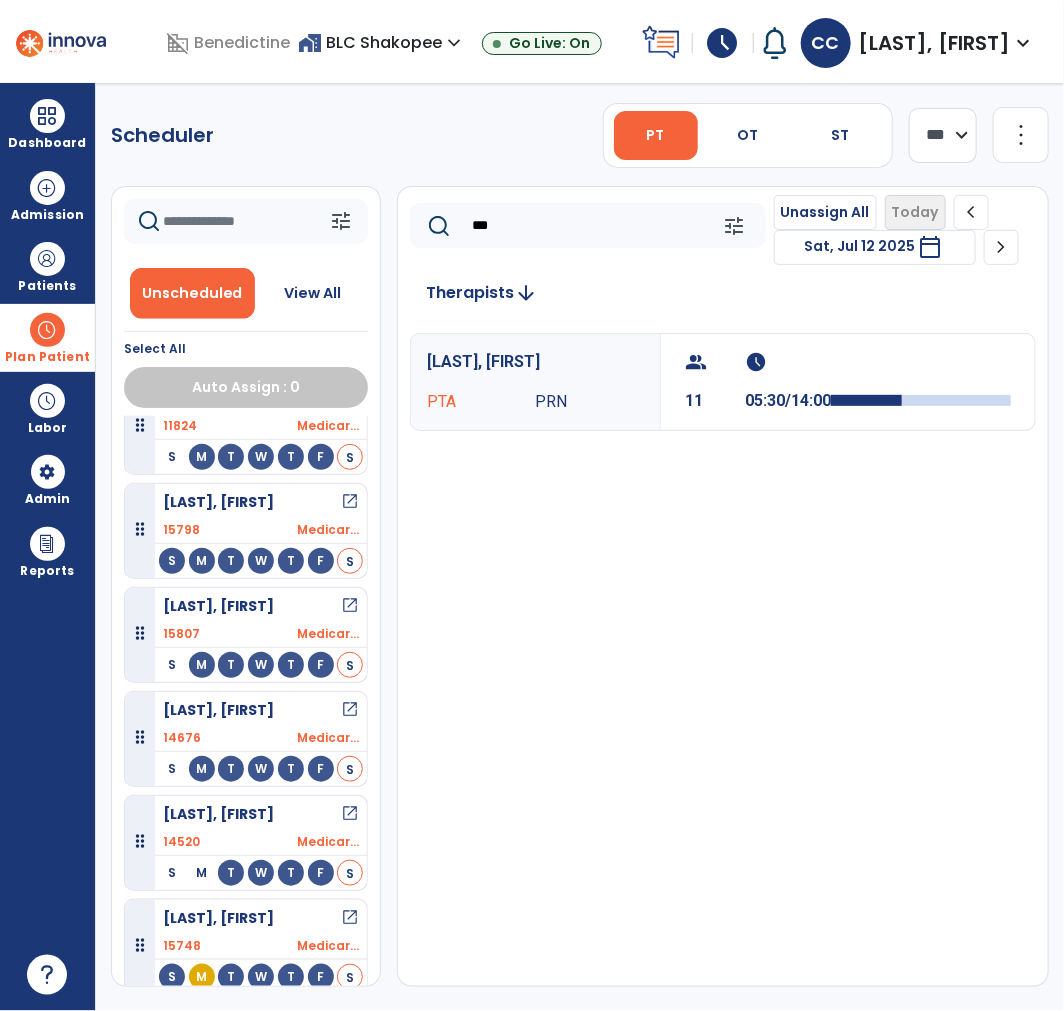 scroll, scrollTop: 1423, scrollLeft: 0, axis: vertical 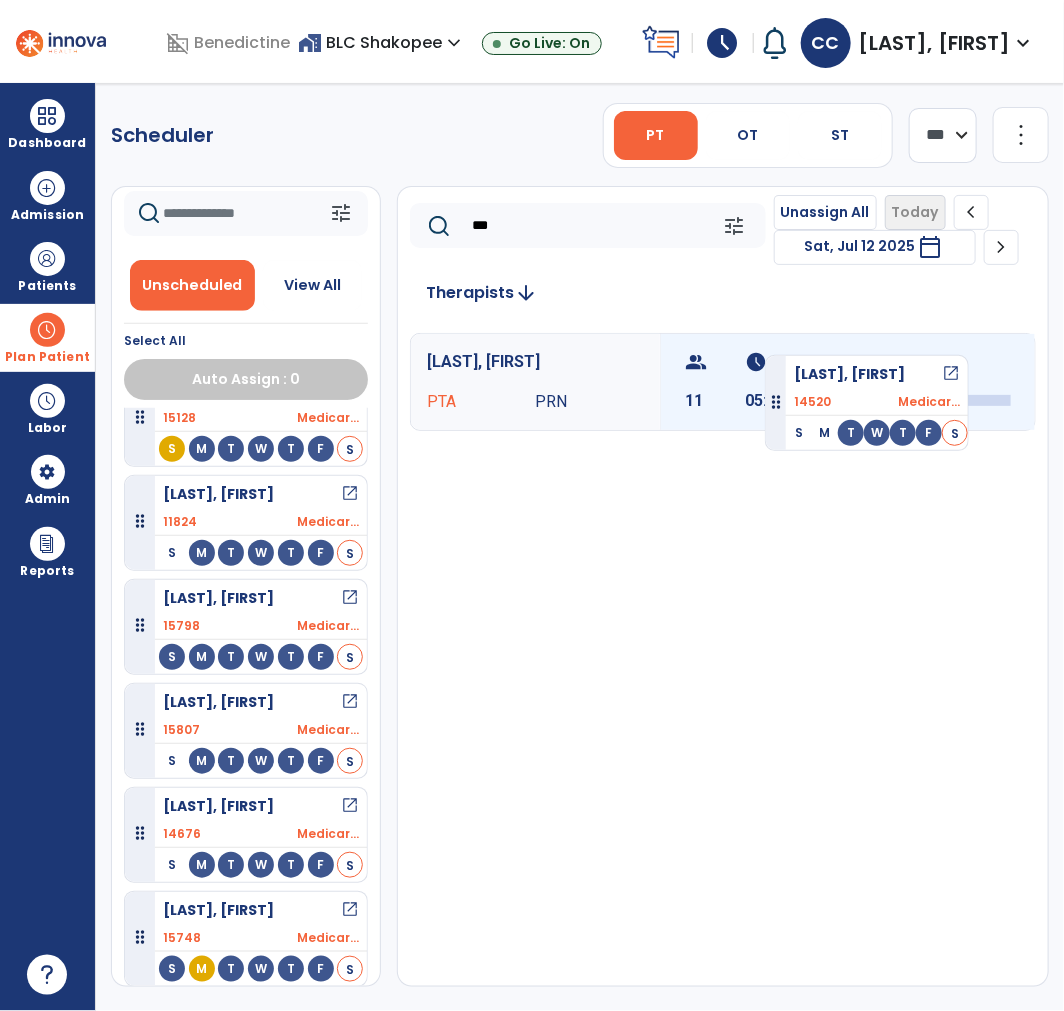 drag, startPoint x: 260, startPoint y: 827, endPoint x: 765, endPoint y: 367, distance: 683.09955 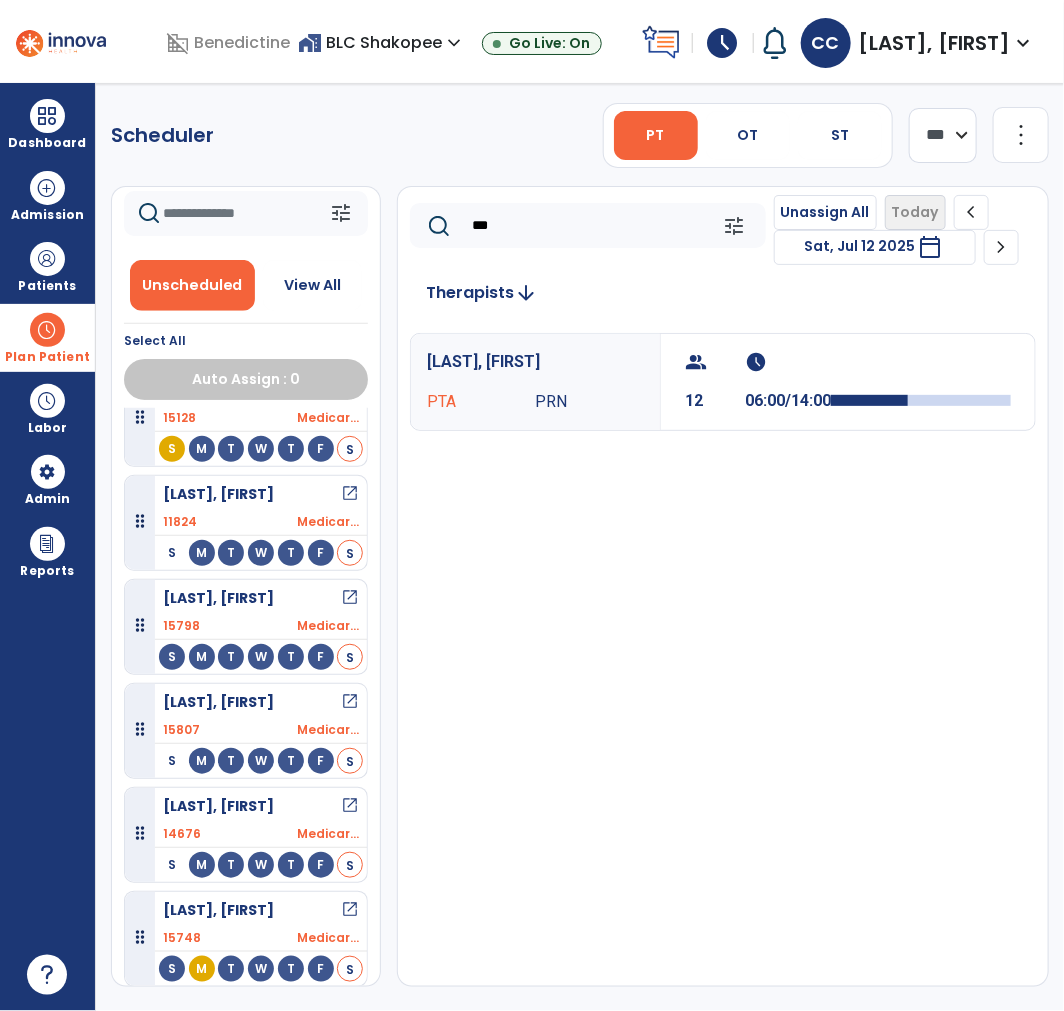 scroll, scrollTop: 1318, scrollLeft: 0, axis: vertical 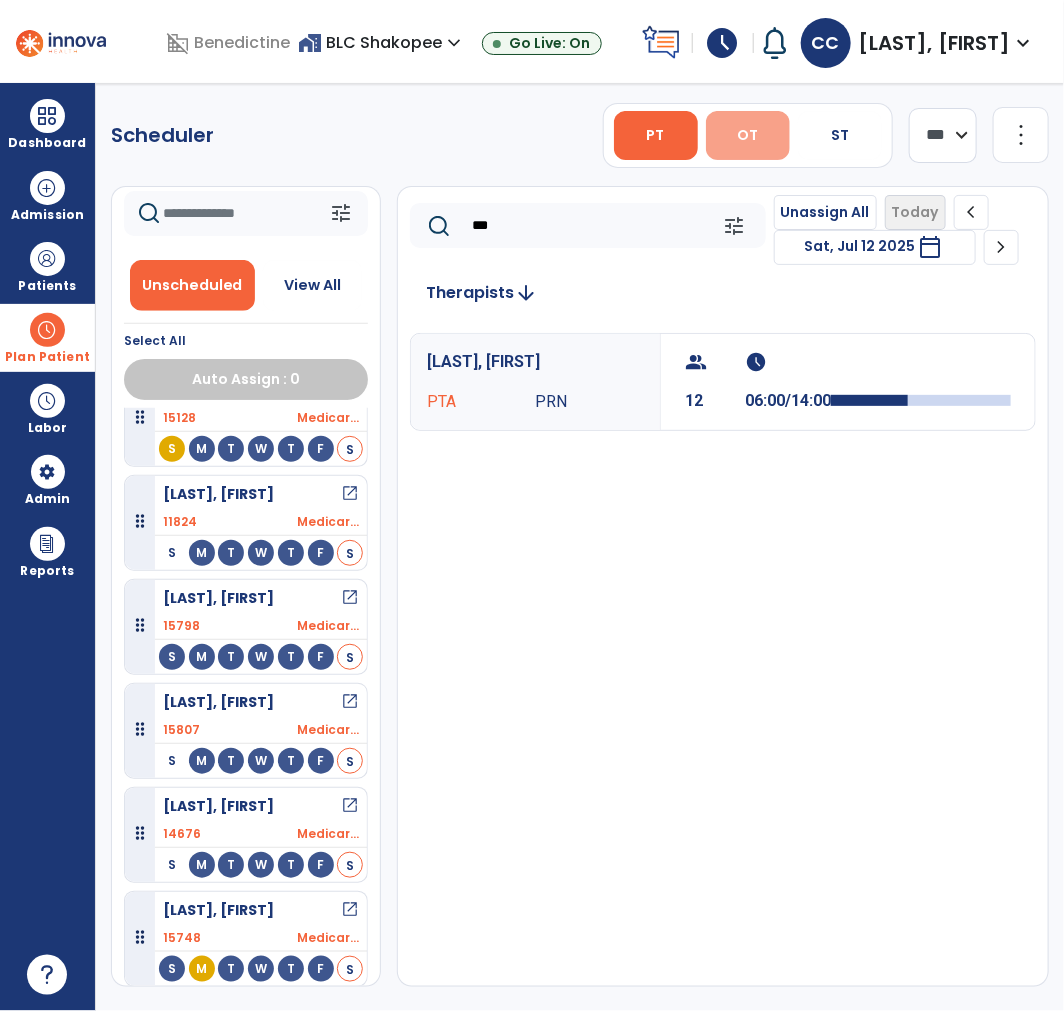 click on "OT" at bounding box center [748, 135] 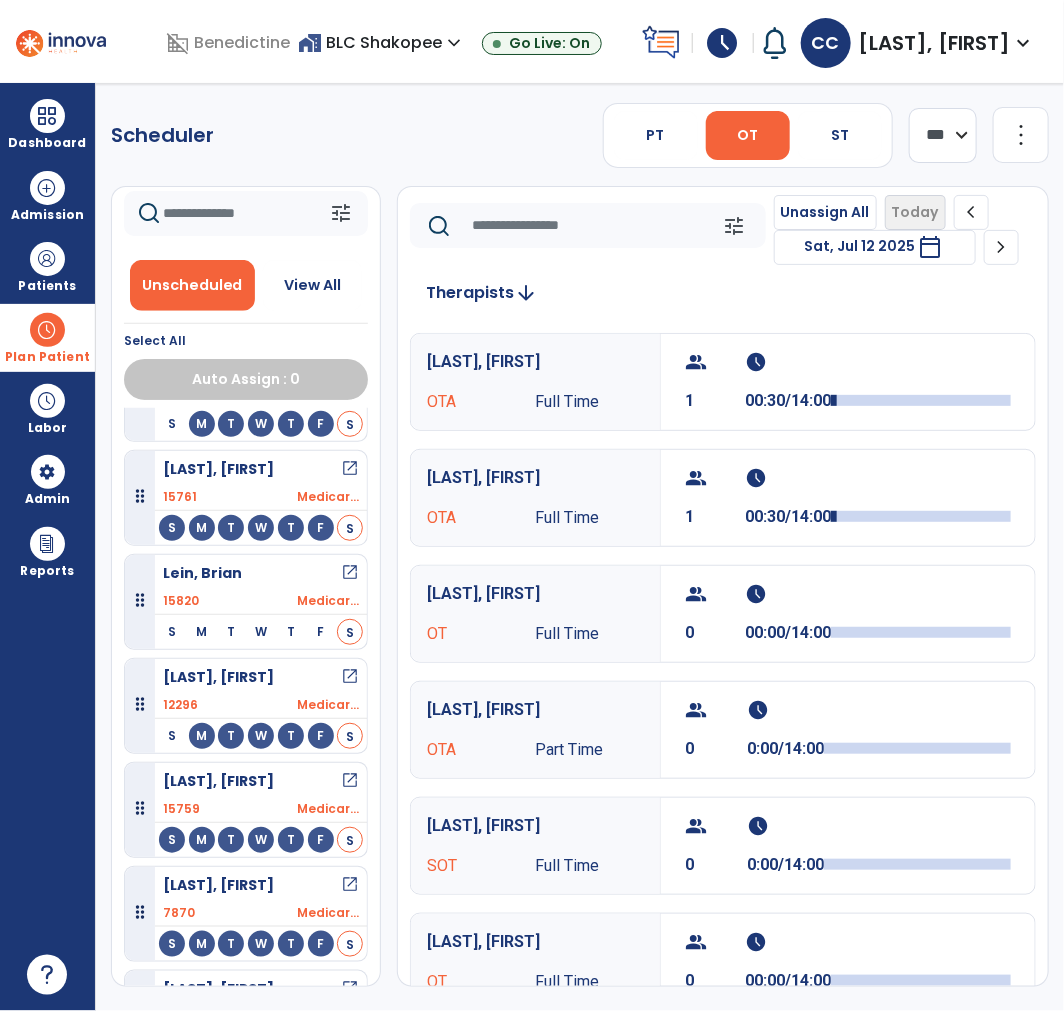 scroll, scrollTop: 1423, scrollLeft: 0, axis: vertical 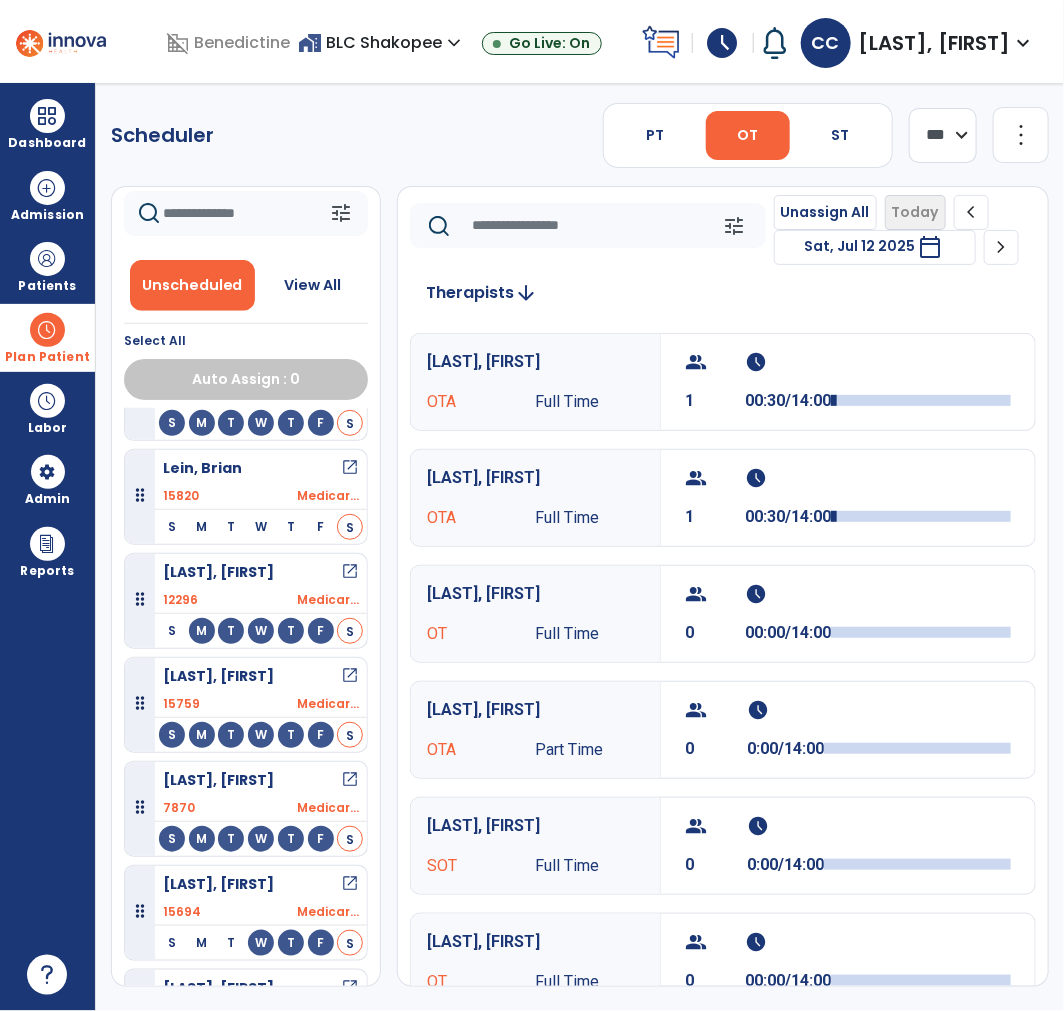 click 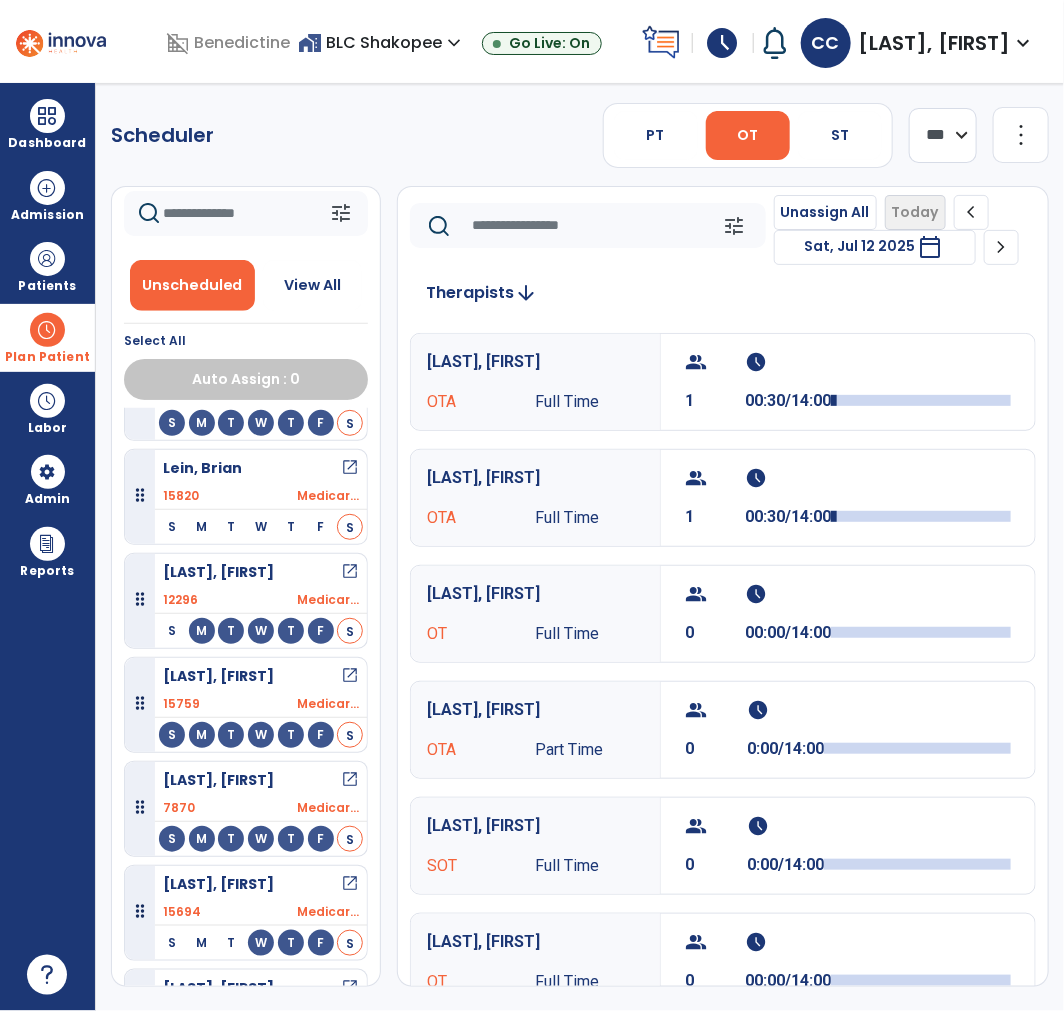 click on "Unassign All" 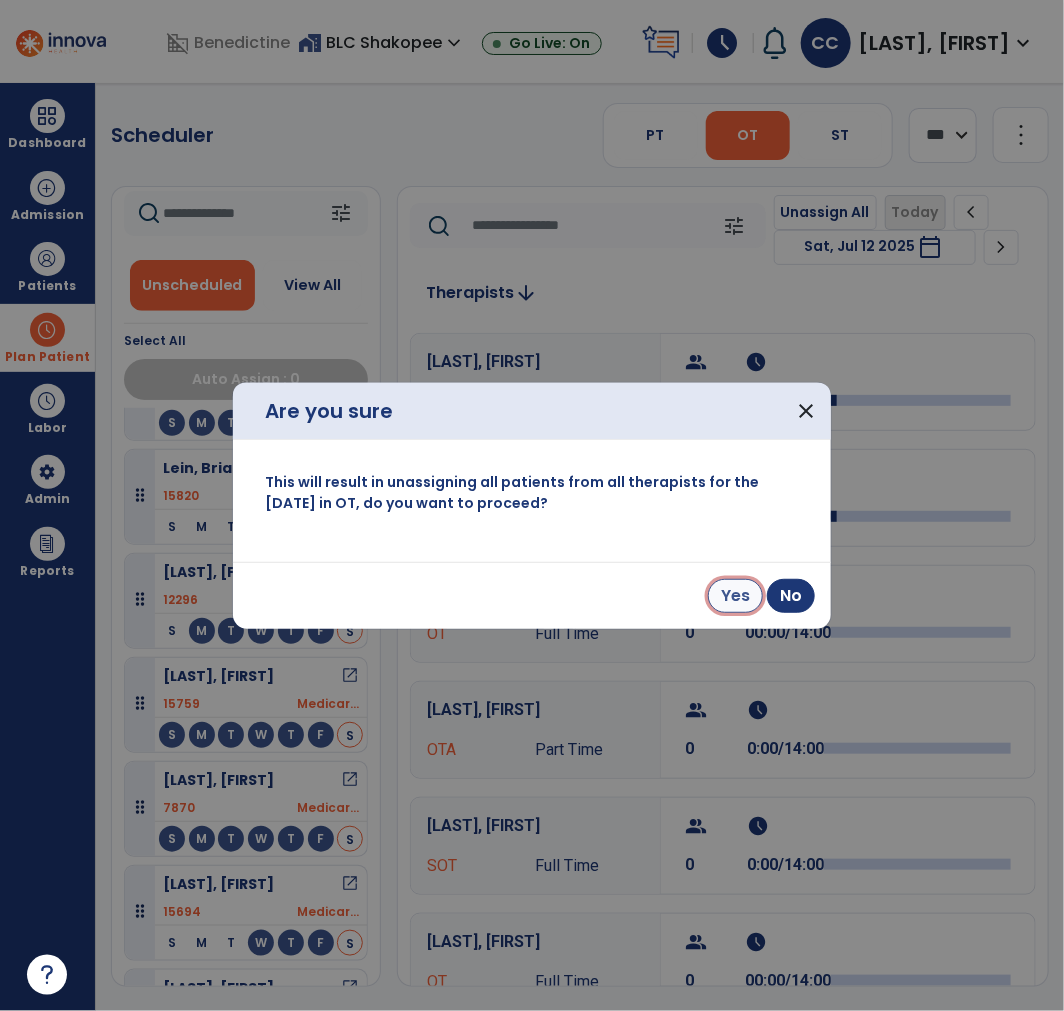 click on "Yes" at bounding box center [735, 596] 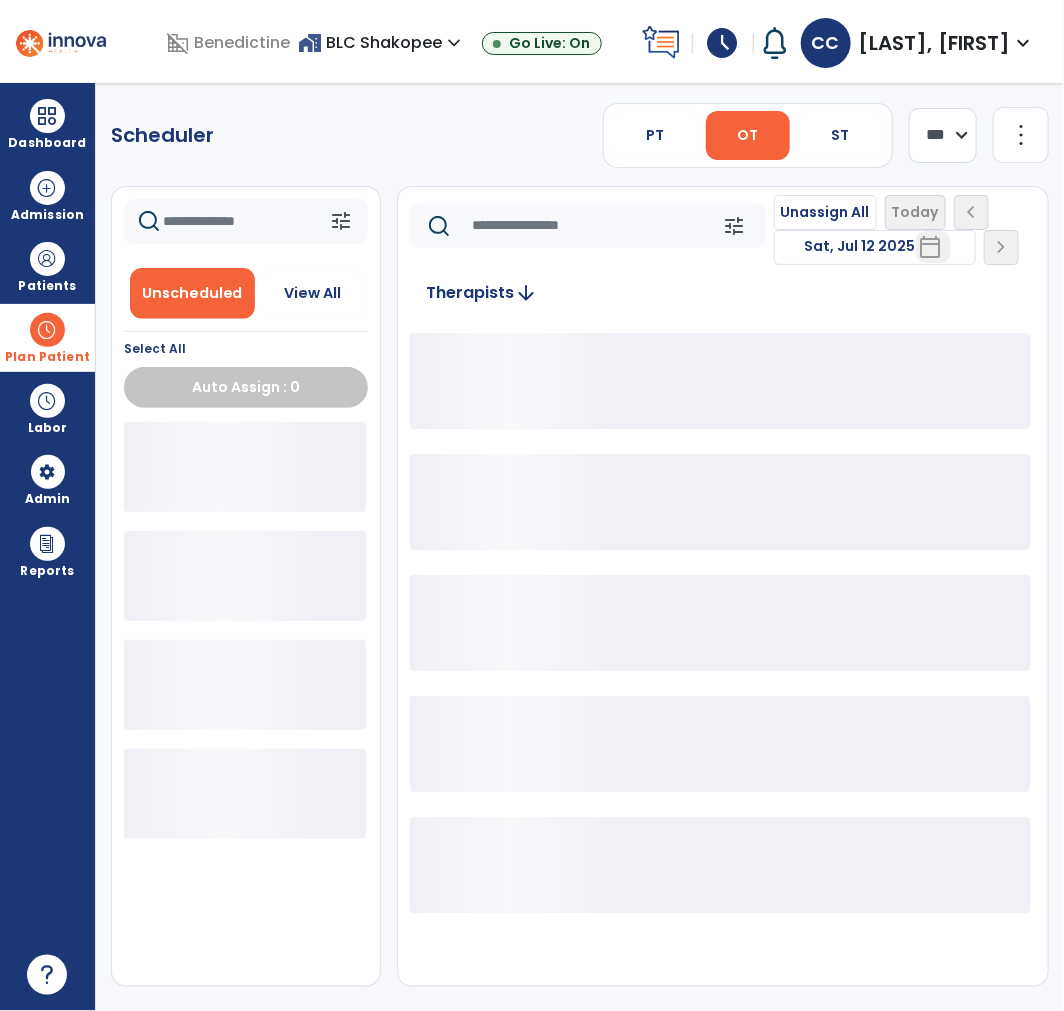scroll, scrollTop: 0, scrollLeft: 0, axis: both 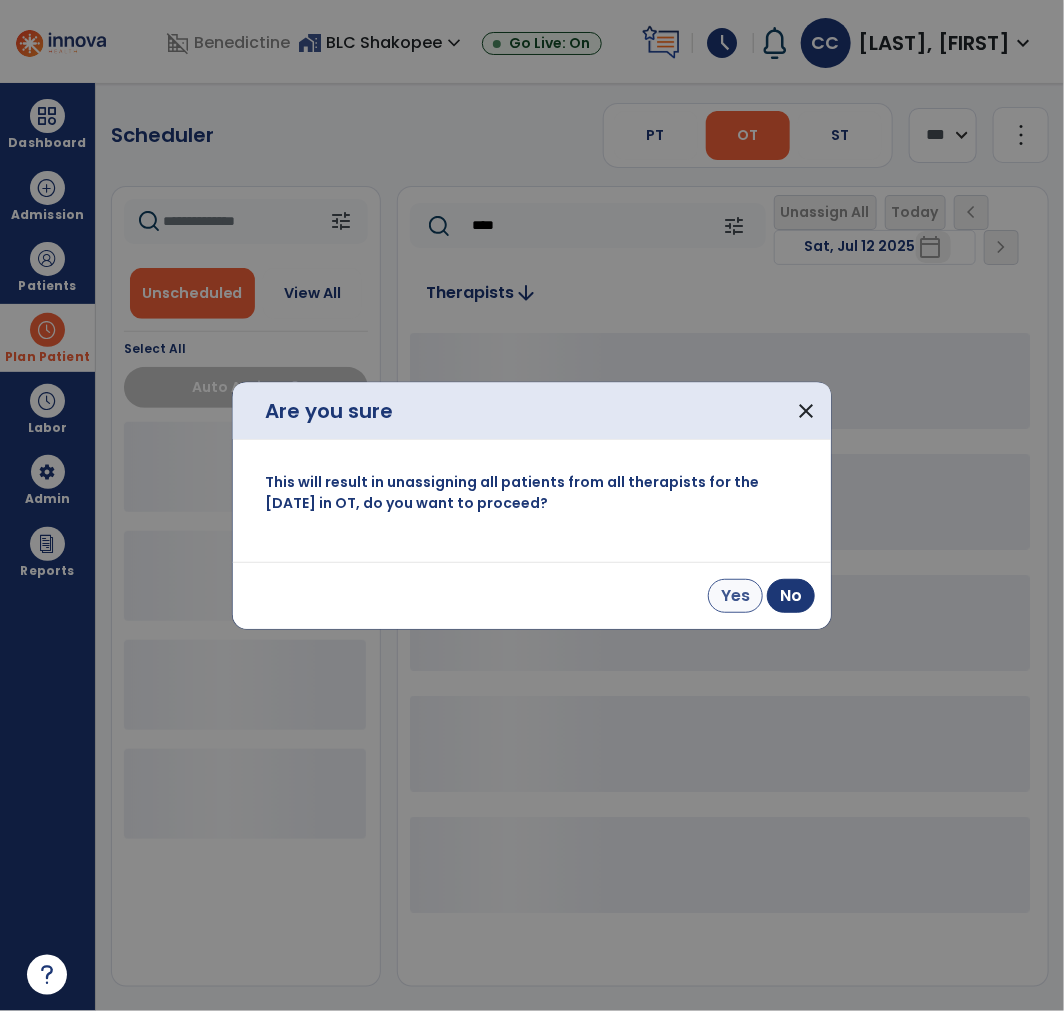 type on "****" 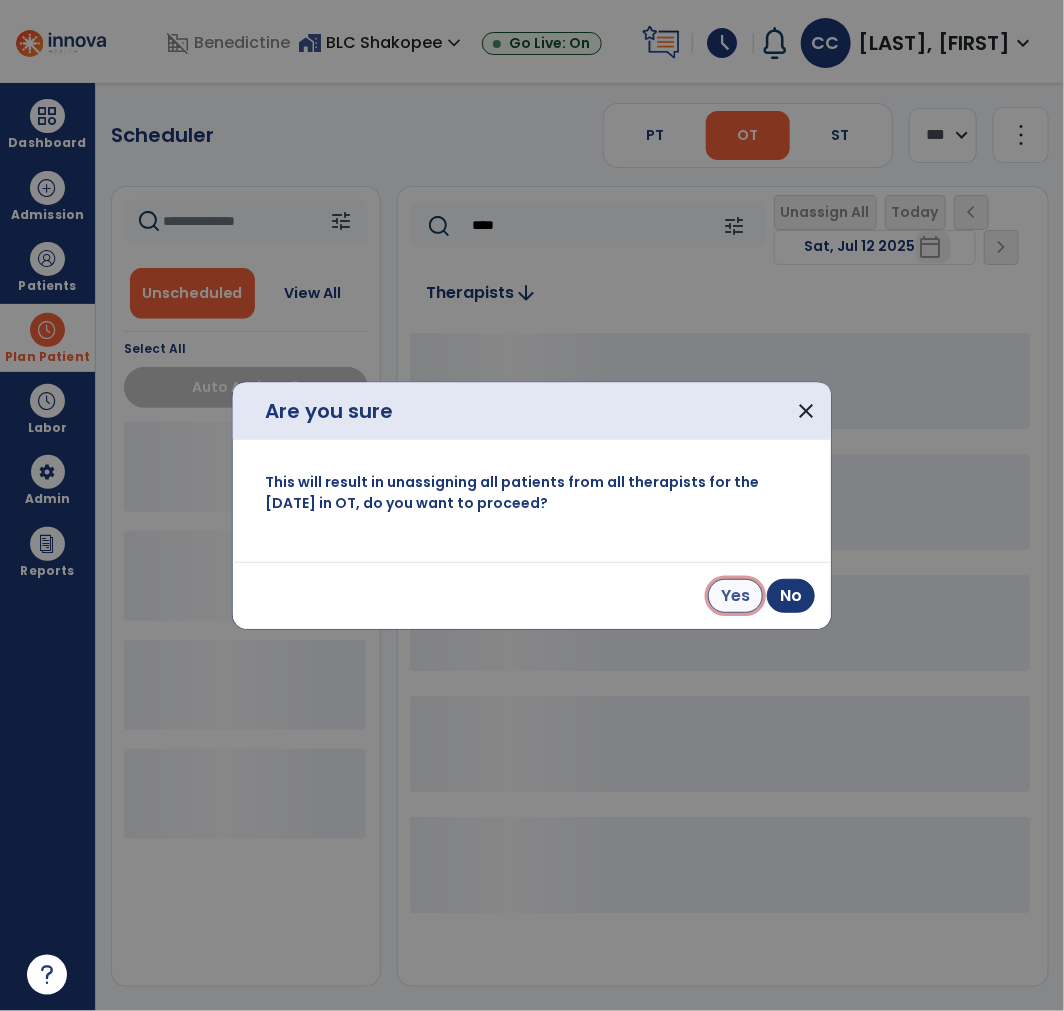 click on "Yes" at bounding box center [735, 596] 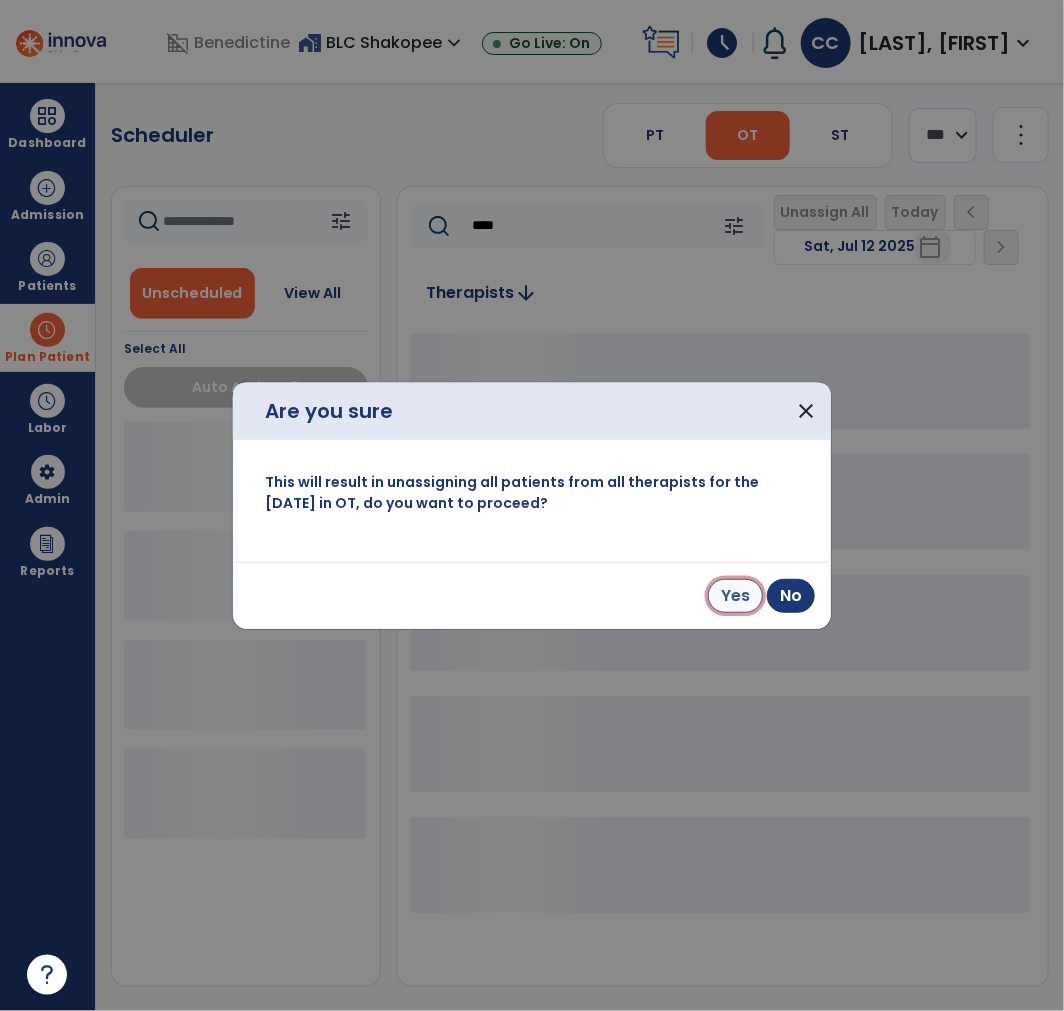click on "Yes" at bounding box center [735, 596] 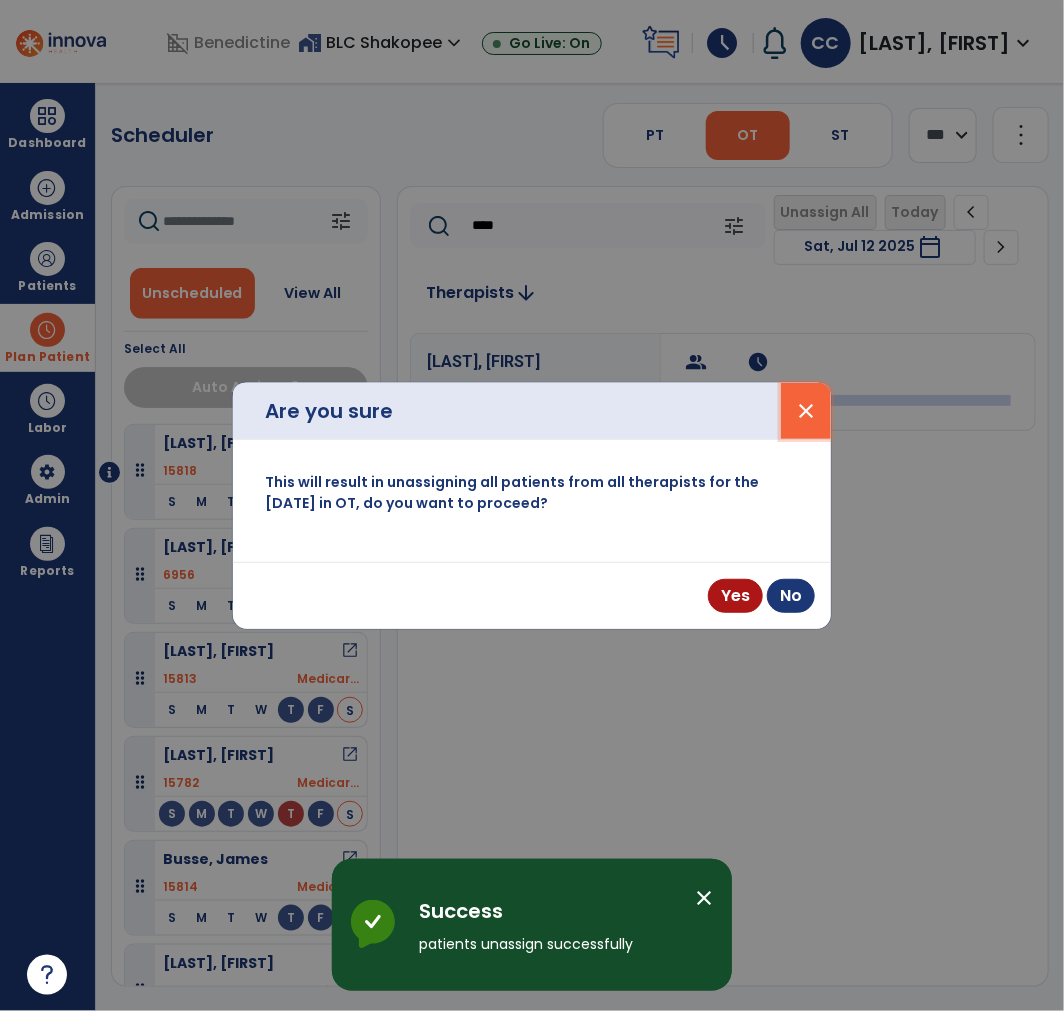 click on "close" at bounding box center [806, 411] 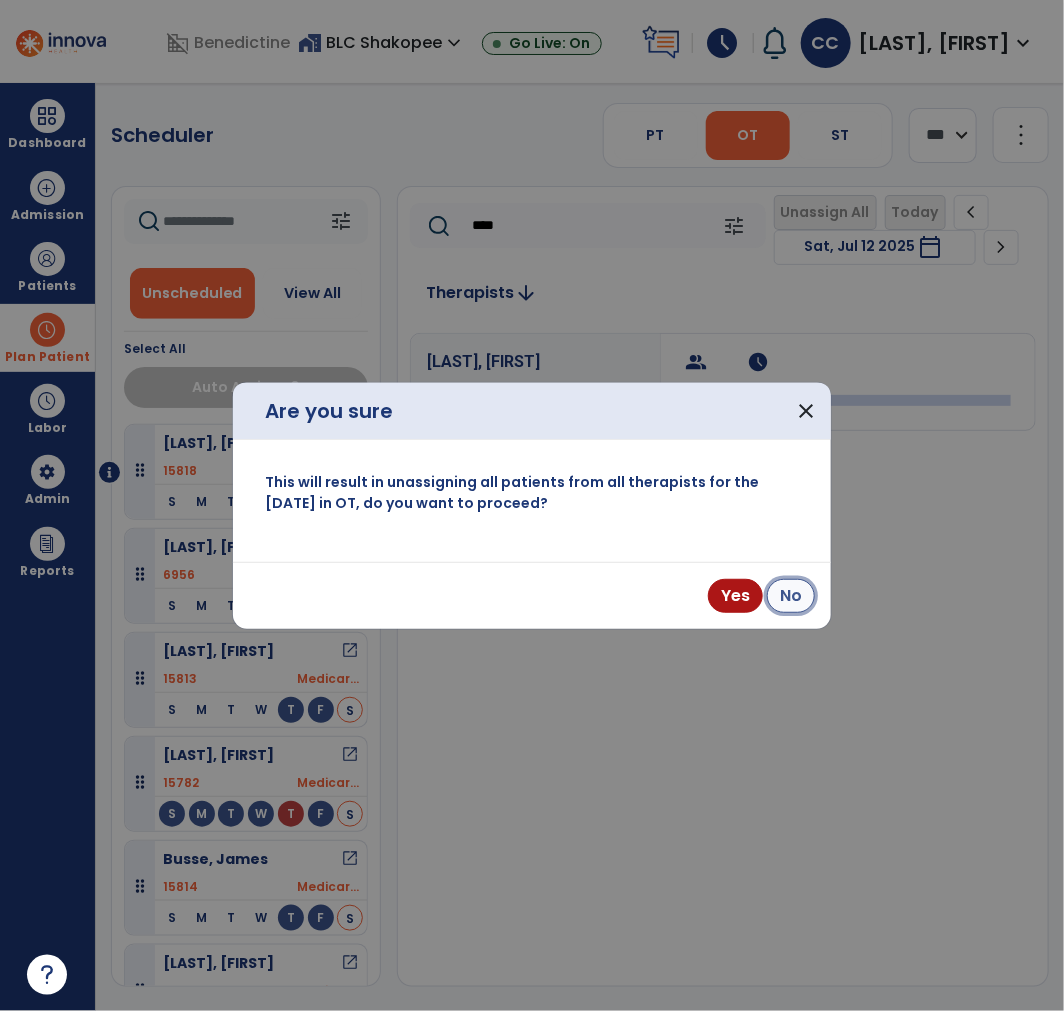 click on "No" at bounding box center [791, 596] 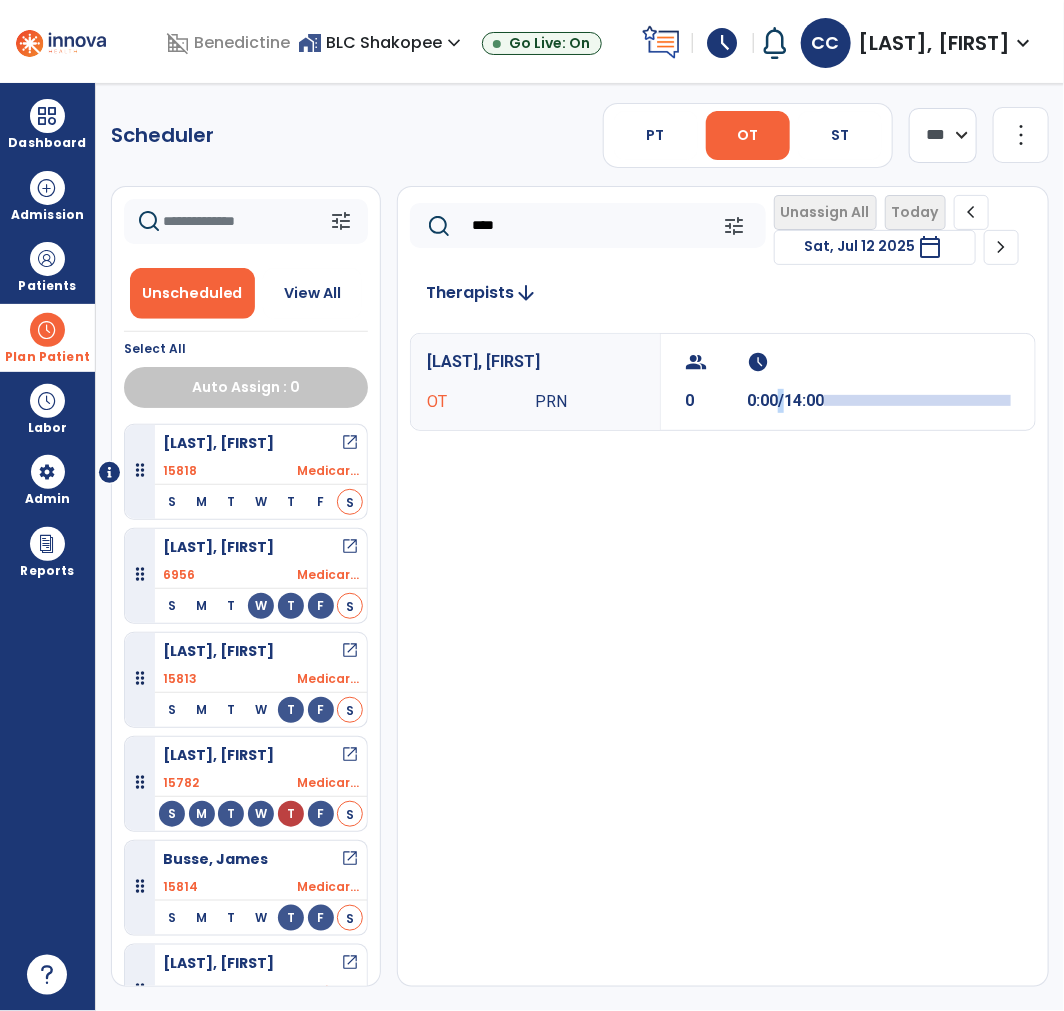 click on "[LAST], [FIRST] OT PRN group 0 schedule 0:00/14:00" 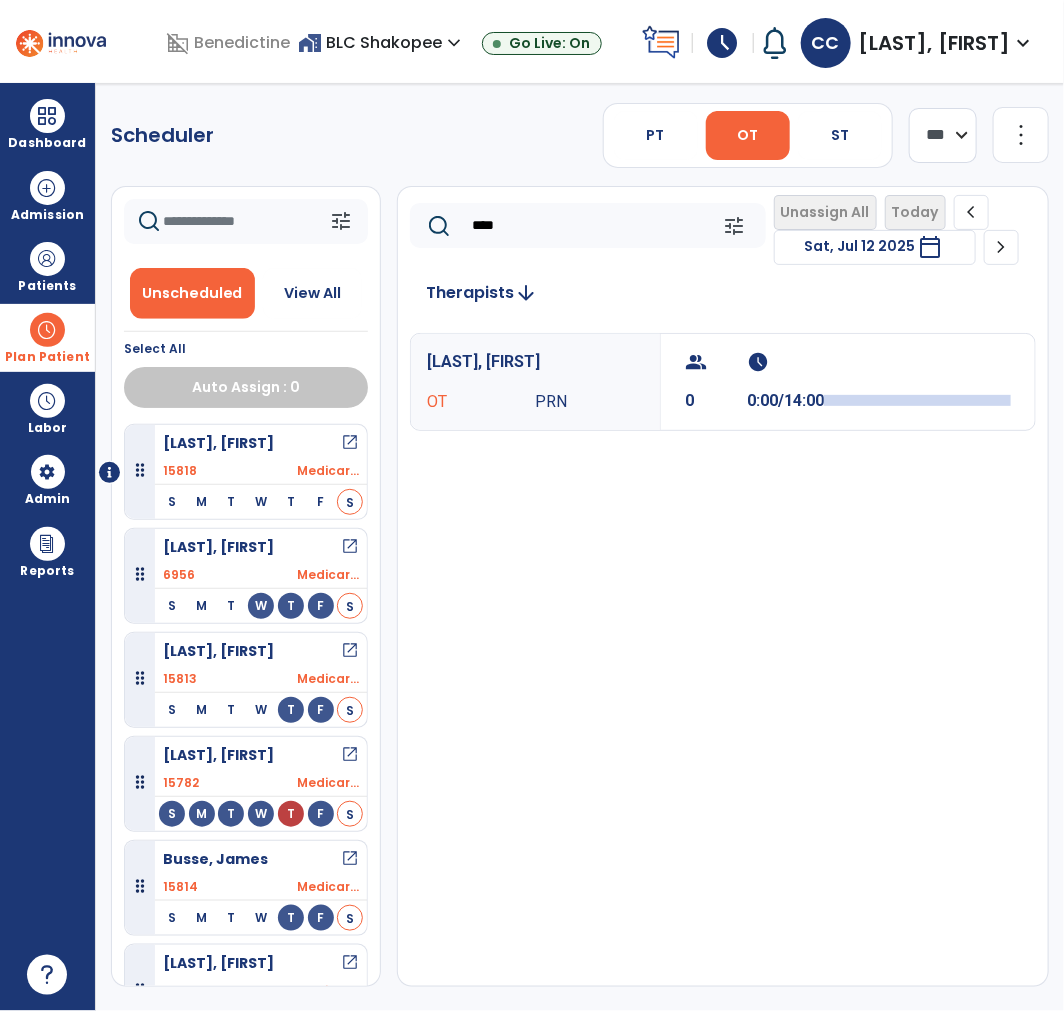 click on "****" 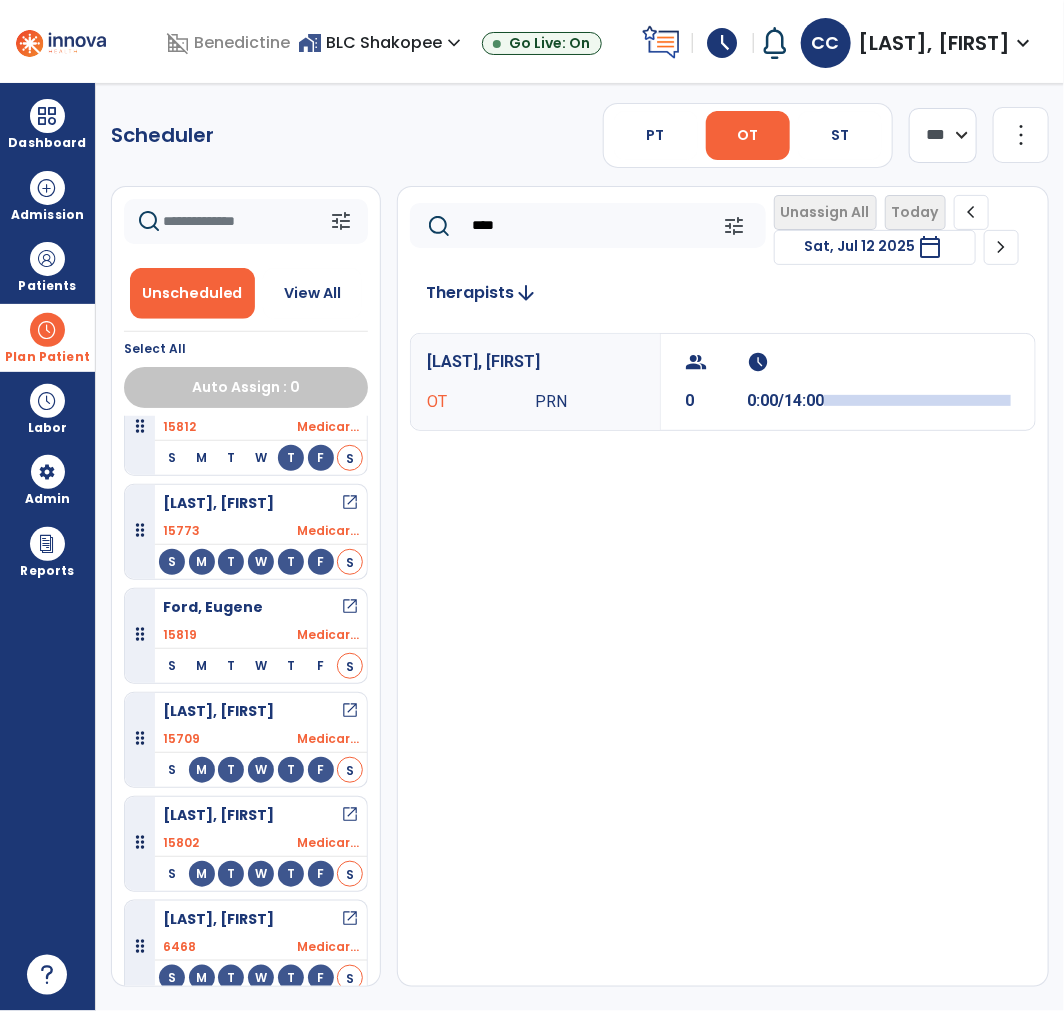 scroll, scrollTop: 565, scrollLeft: 0, axis: vertical 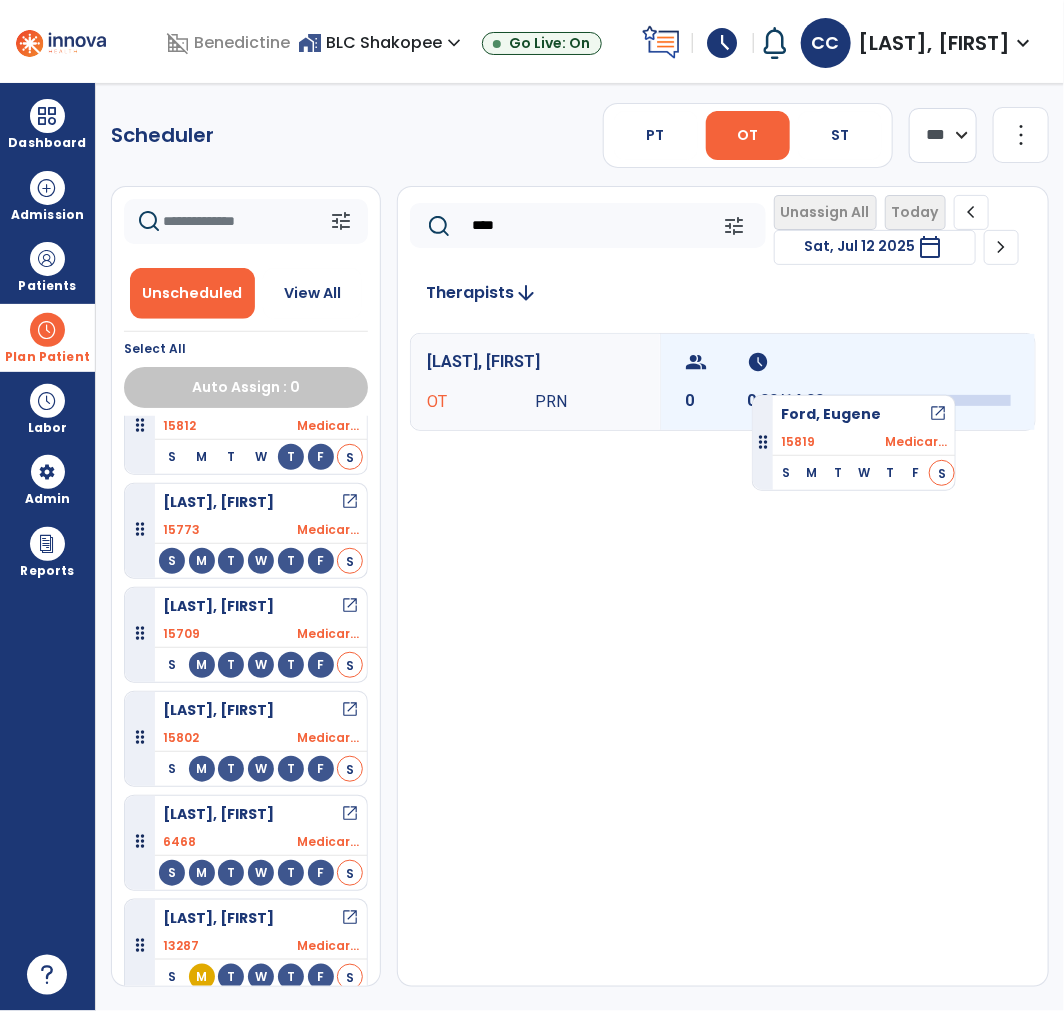 drag, startPoint x: 276, startPoint y: 604, endPoint x: 752, endPoint y: 387, distance: 523.13 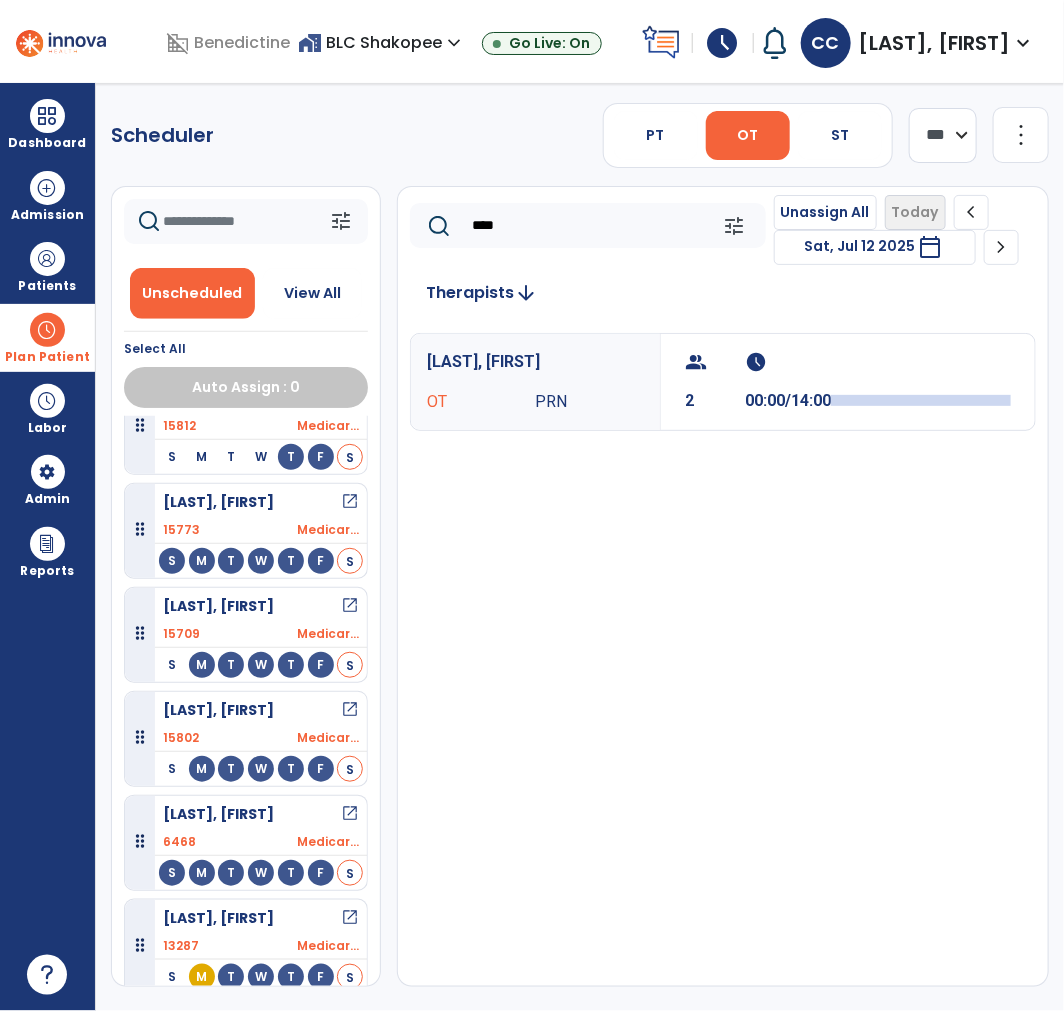 scroll, scrollTop: 0, scrollLeft: 0, axis: both 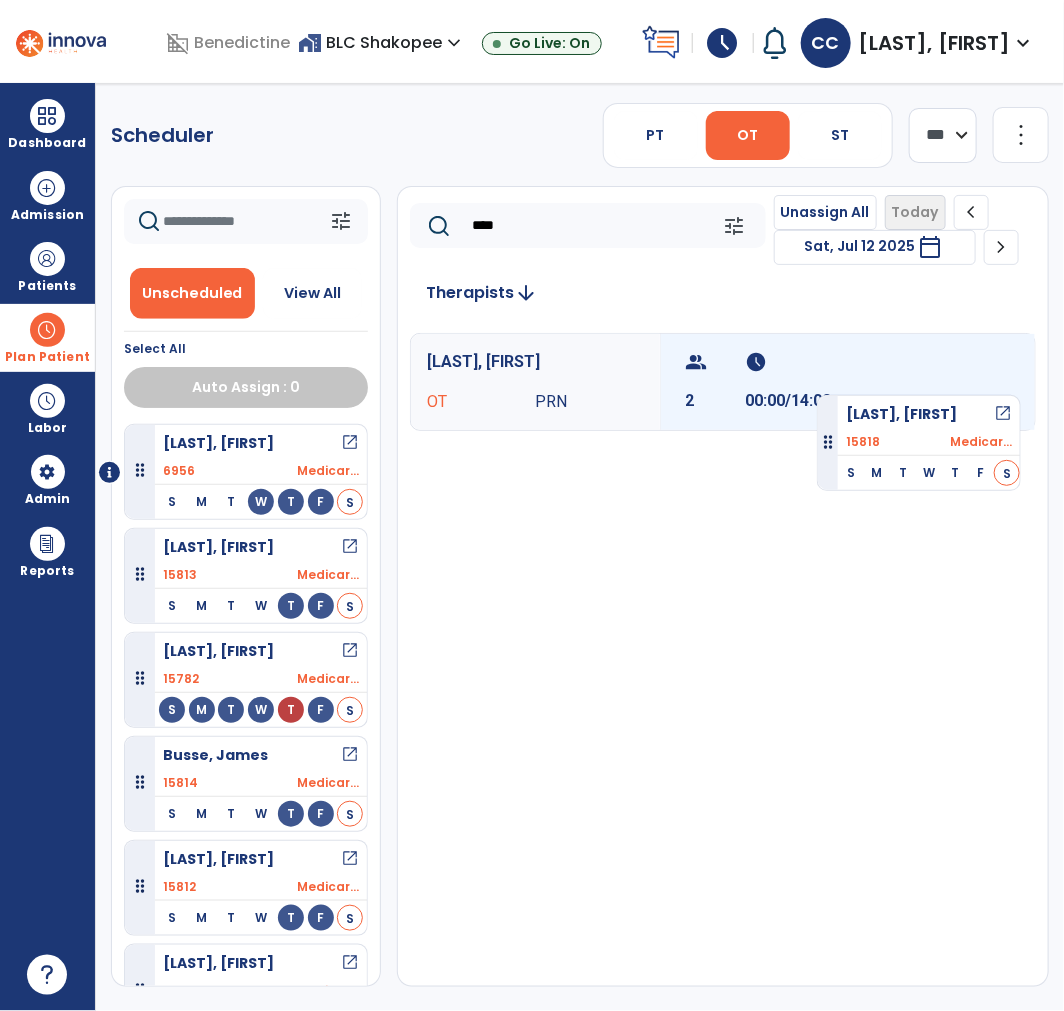 drag, startPoint x: 280, startPoint y: 455, endPoint x: 817, endPoint y: 387, distance: 541.28827 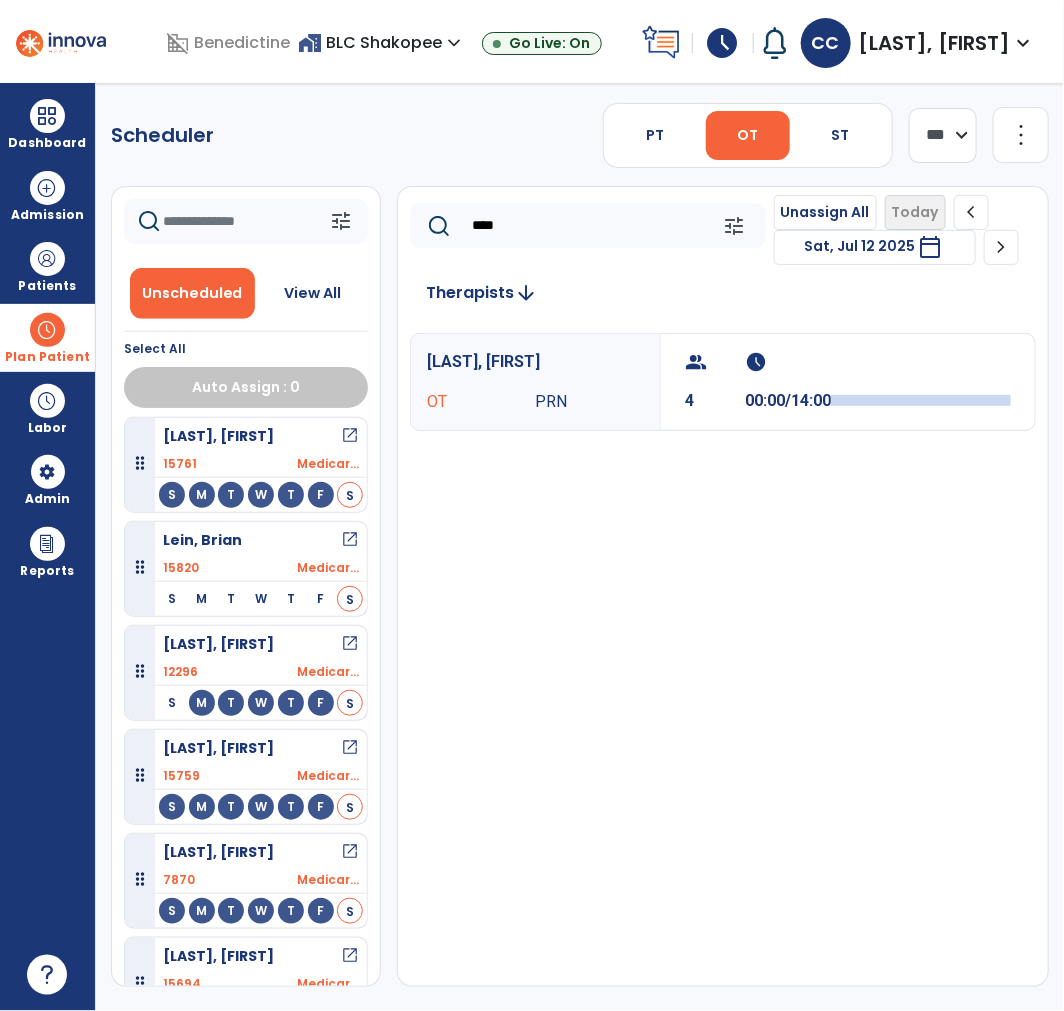 scroll, scrollTop: 1152, scrollLeft: 0, axis: vertical 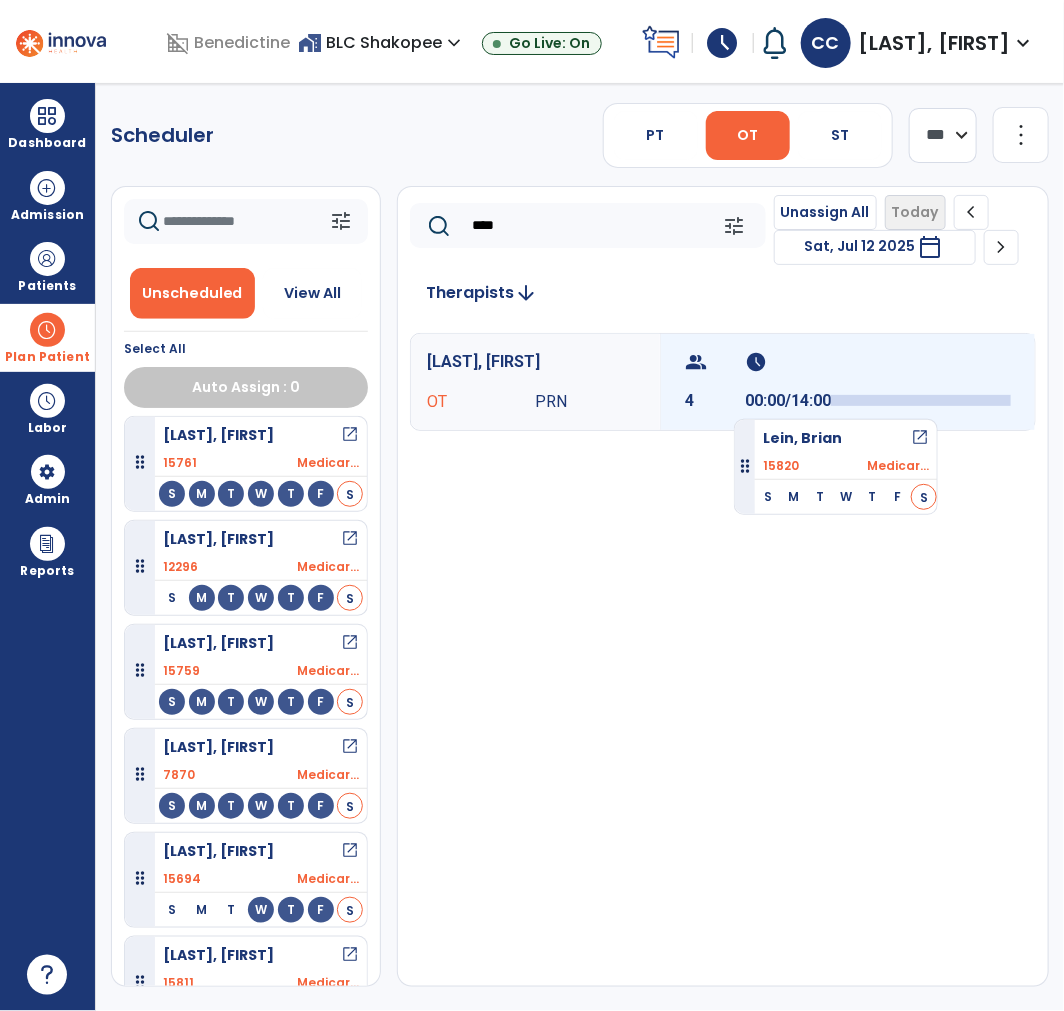 drag, startPoint x: 280, startPoint y: 551, endPoint x: 734, endPoint y: 411, distance: 475.0958 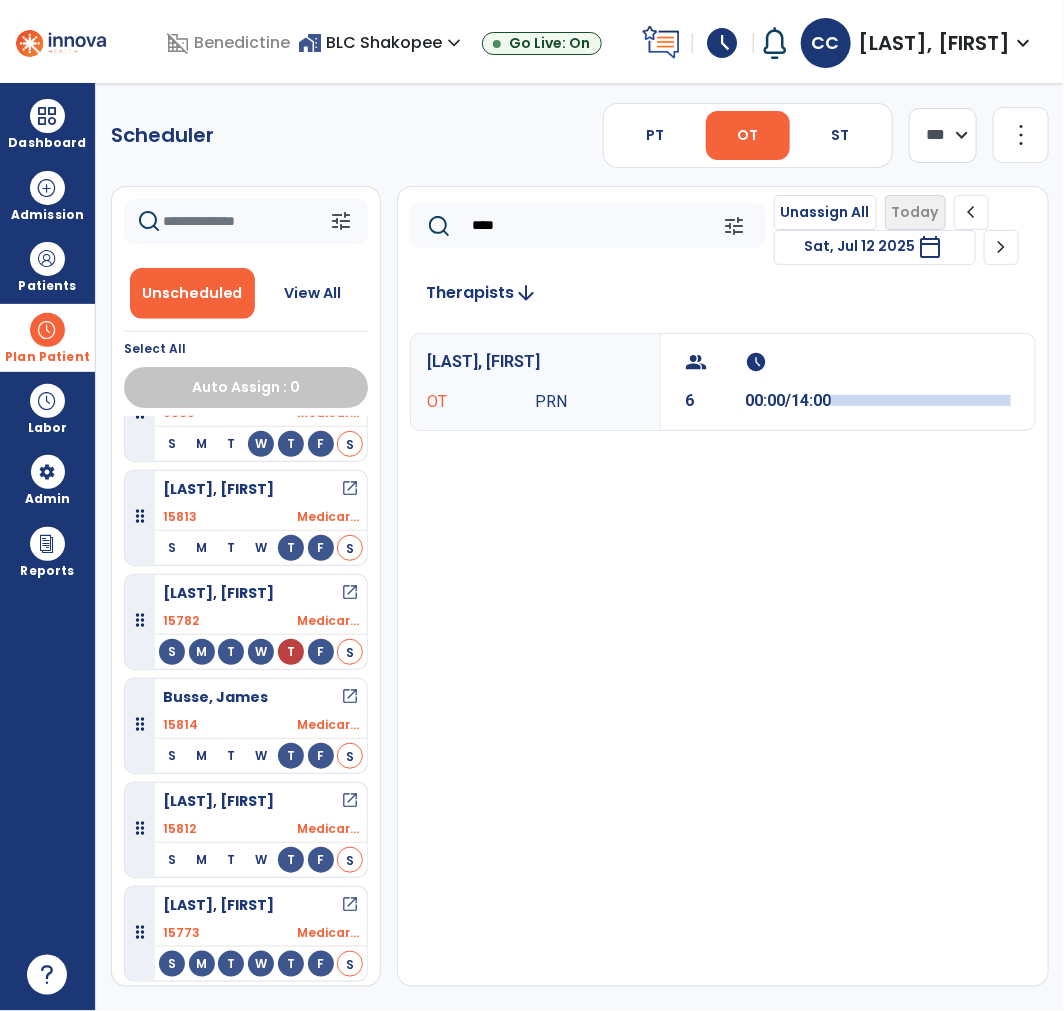 scroll, scrollTop: 0, scrollLeft: 0, axis: both 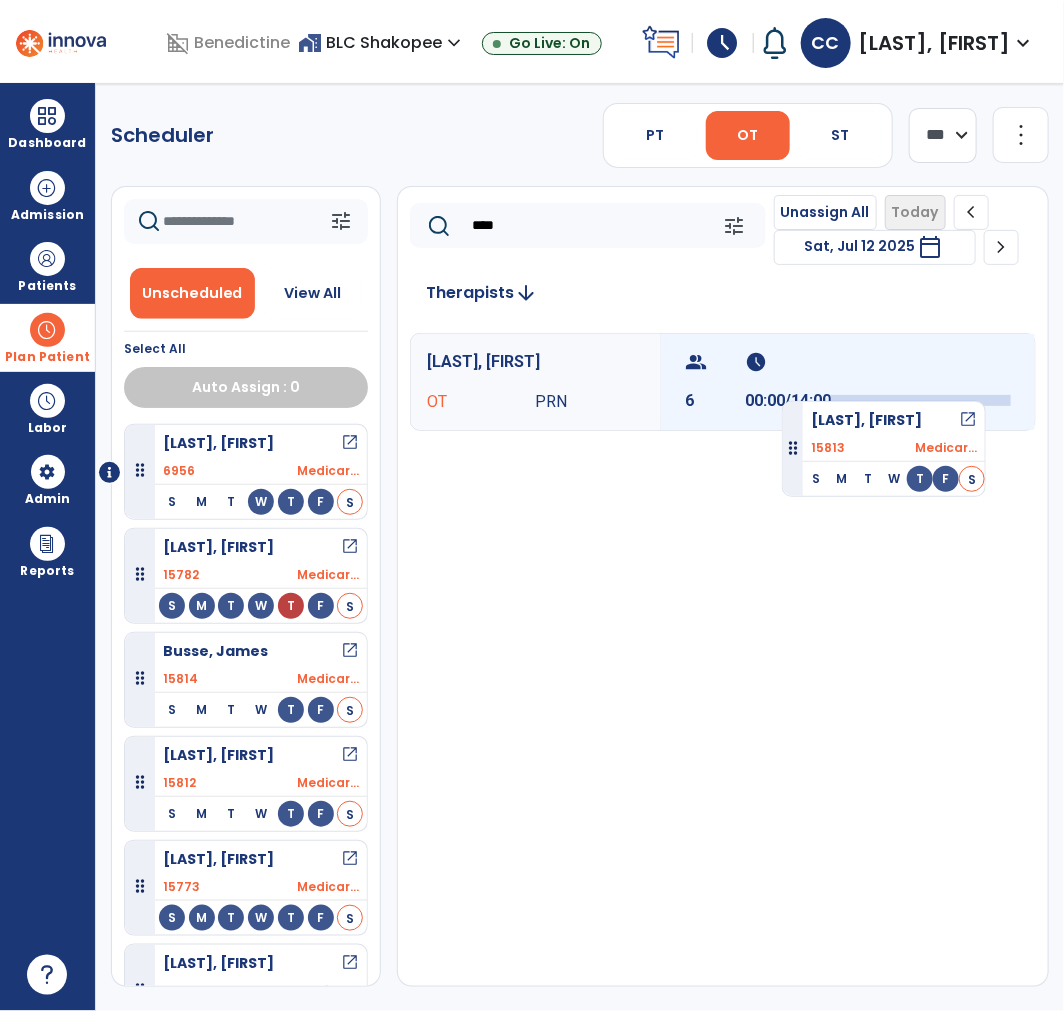 drag, startPoint x: 235, startPoint y: 552, endPoint x: 782, endPoint y: 393, distance: 569.64026 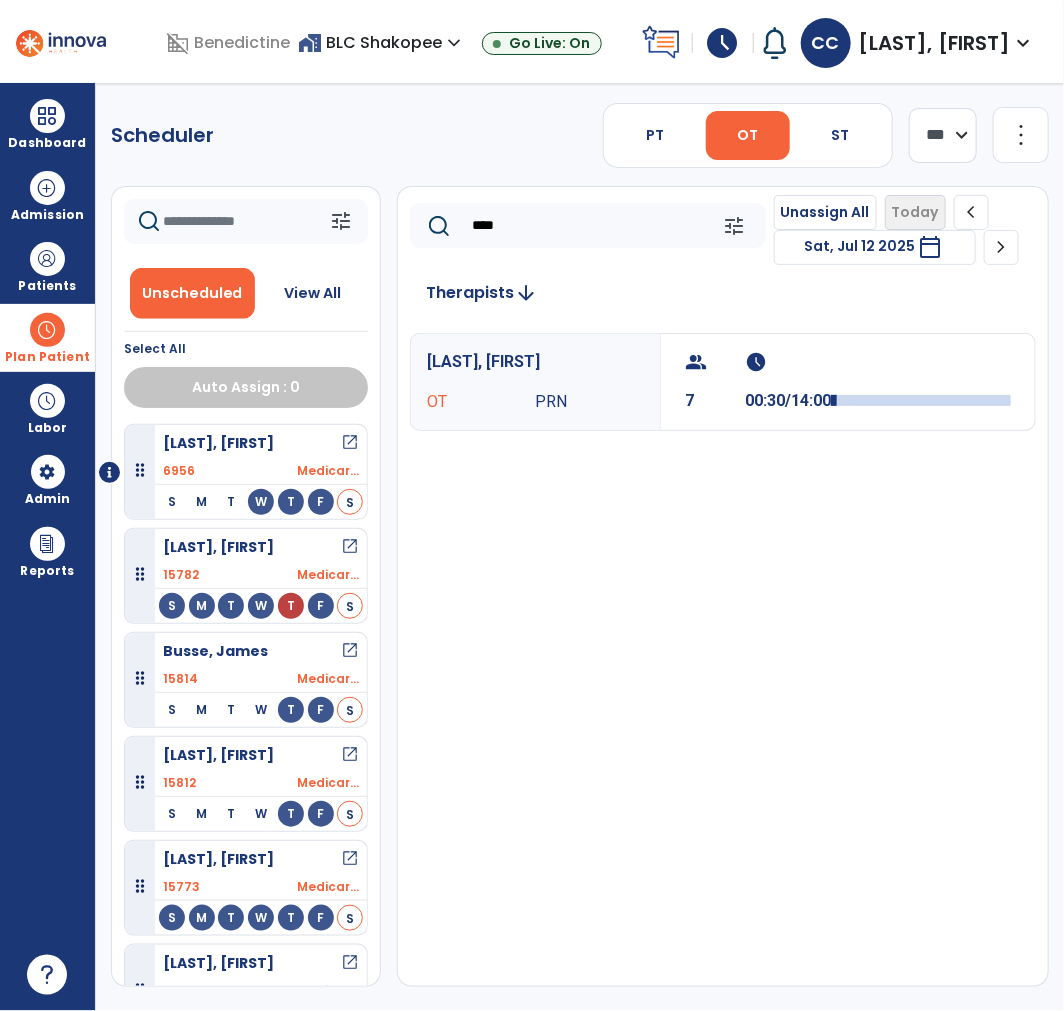 scroll, scrollTop: 143, scrollLeft: 0, axis: vertical 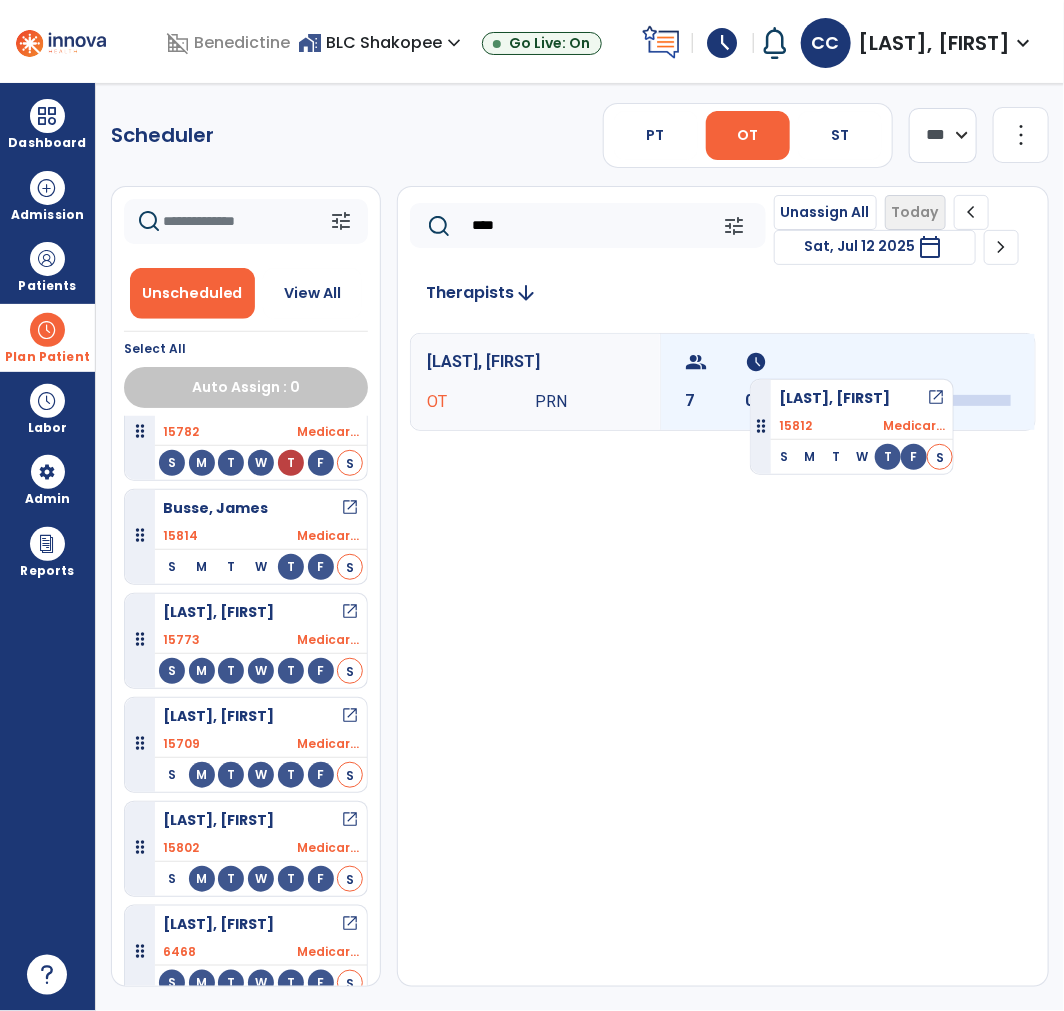 drag, startPoint x: 247, startPoint y: 631, endPoint x: 750, endPoint y: 371, distance: 566.22345 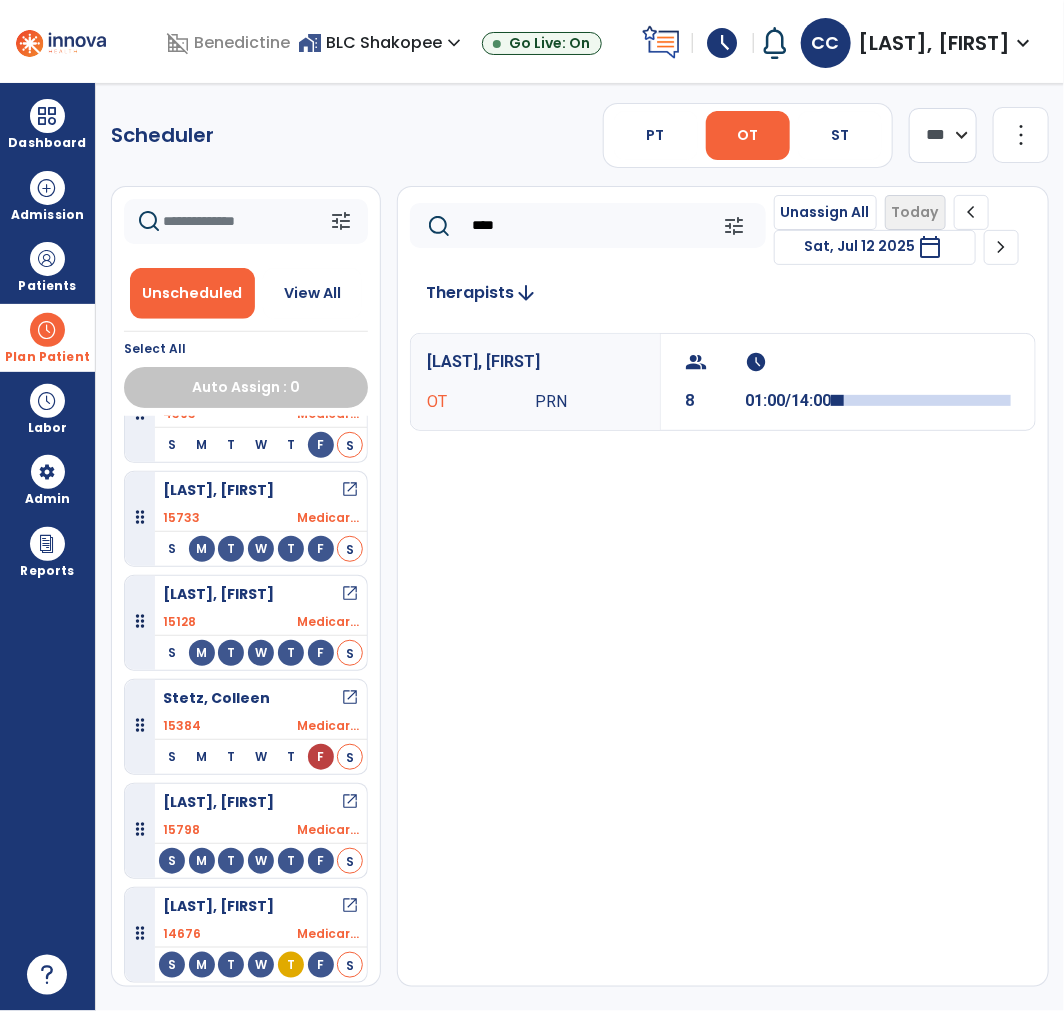 scroll, scrollTop: 2444, scrollLeft: 0, axis: vertical 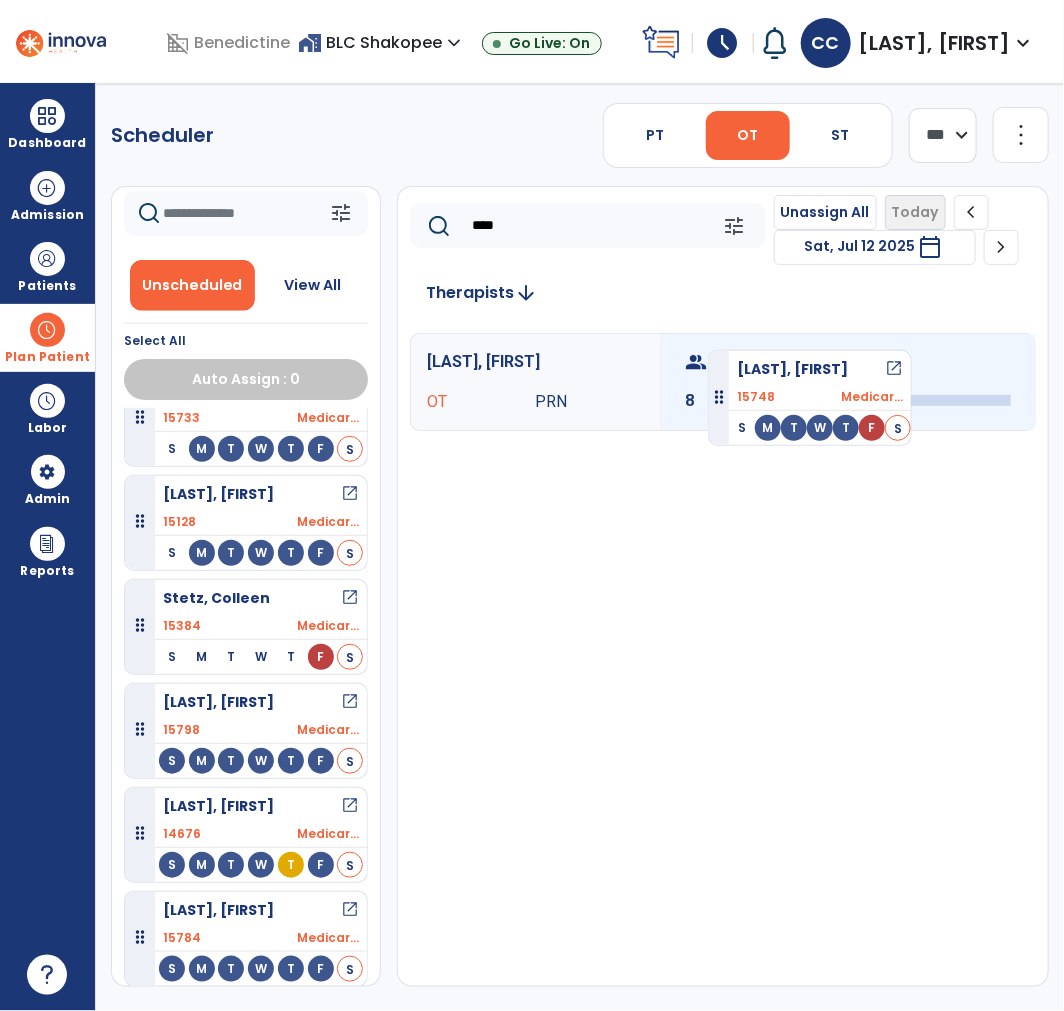 drag, startPoint x: 244, startPoint y: 927, endPoint x: 713, endPoint y: 380, distance: 720.53455 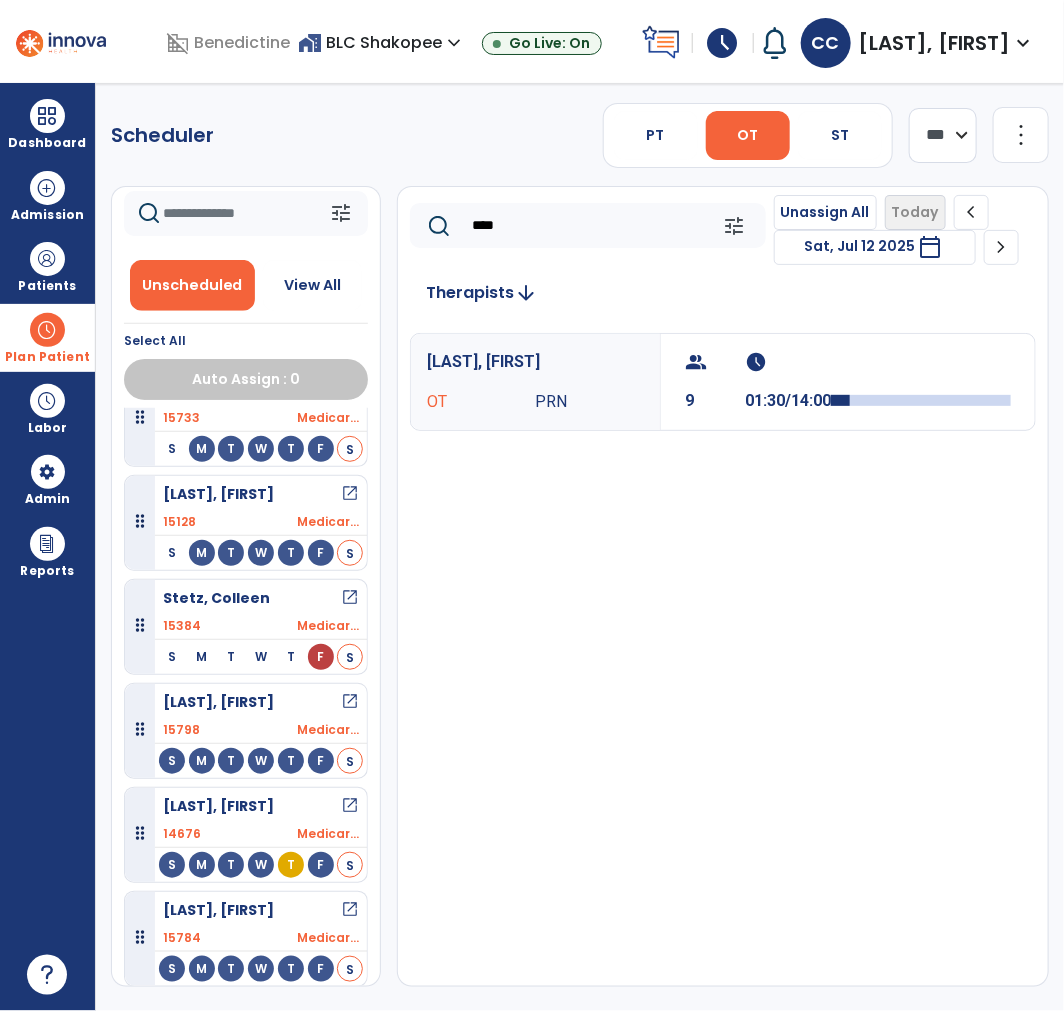 scroll, scrollTop: 2341, scrollLeft: 0, axis: vertical 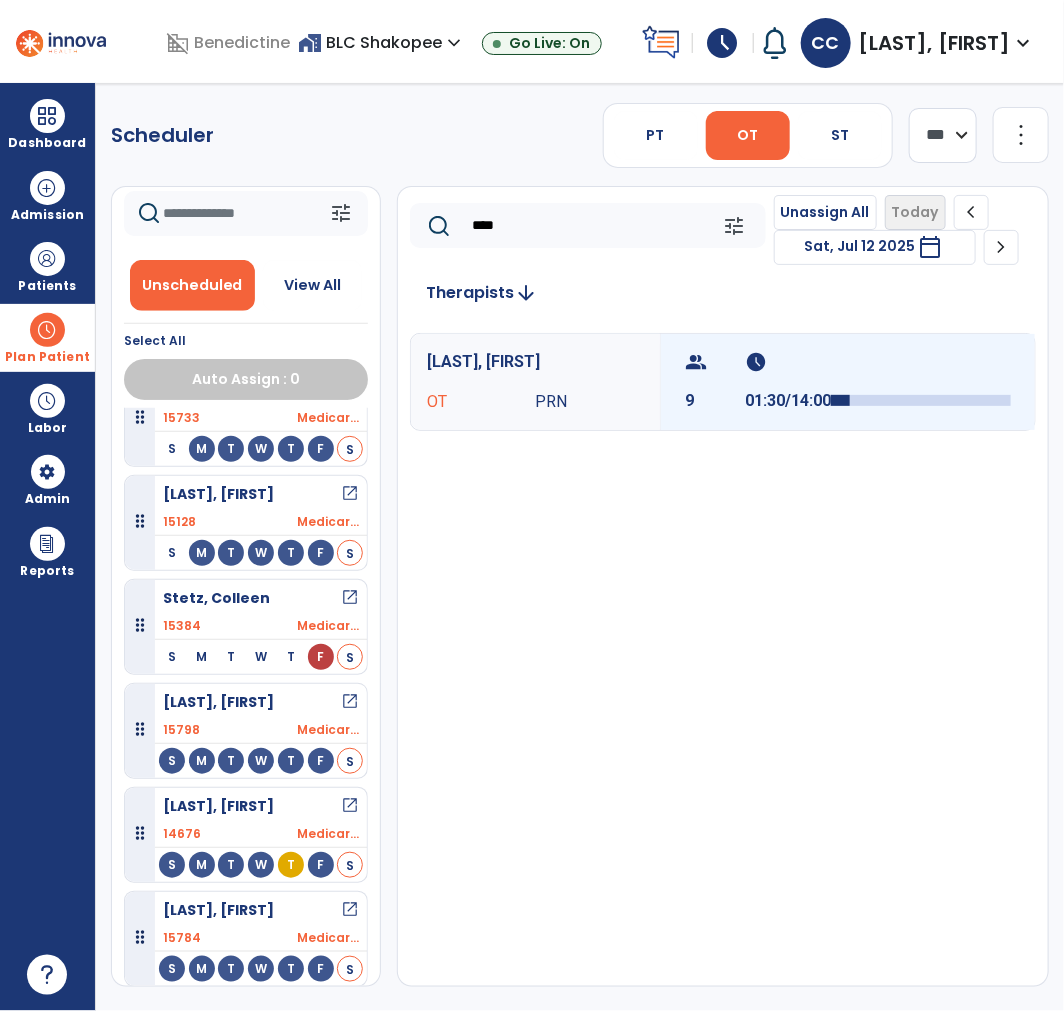 click on "group  9" at bounding box center [715, 382] 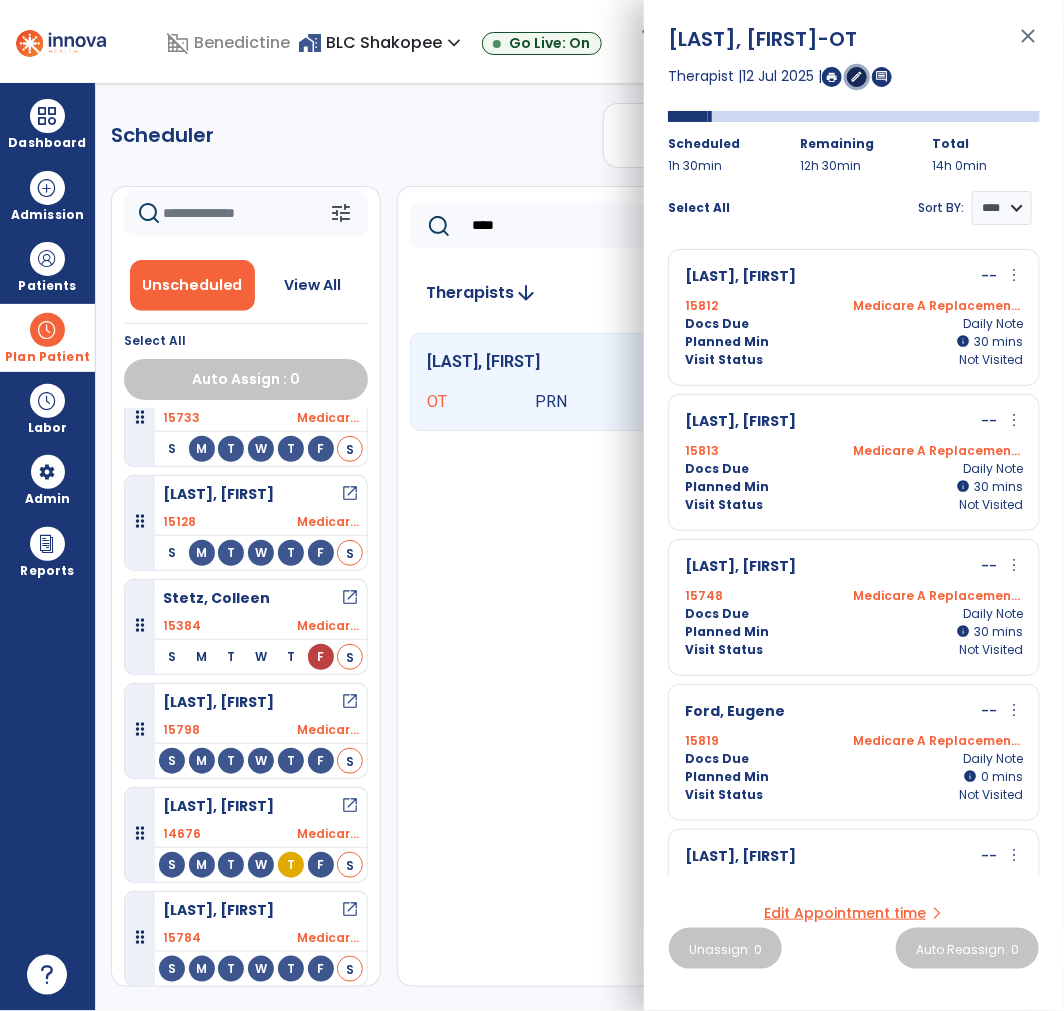 click on "edit" at bounding box center [857, 76] 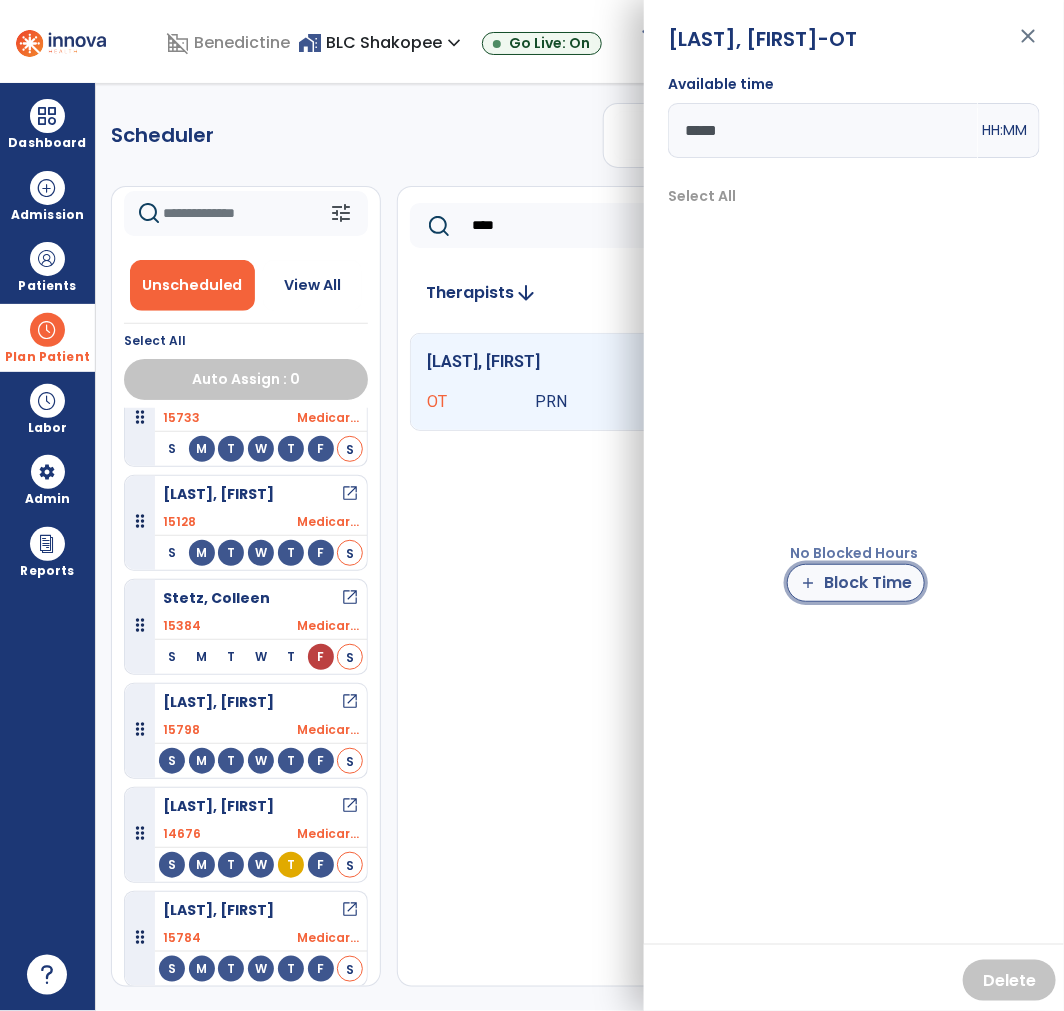 click on "add   Block Time" at bounding box center (856, 583) 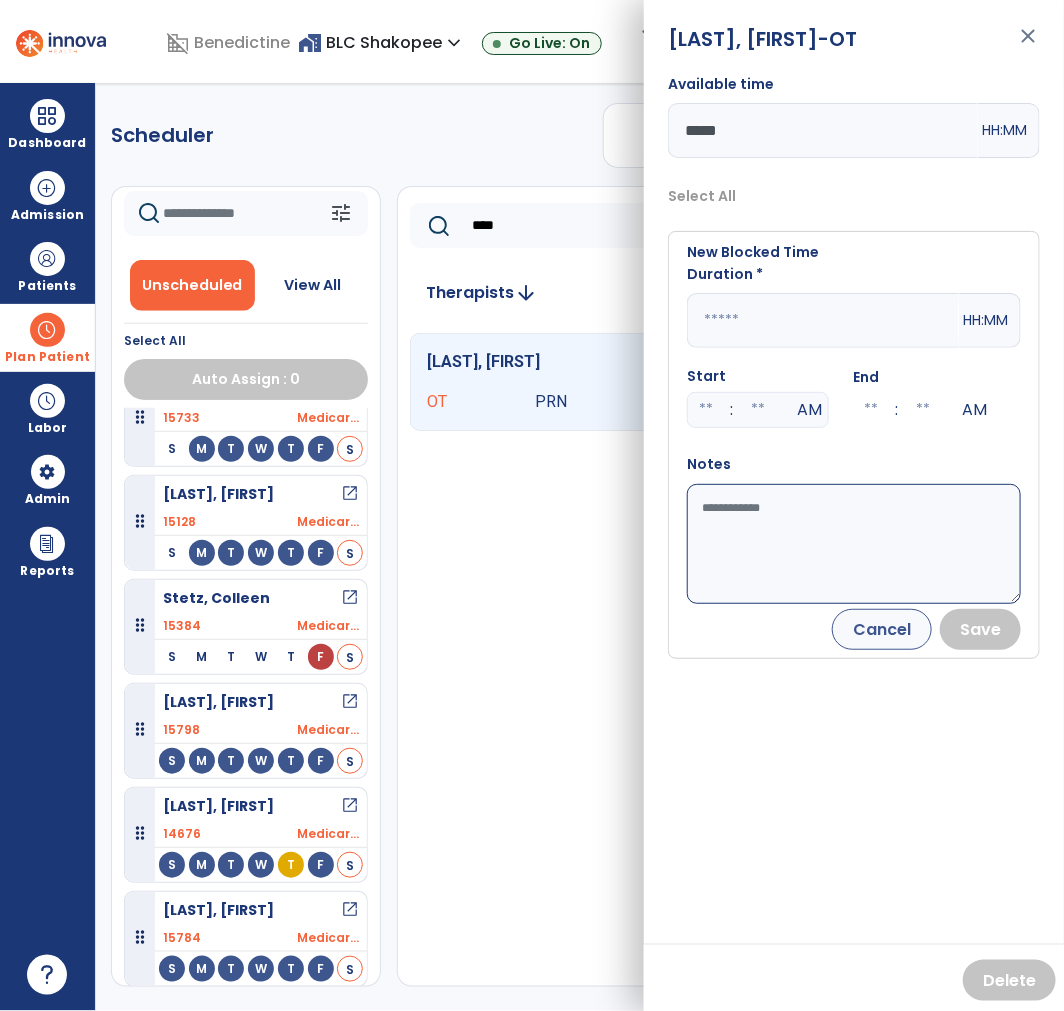 click at bounding box center [823, 320] 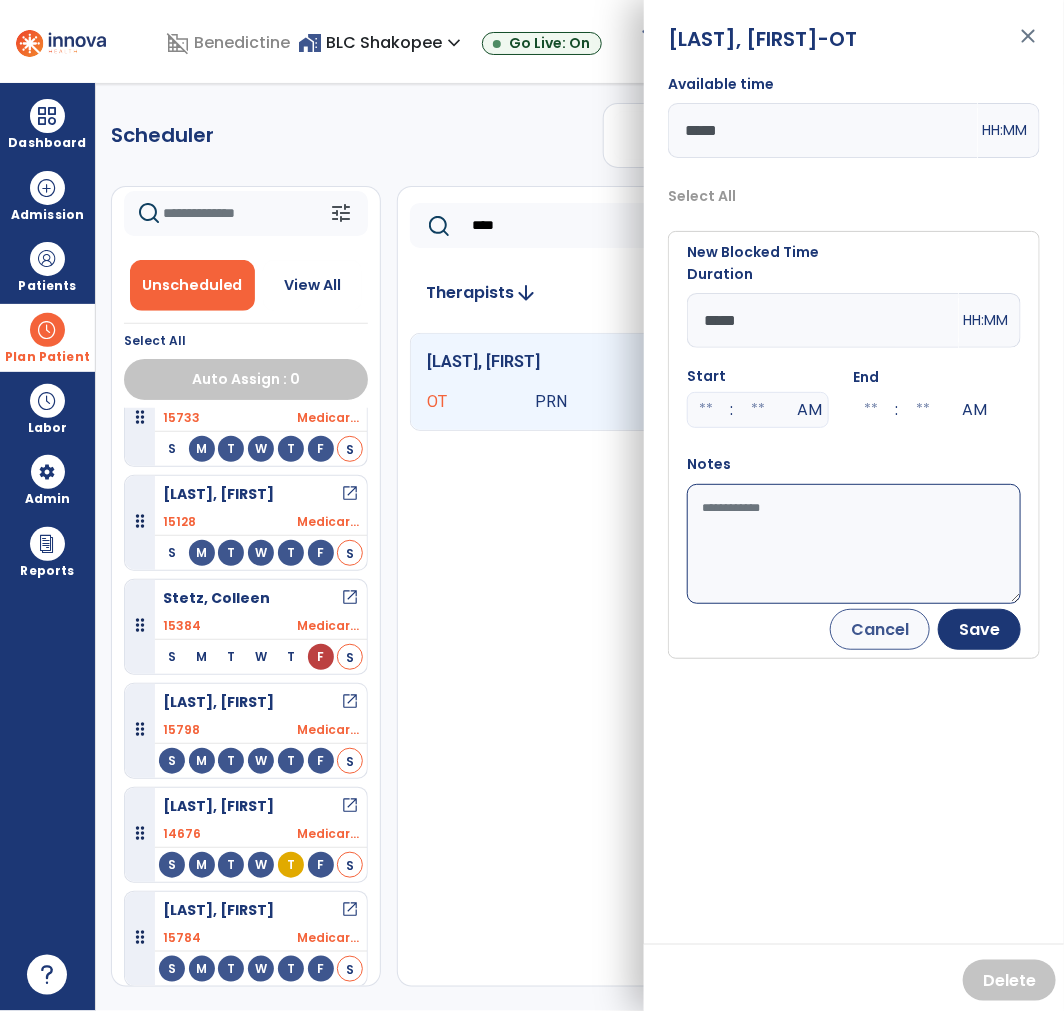 type on "*****" 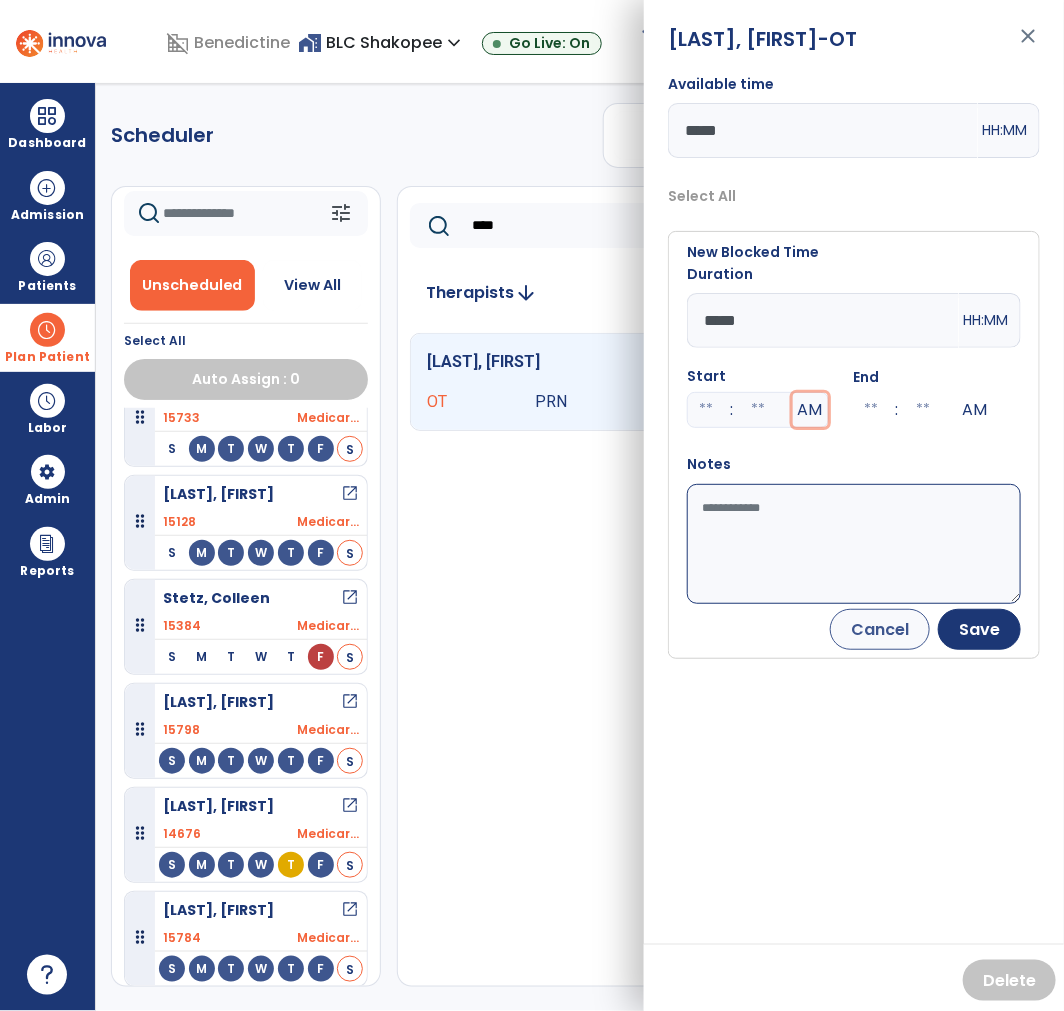 type 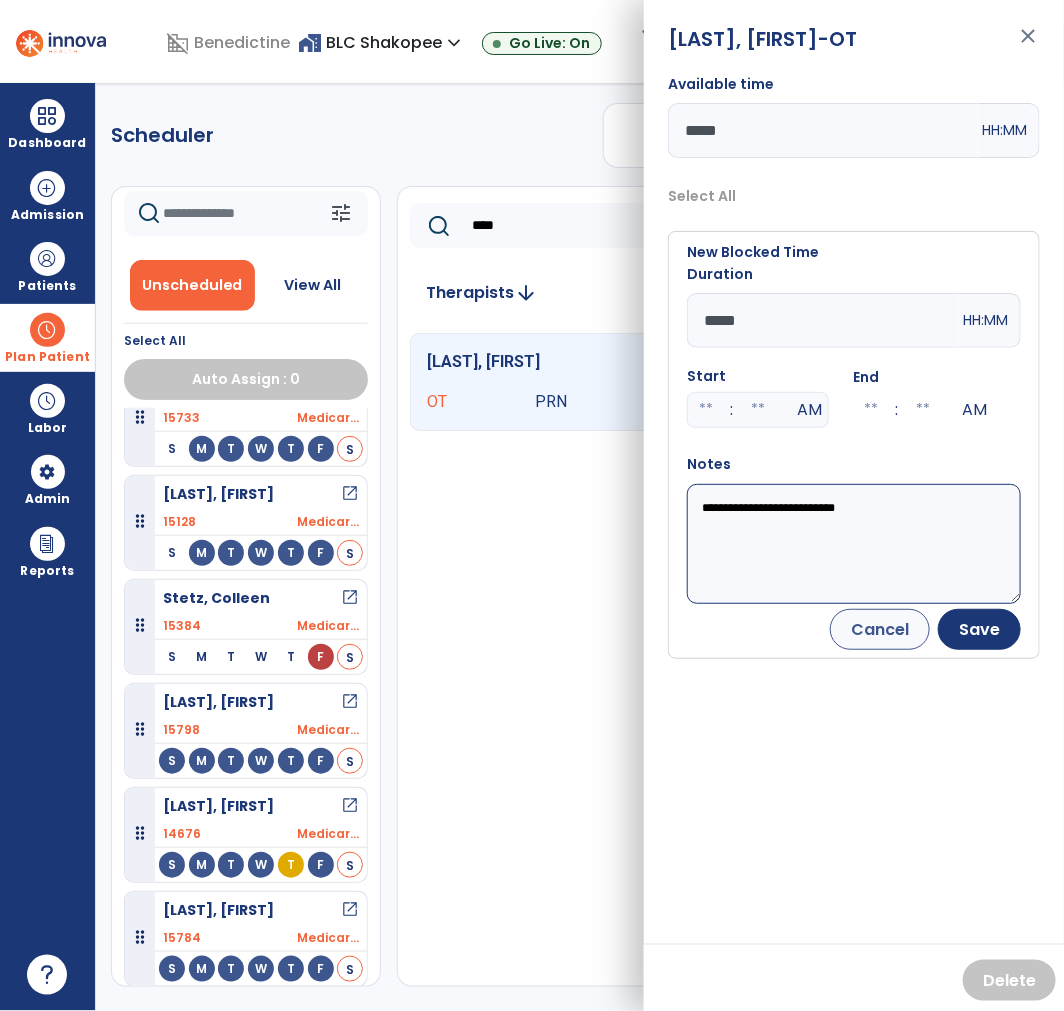 type on "**********" 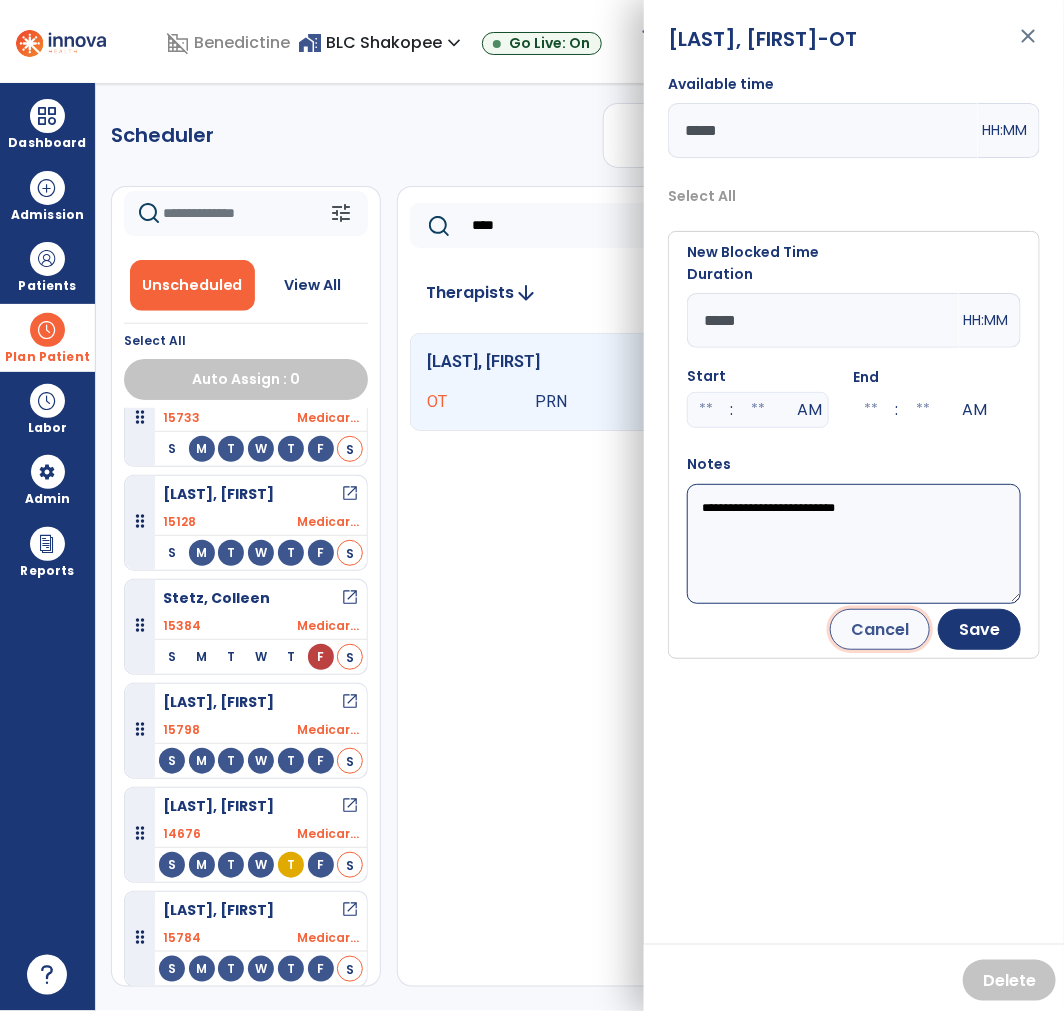 type 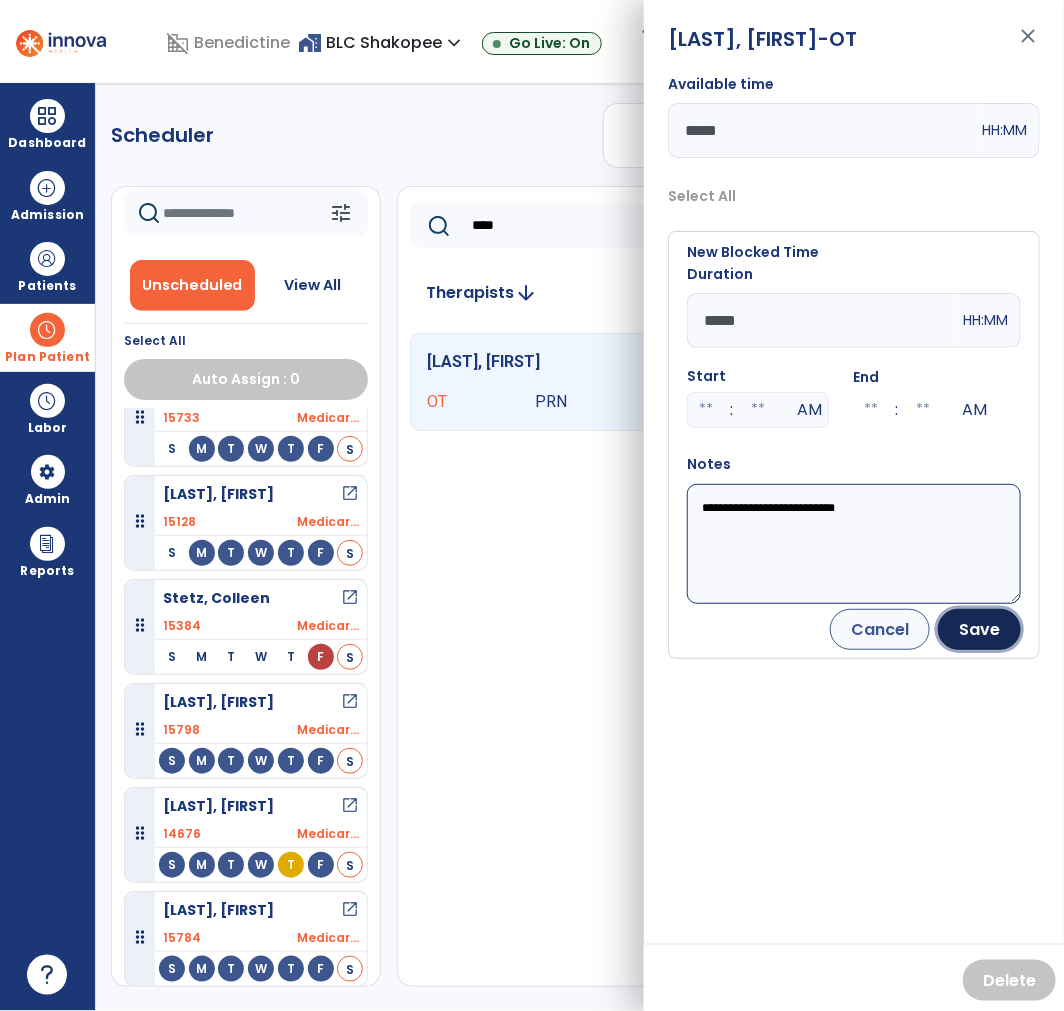 type 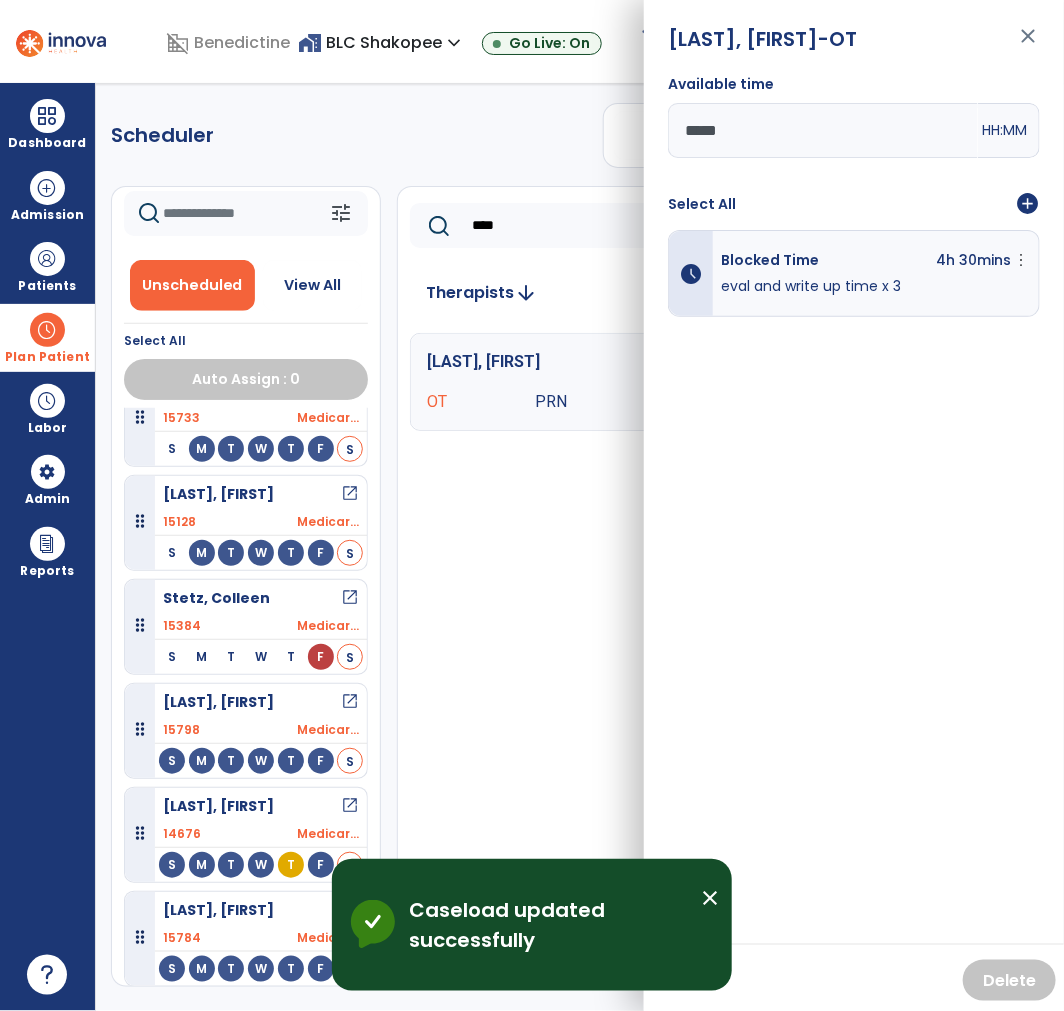click on "close" at bounding box center (1028, 45) 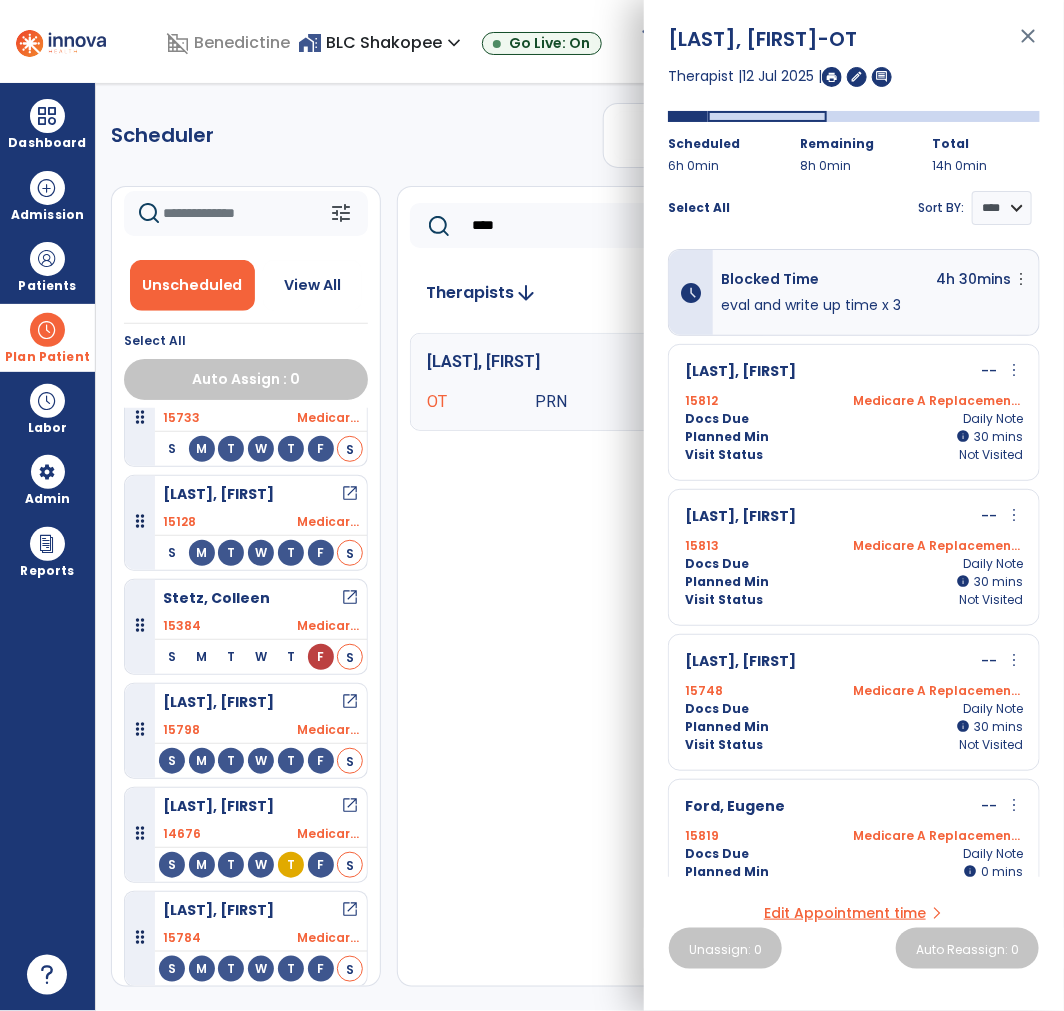 click on "****" 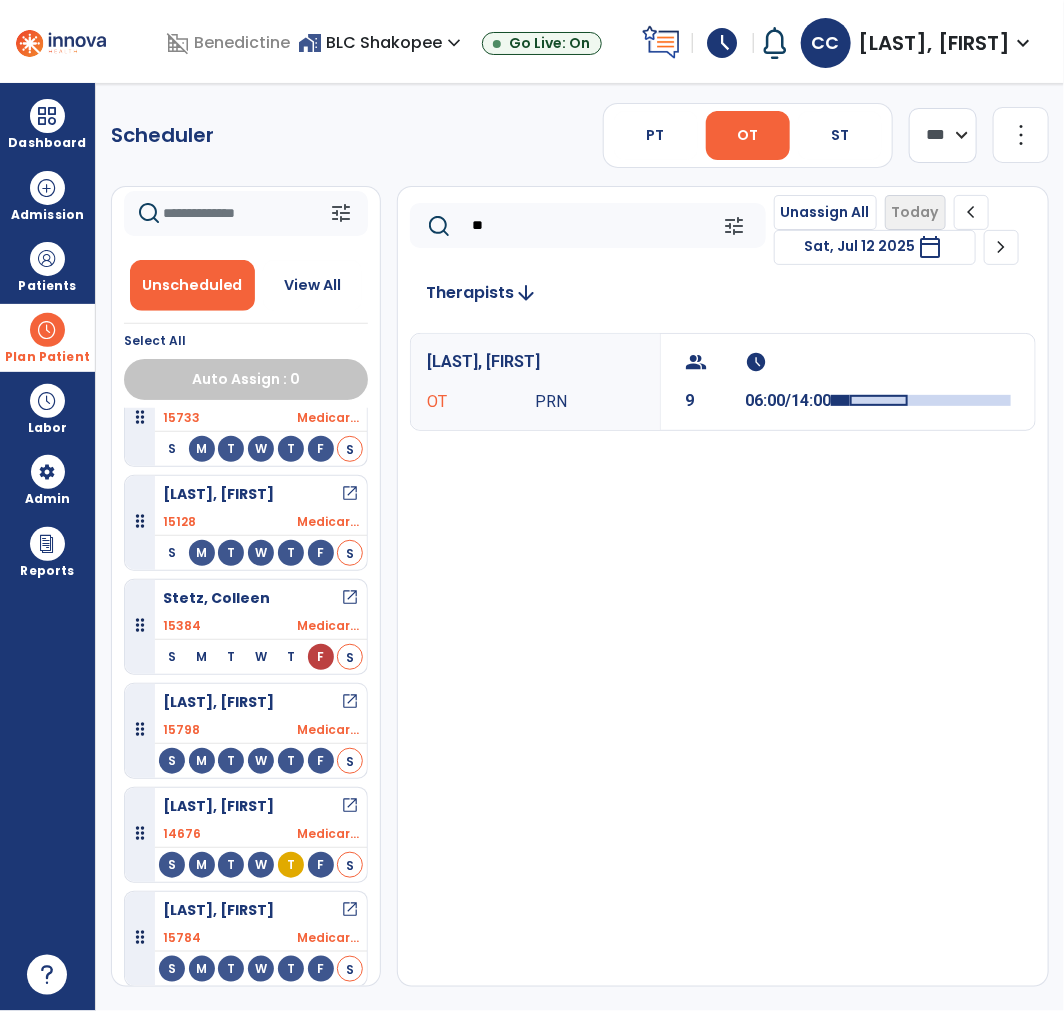 type on "*" 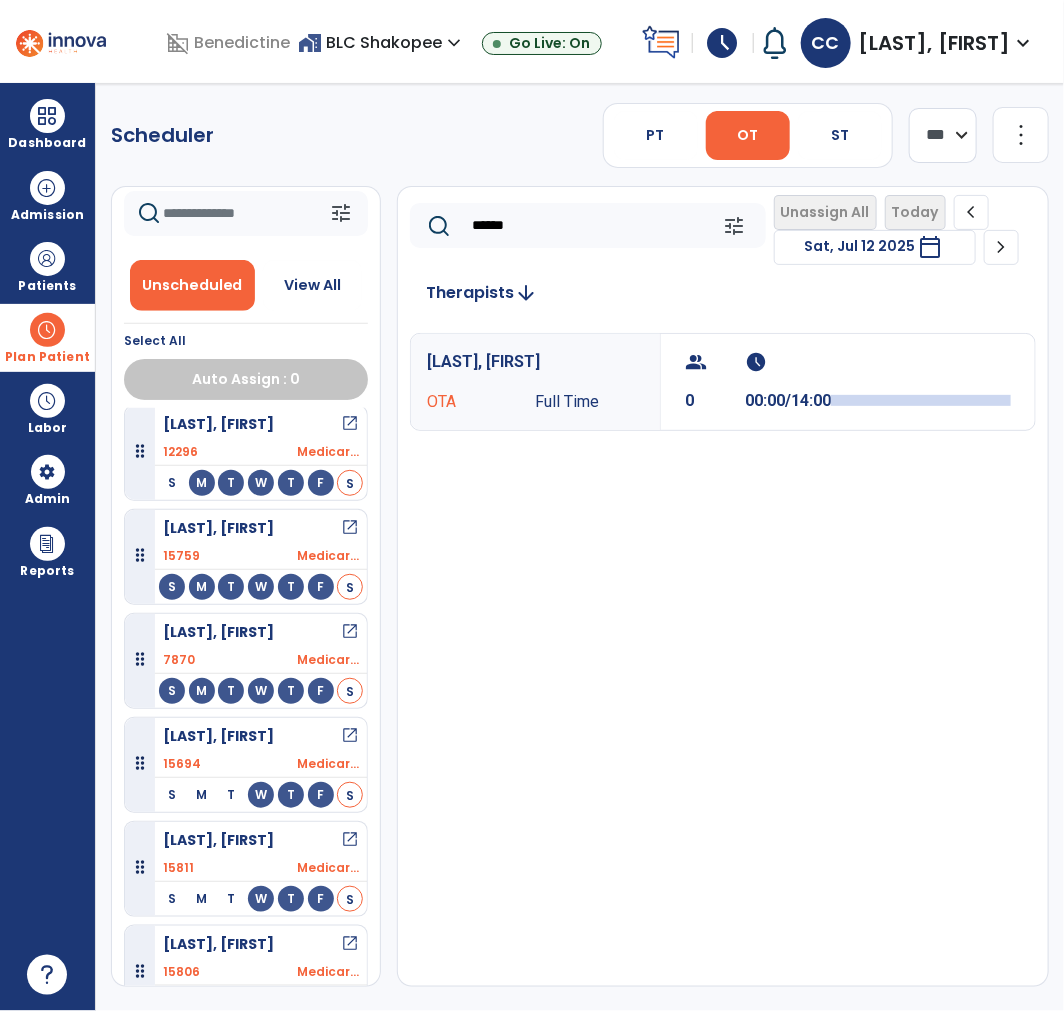 scroll, scrollTop: 1026, scrollLeft: 0, axis: vertical 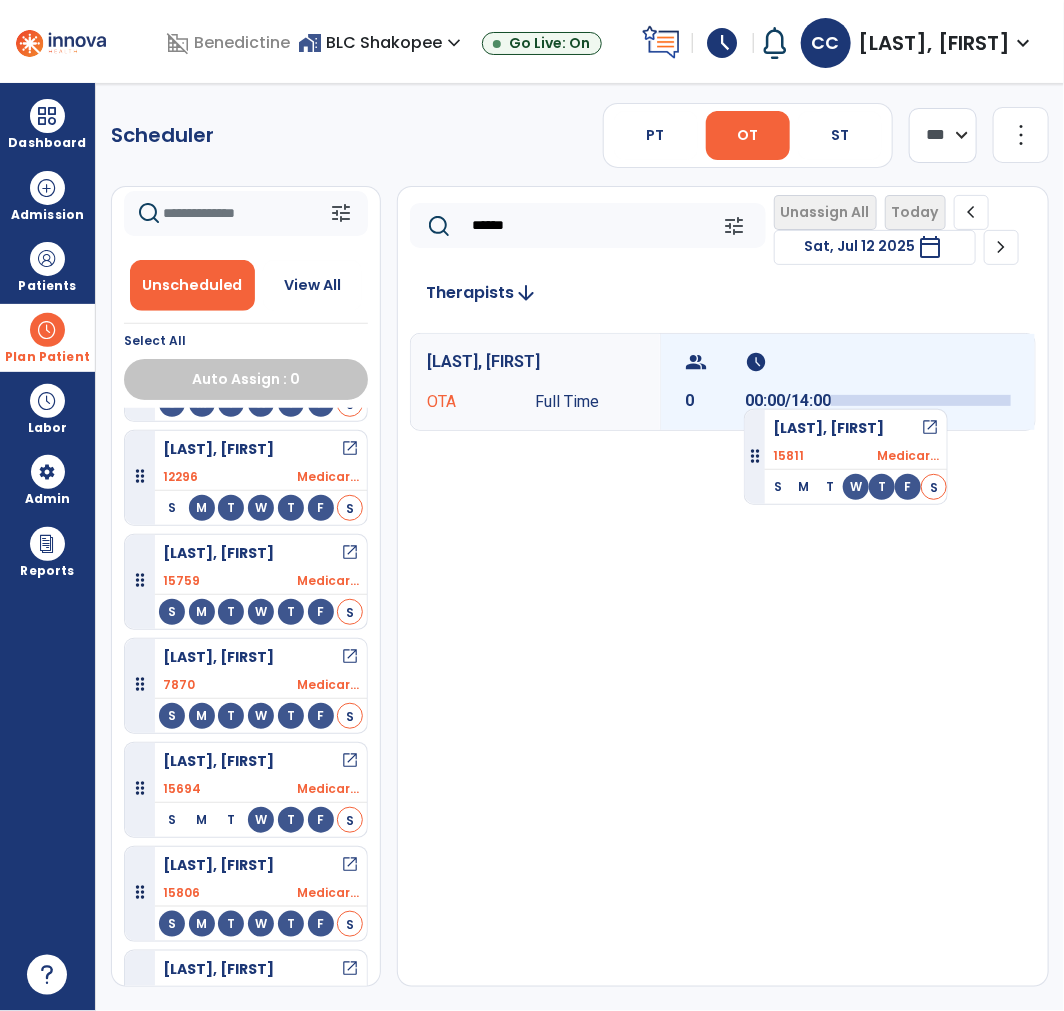 drag, startPoint x: 220, startPoint y: 868, endPoint x: 744, endPoint y: 401, distance: 701.901 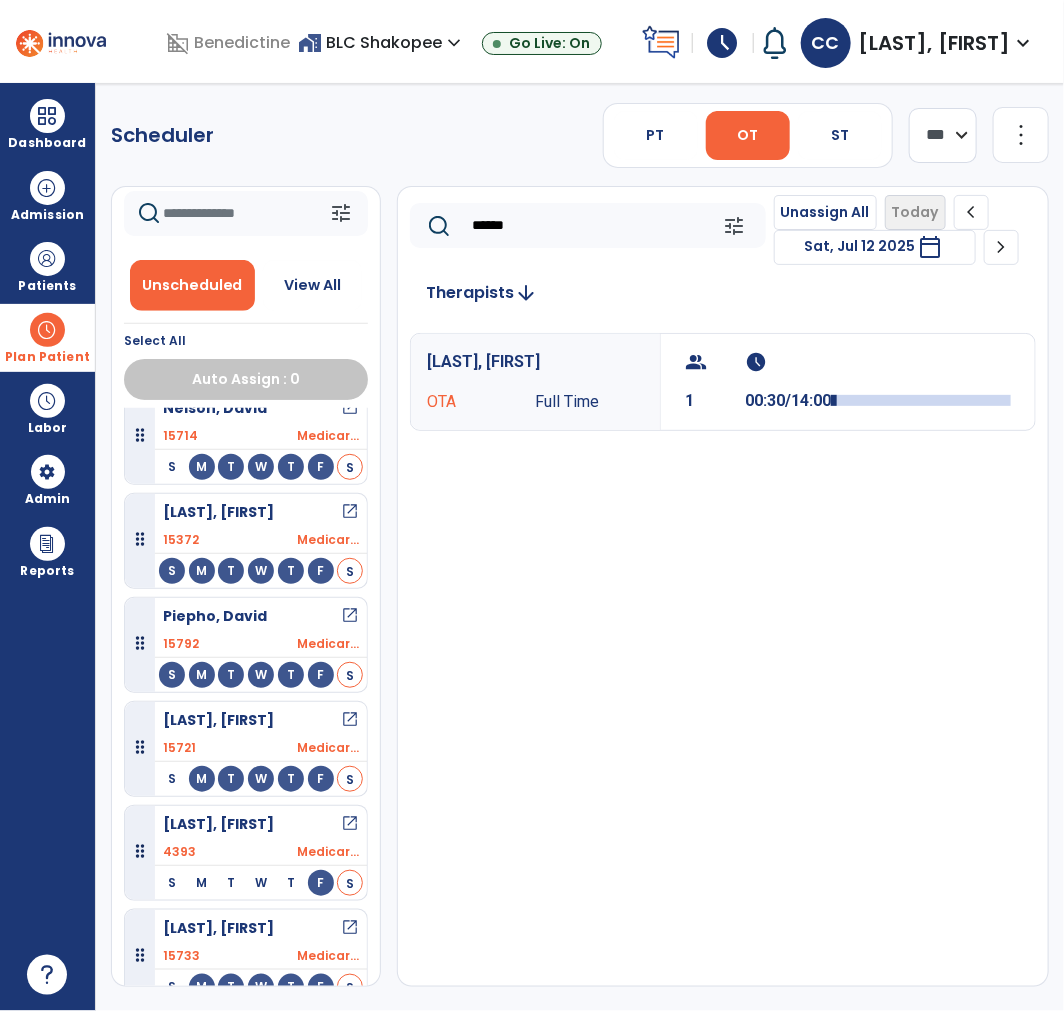 scroll, scrollTop: 1721, scrollLeft: 0, axis: vertical 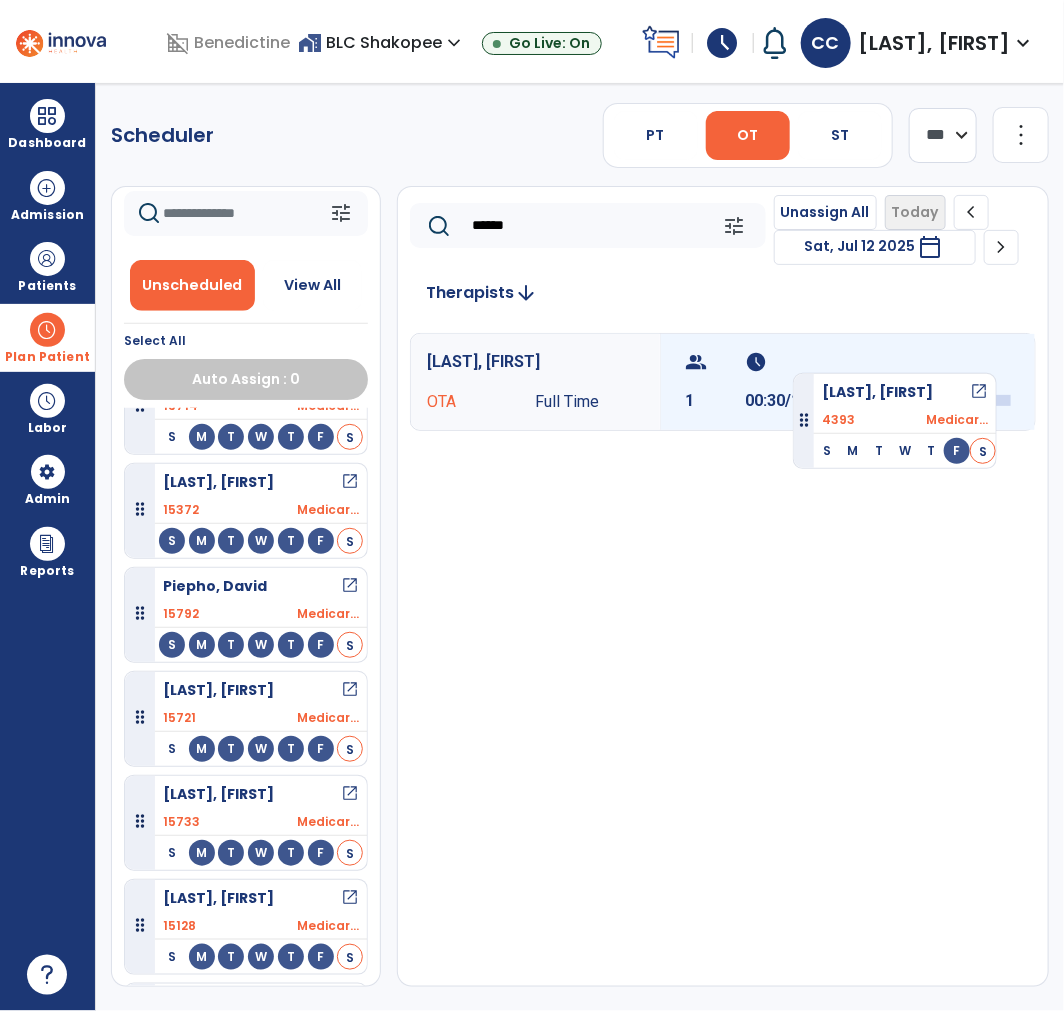 drag, startPoint x: 252, startPoint y: 811, endPoint x: 793, endPoint y: 365, distance: 701.1398 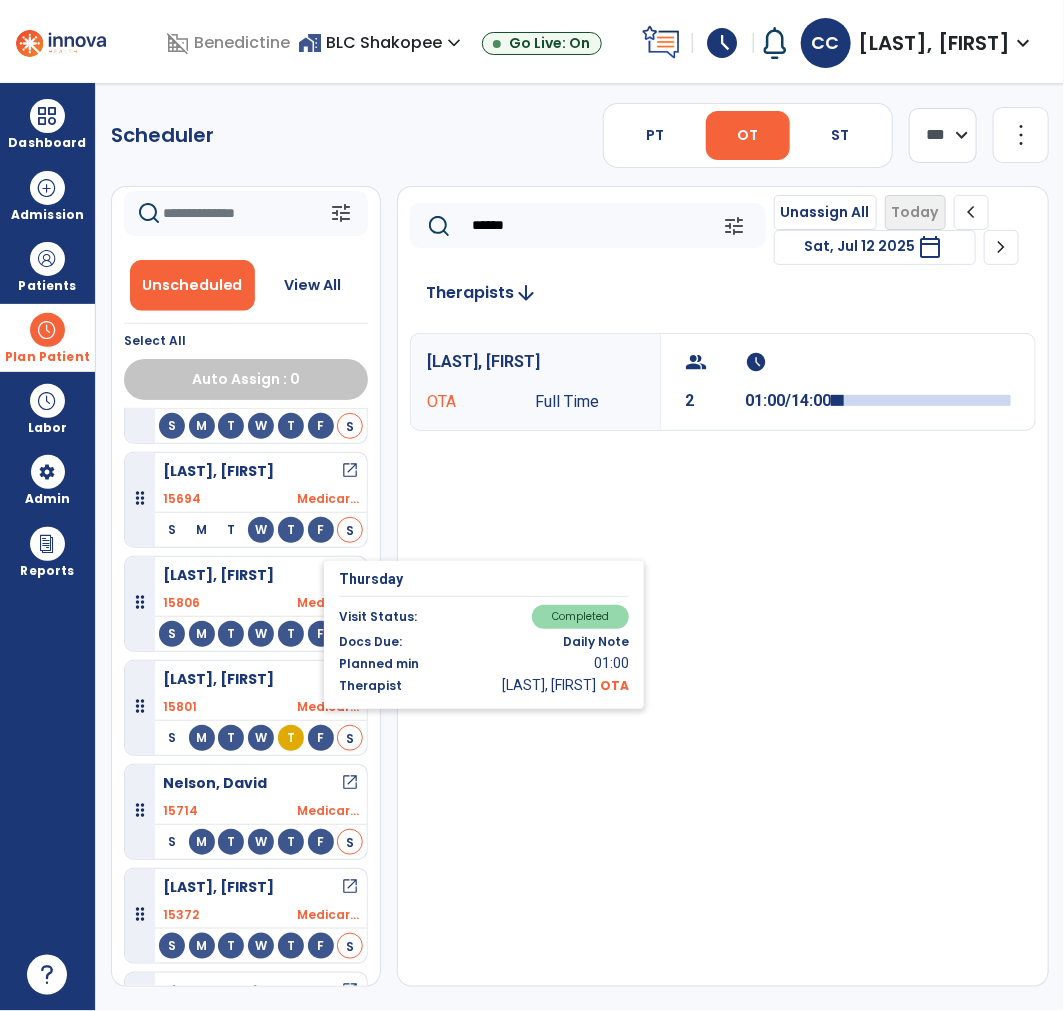 scroll, scrollTop: 1317, scrollLeft: 0, axis: vertical 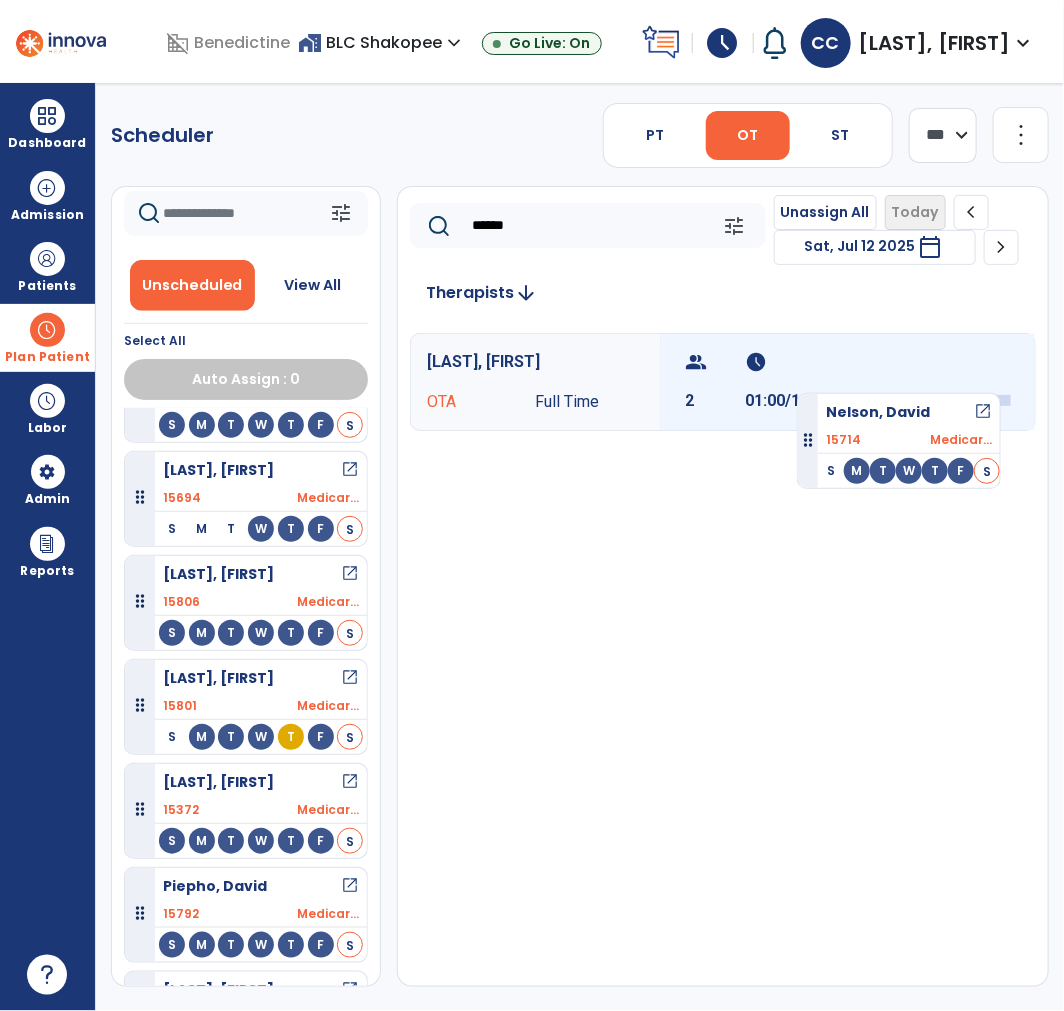 drag, startPoint x: 221, startPoint y: 798, endPoint x: 797, endPoint y: 385, distance: 708.763 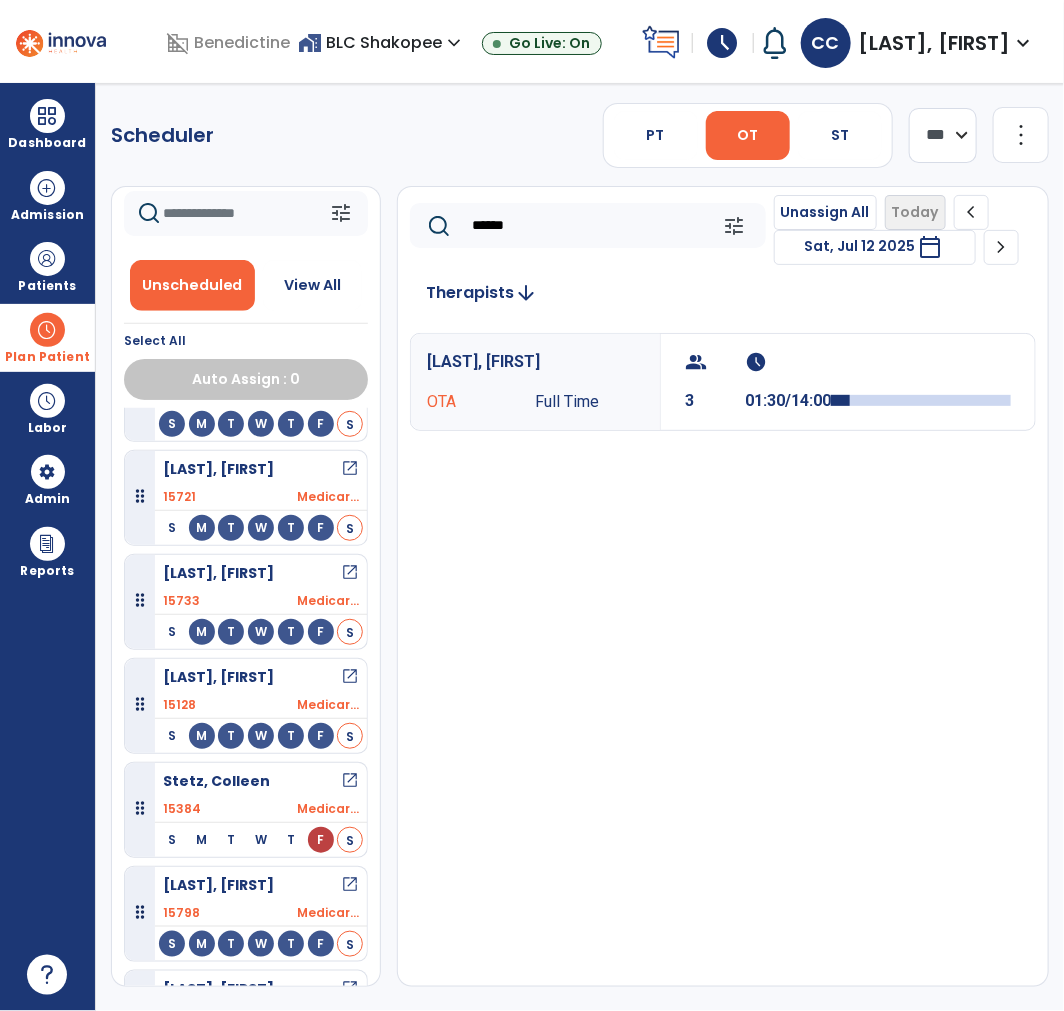 scroll, scrollTop: 1967, scrollLeft: 0, axis: vertical 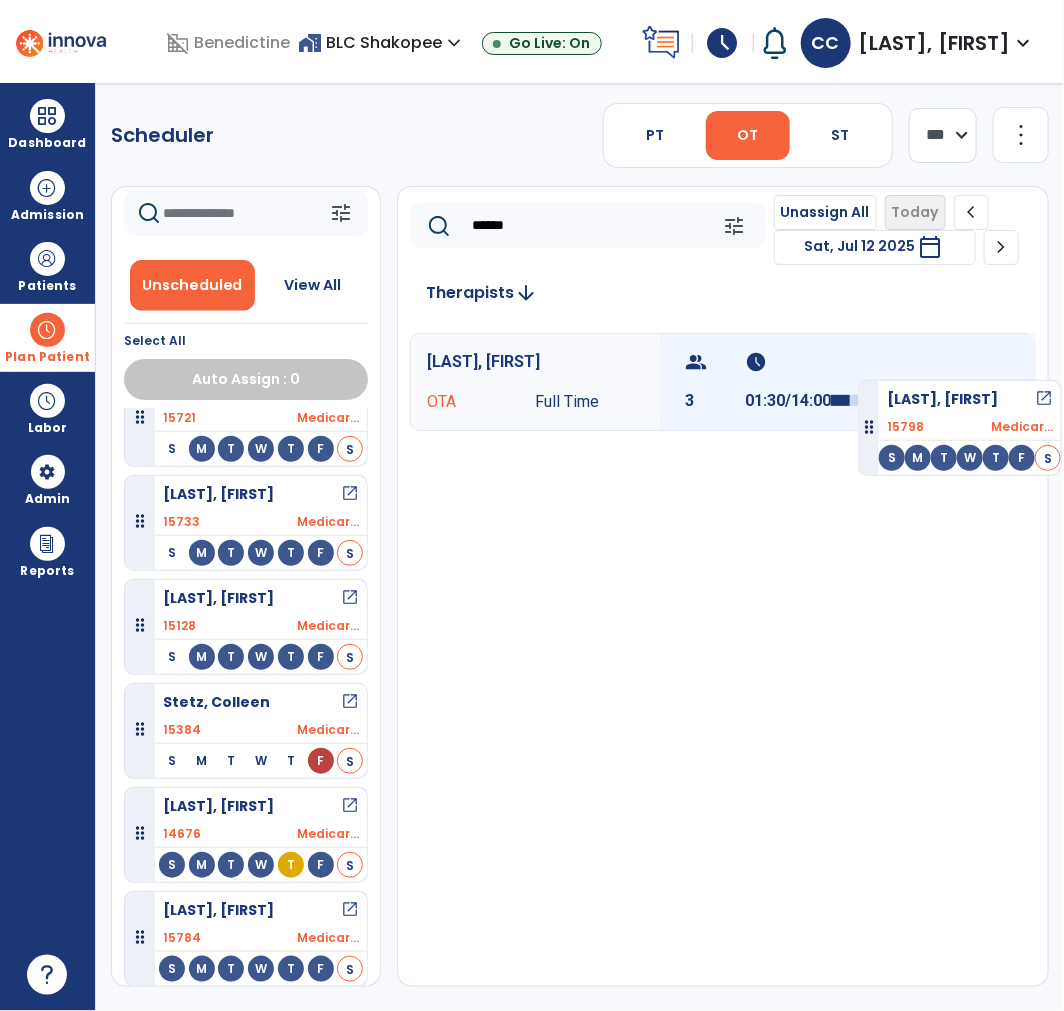 drag, startPoint x: 278, startPoint y: 773, endPoint x: 856, endPoint y: 363, distance: 708.6494 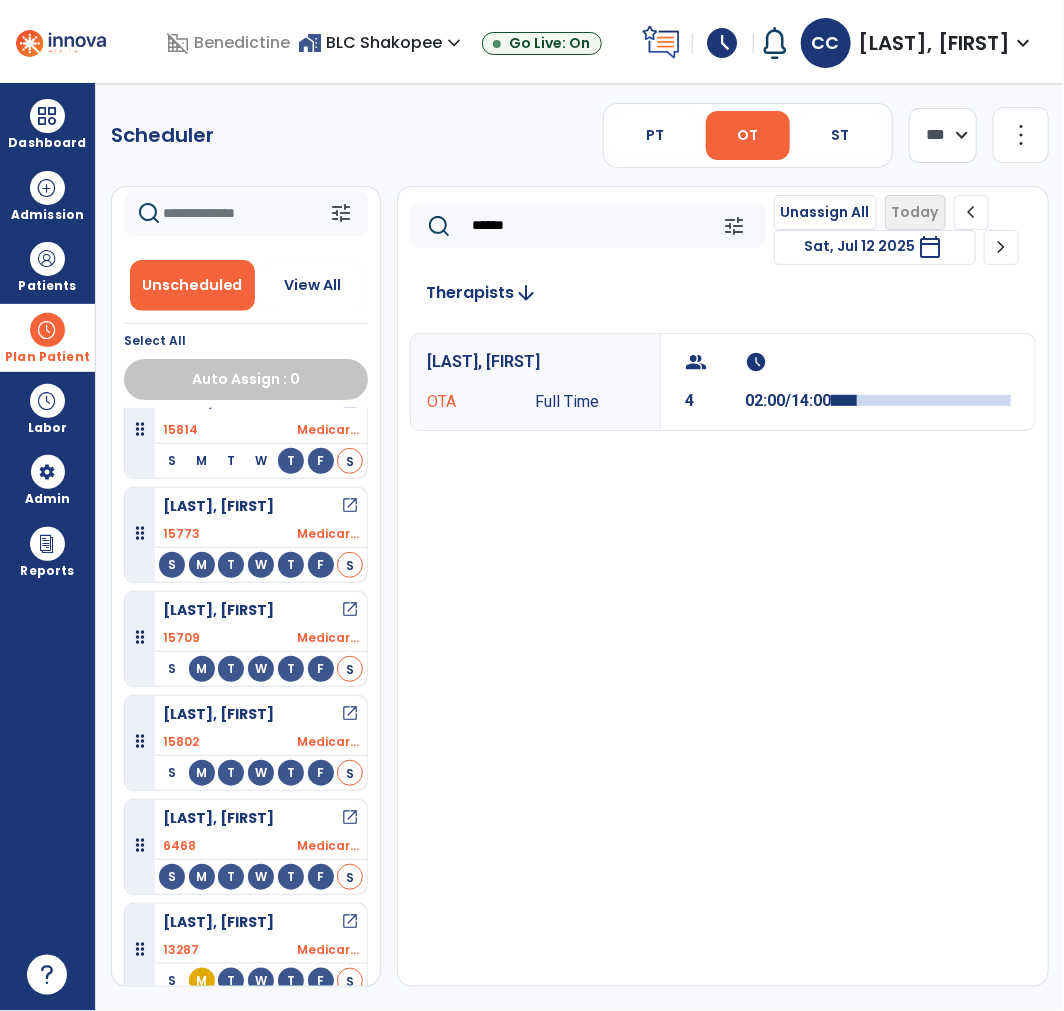scroll, scrollTop: 0, scrollLeft: 0, axis: both 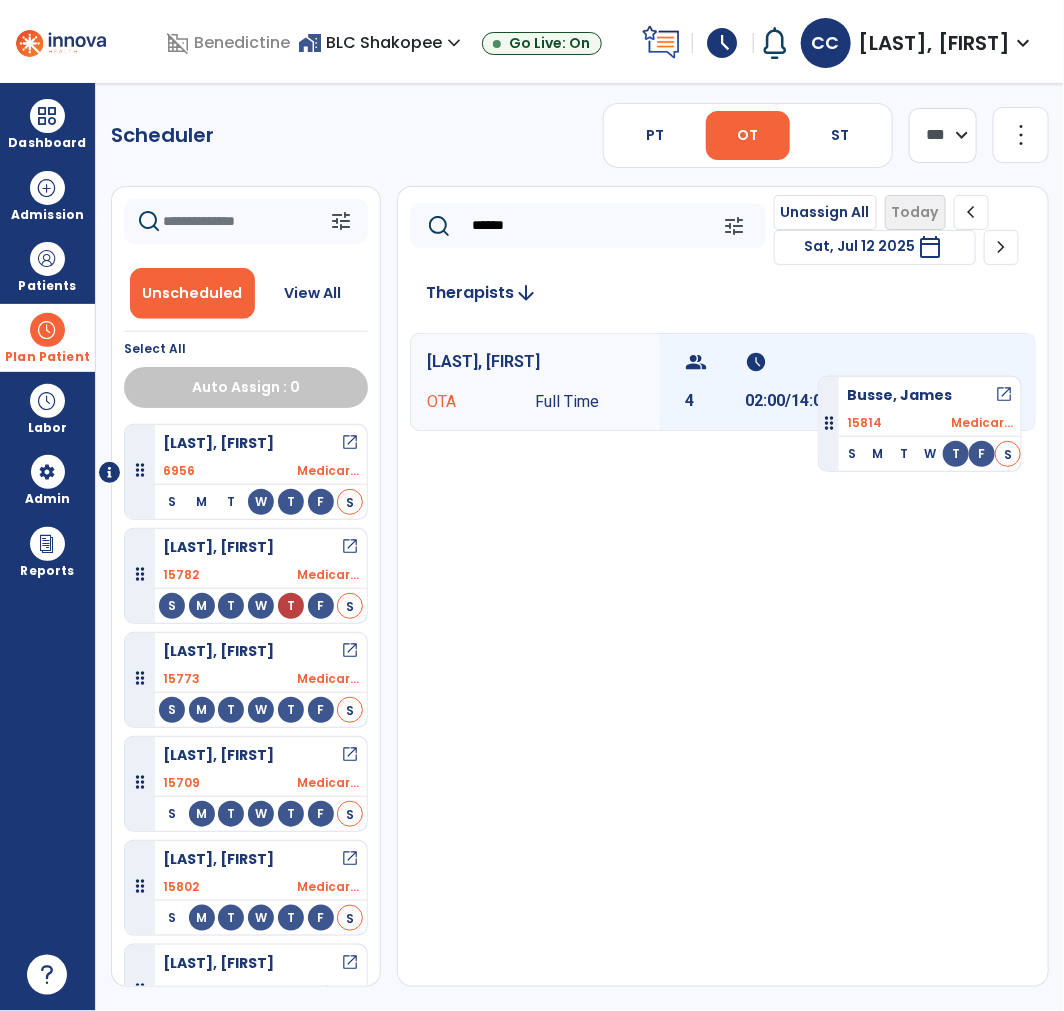 drag, startPoint x: 264, startPoint y: 671, endPoint x: 811, endPoint y: 367, distance: 625.7995 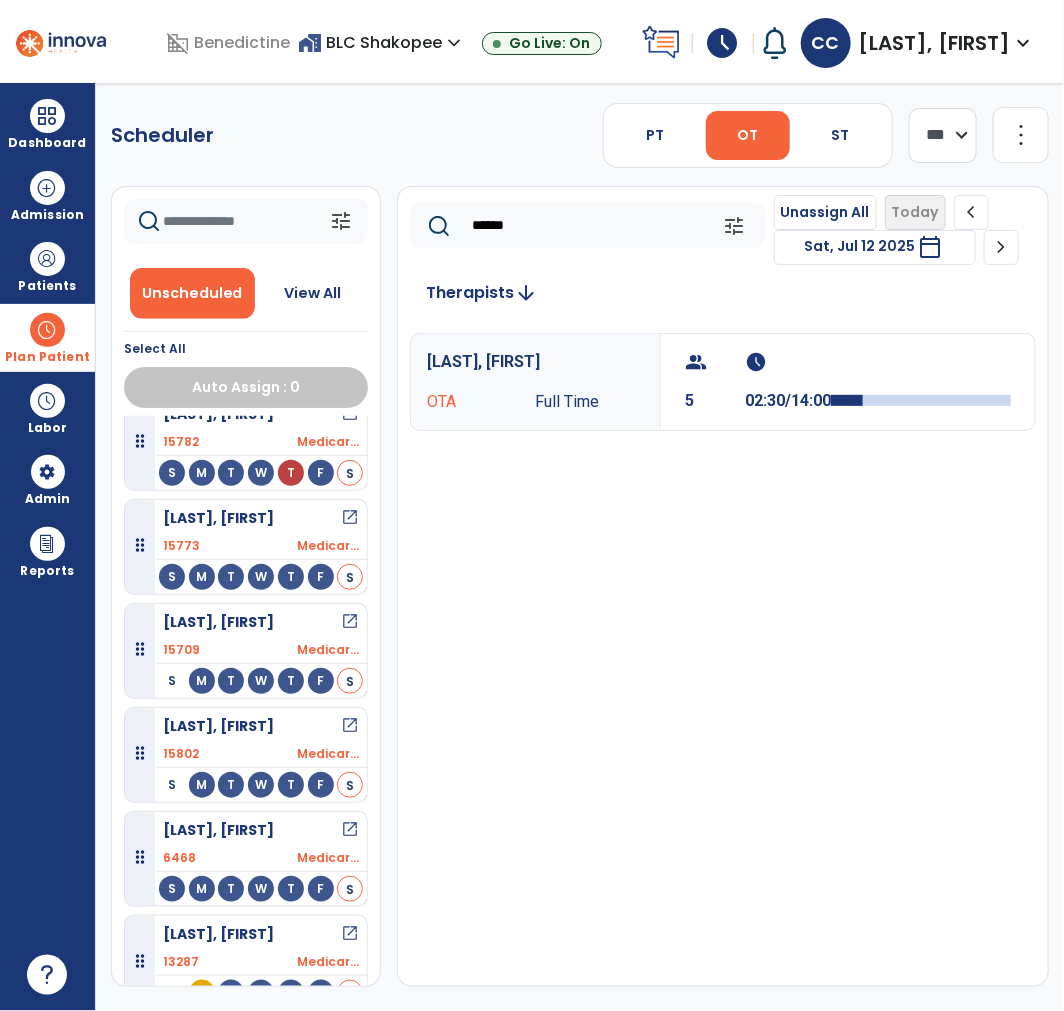 scroll, scrollTop: 181, scrollLeft: 0, axis: vertical 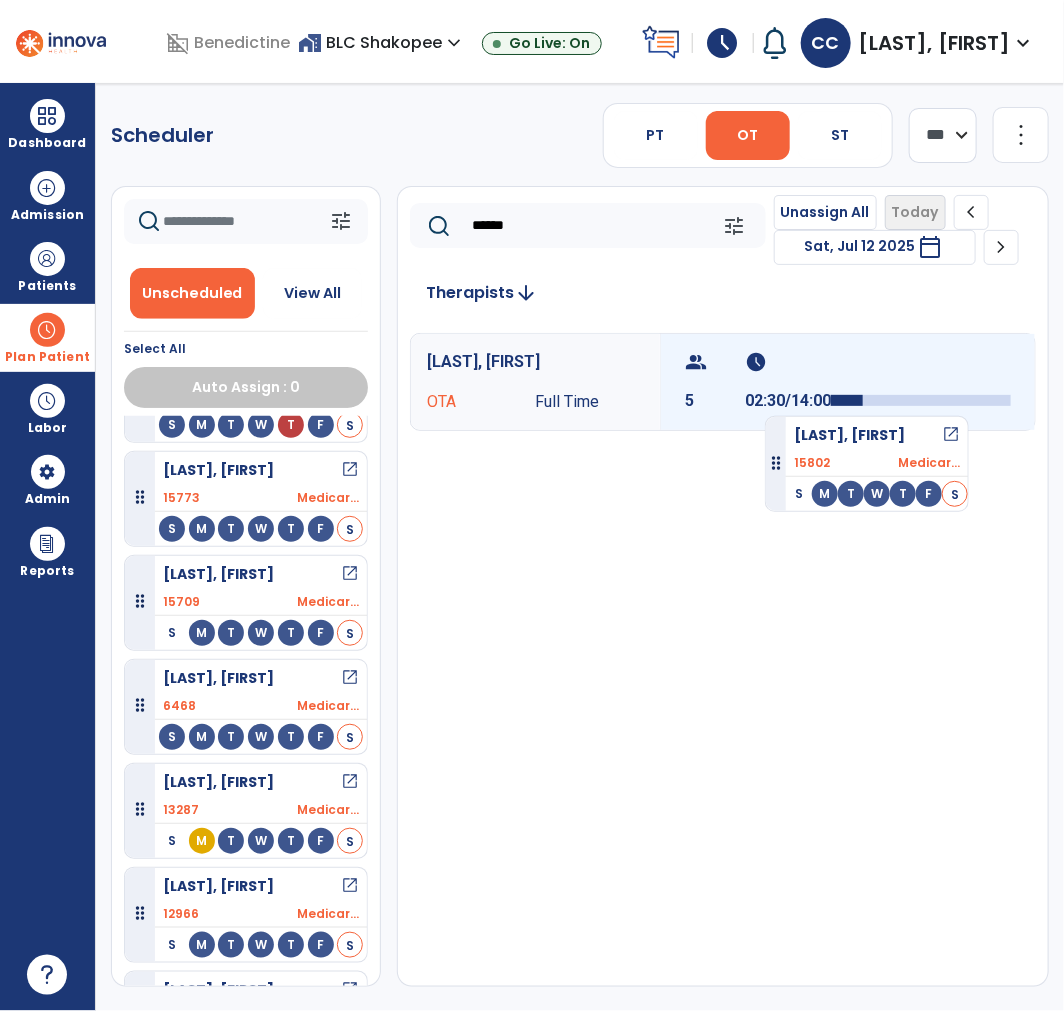 drag, startPoint x: 251, startPoint y: 685, endPoint x: 768, endPoint y: 407, distance: 587.0034 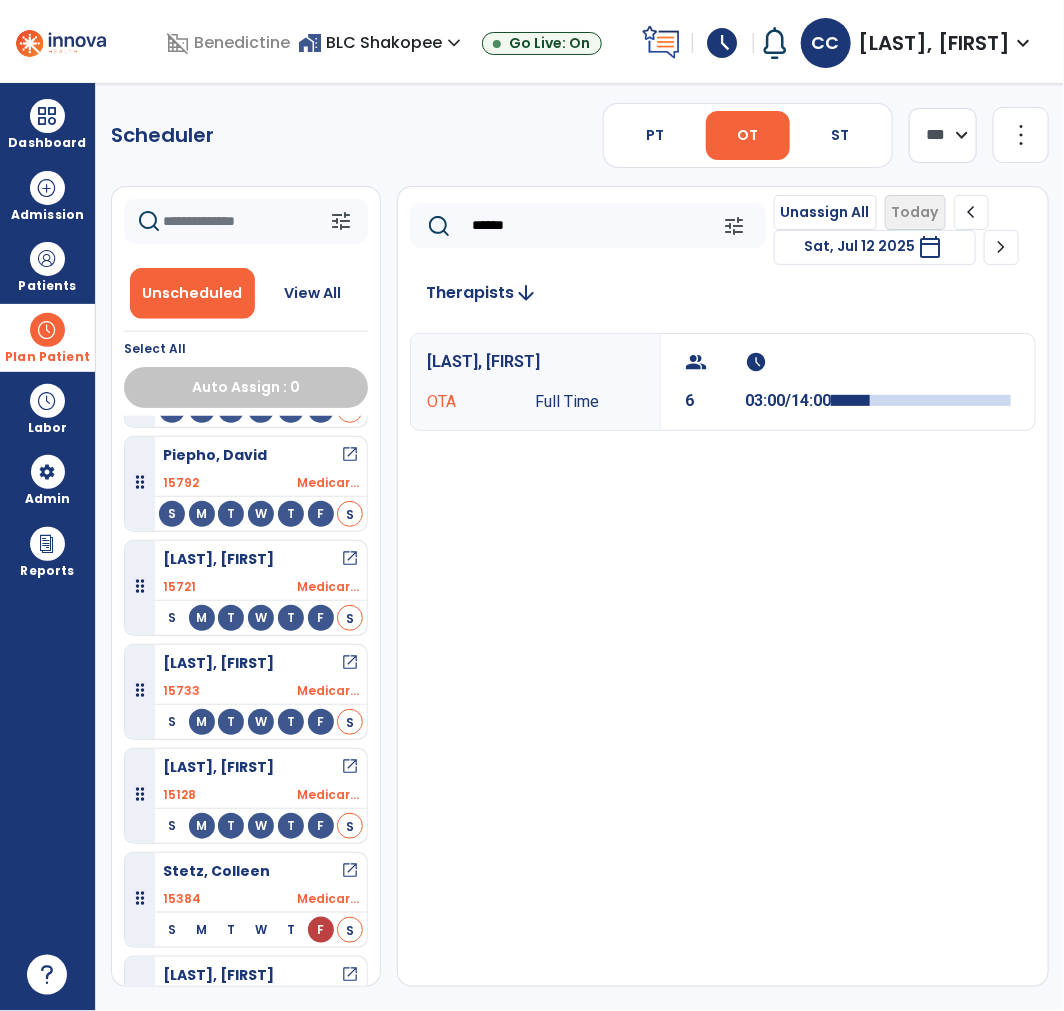 scroll, scrollTop: 1715, scrollLeft: 0, axis: vertical 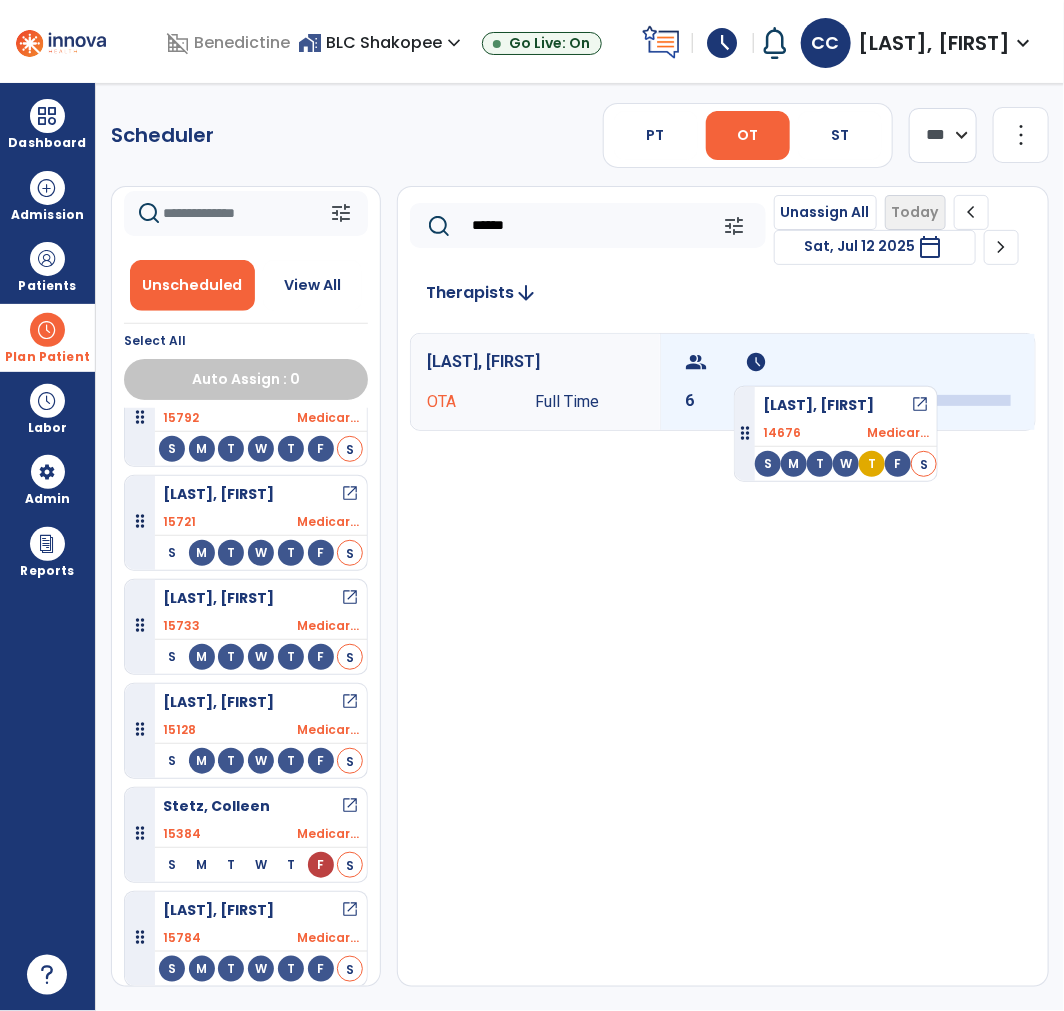 drag, startPoint x: 247, startPoint y: 815, endPoint x: 734, endPoint y: 378, distance: 654.3226 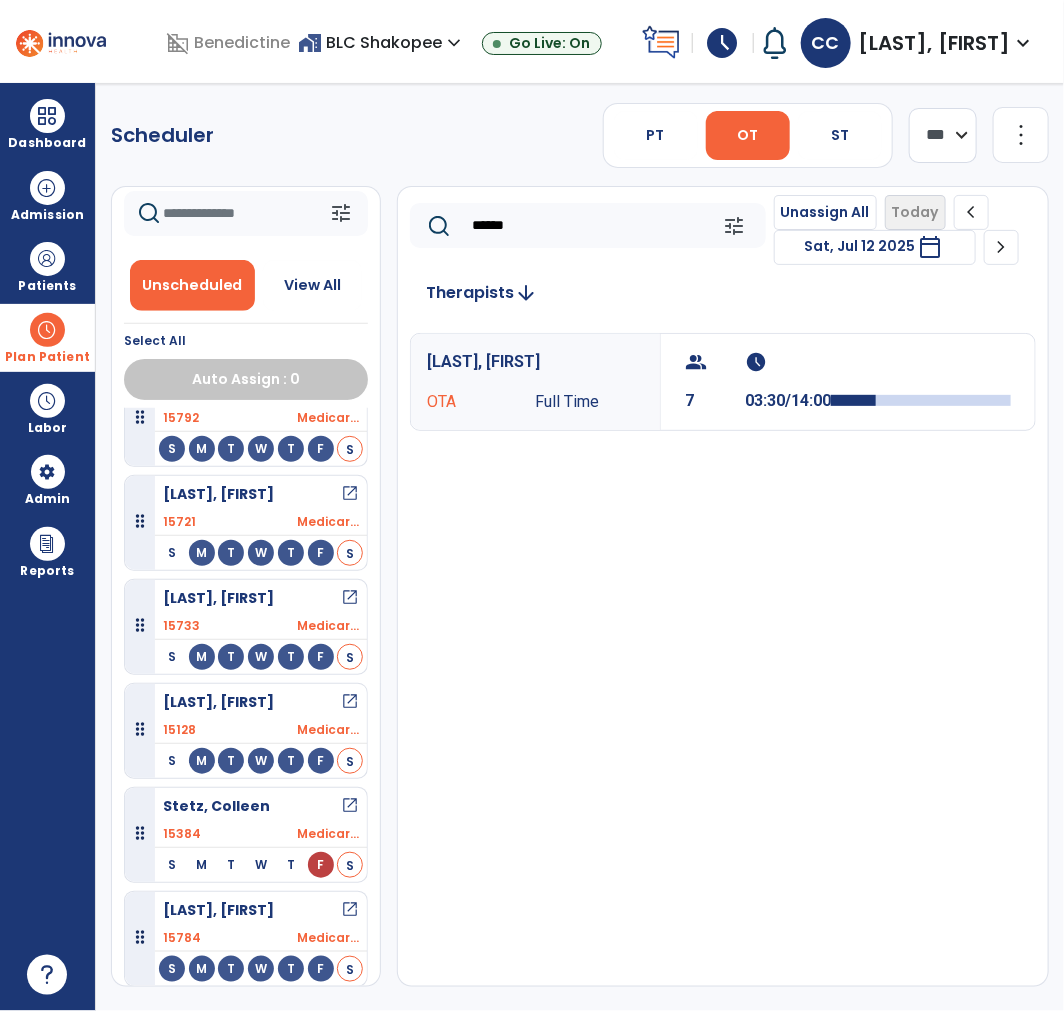 scroll, scrollTop: 1611, scrollLeft: 0, axis: vertical 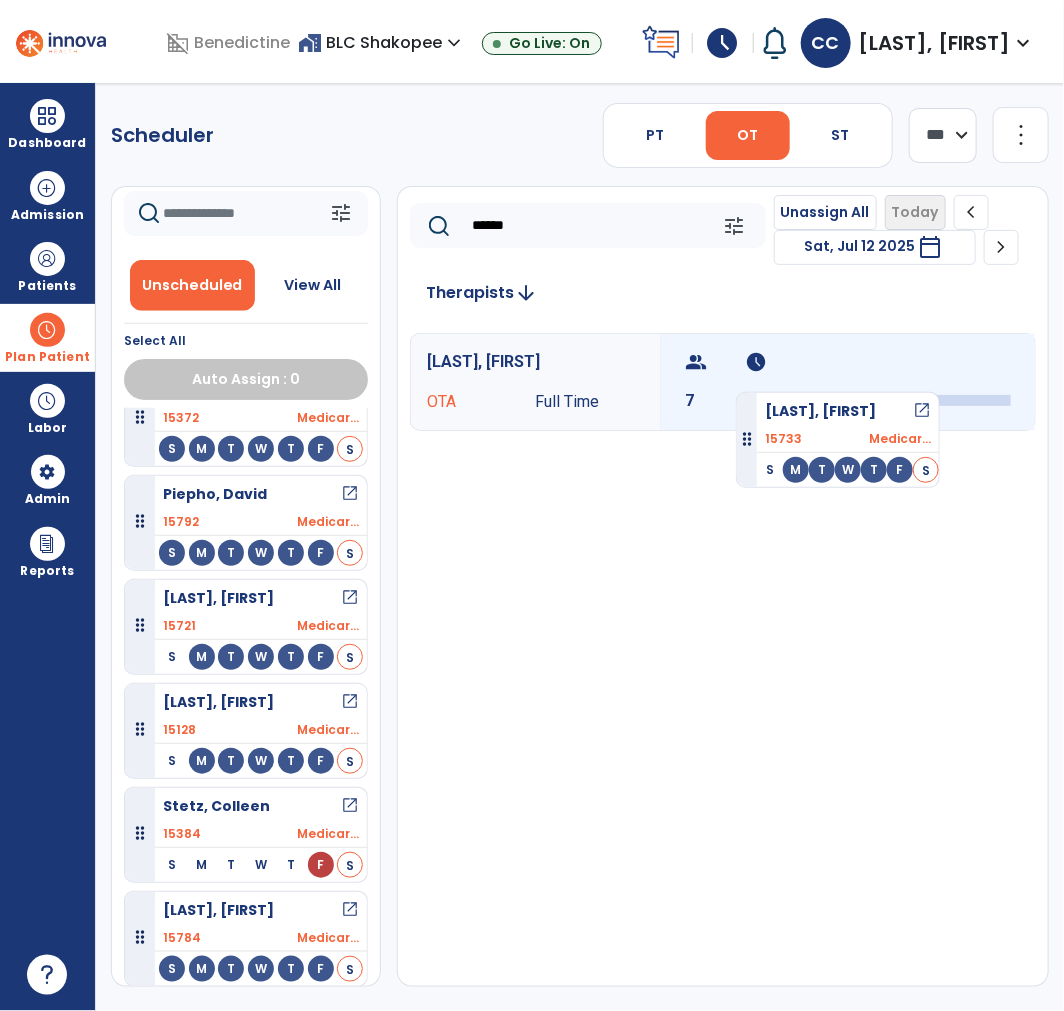drag, startPoint x: 233, startPoint y: 602, endPoint x: 744, endPoint y: 381, distance: 556.7423 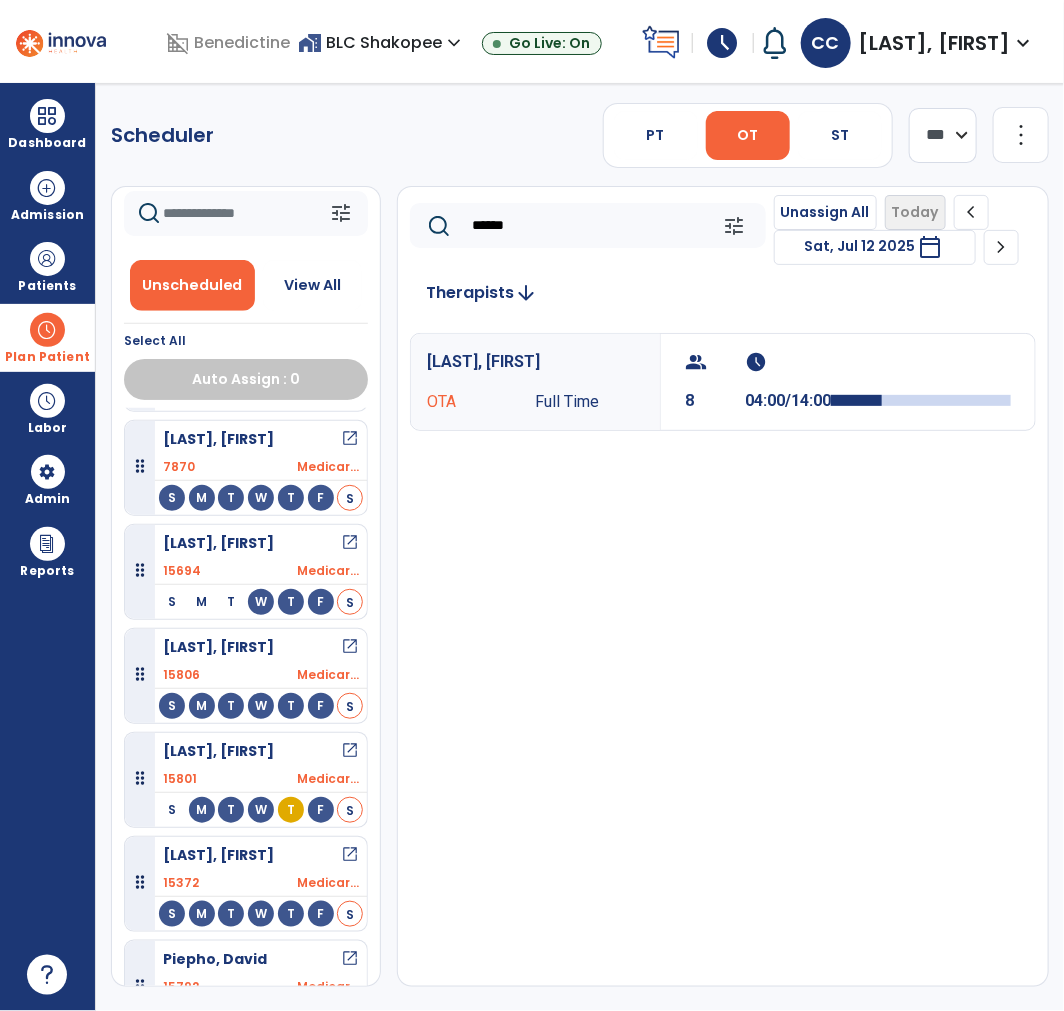 scroll, scrollTop: 1031, scrollLeft: 0, axis: vertical 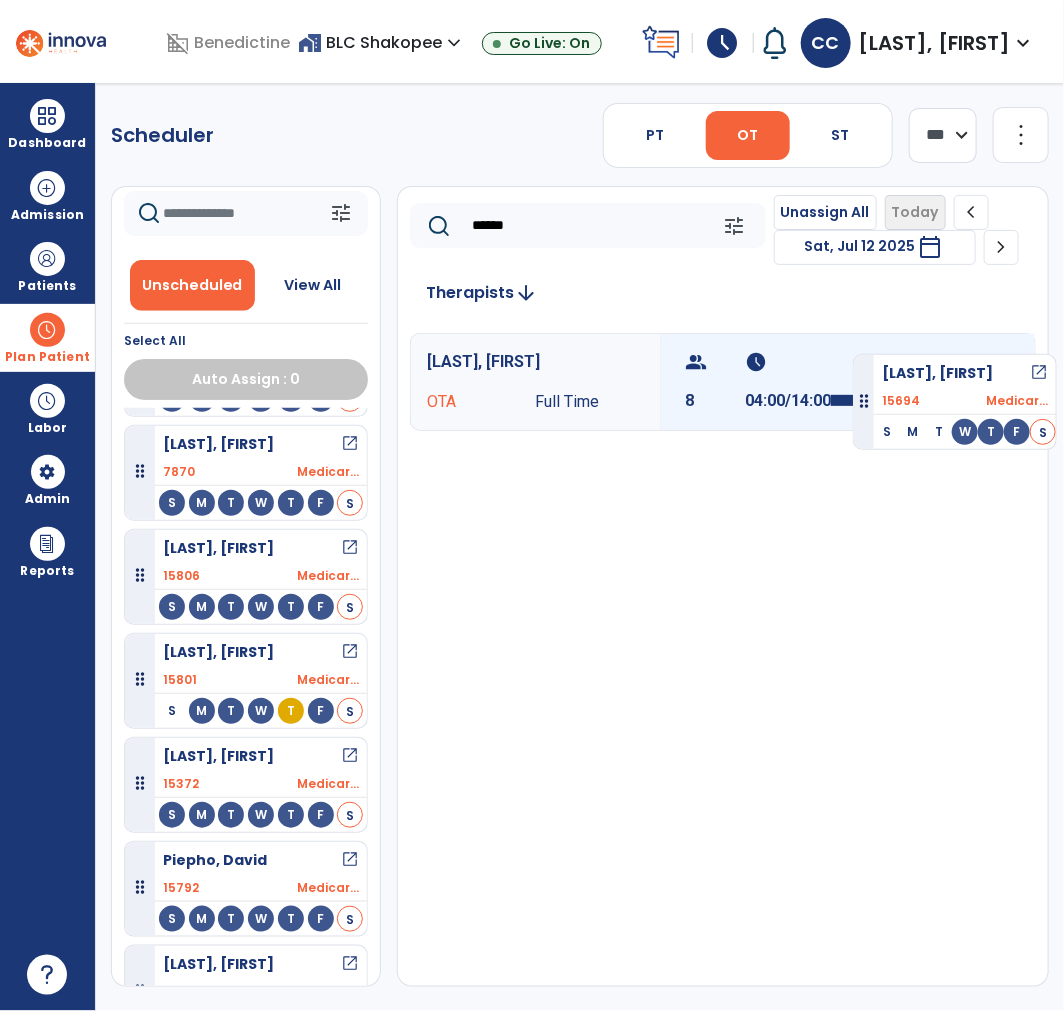 drag, startPoint x: 276, startPoint y: 560, endPoint x: 848, endPoint y: 354, distance: 607.9638 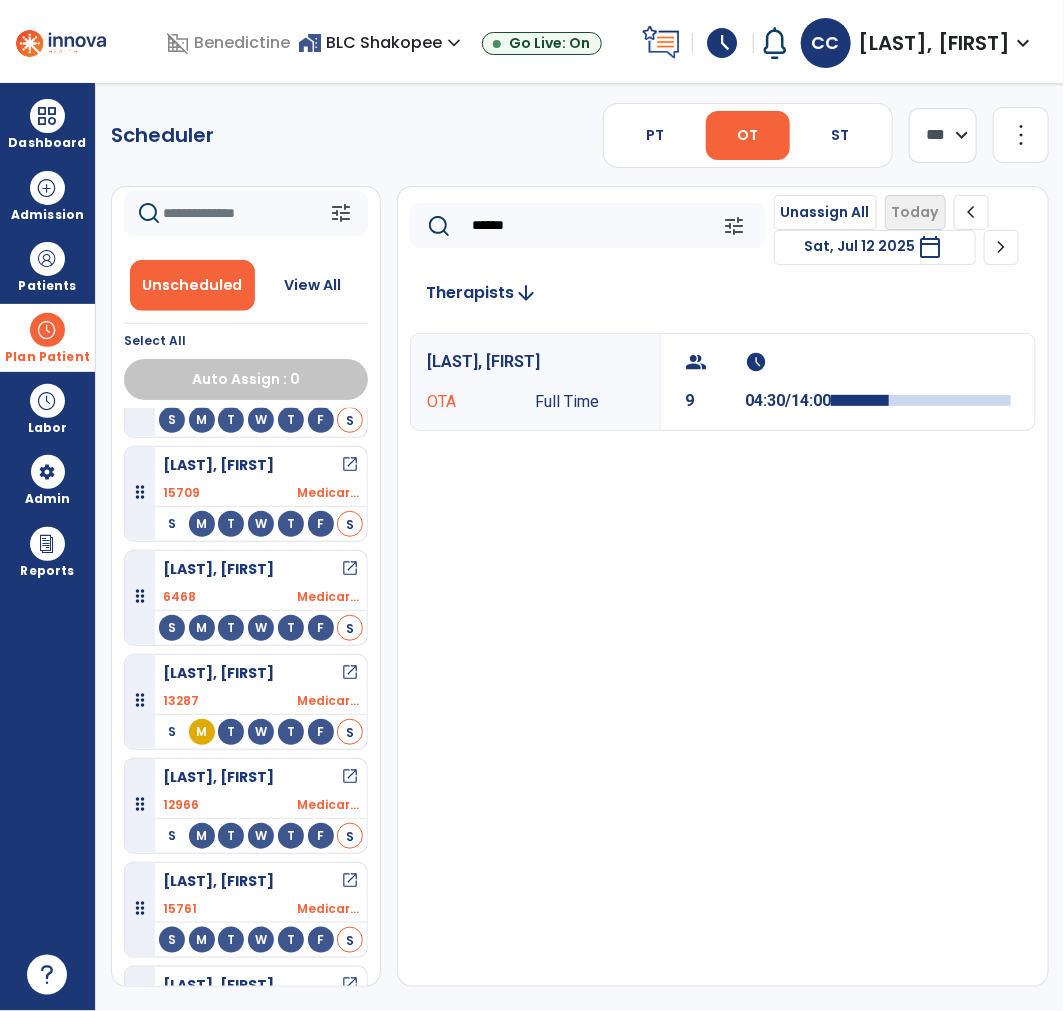 scroll, scrollTop: 0, scrollLeft: 0, axis: both 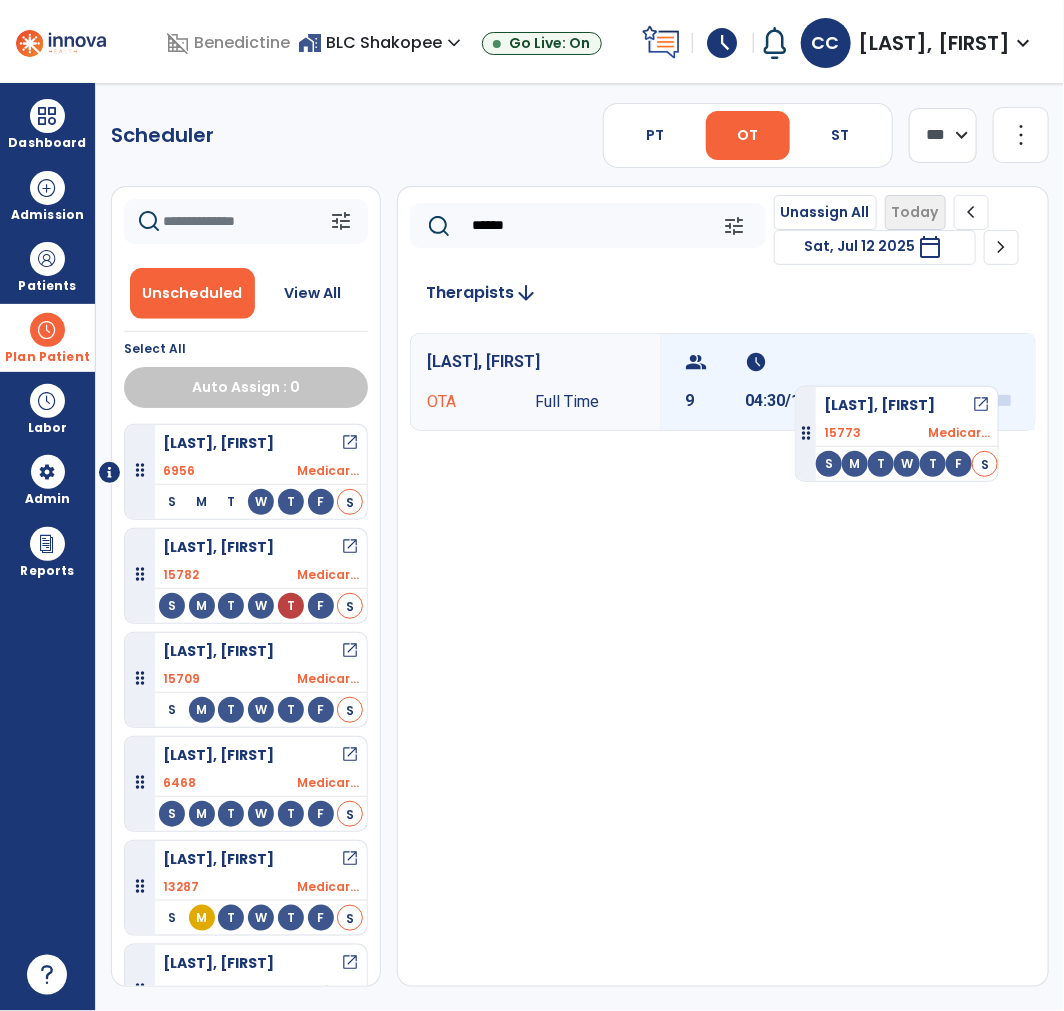 drag, startPoint x: 232, startPoint y: 690, endPoint x: 795, endPoint y: 378, distance: 643.6715 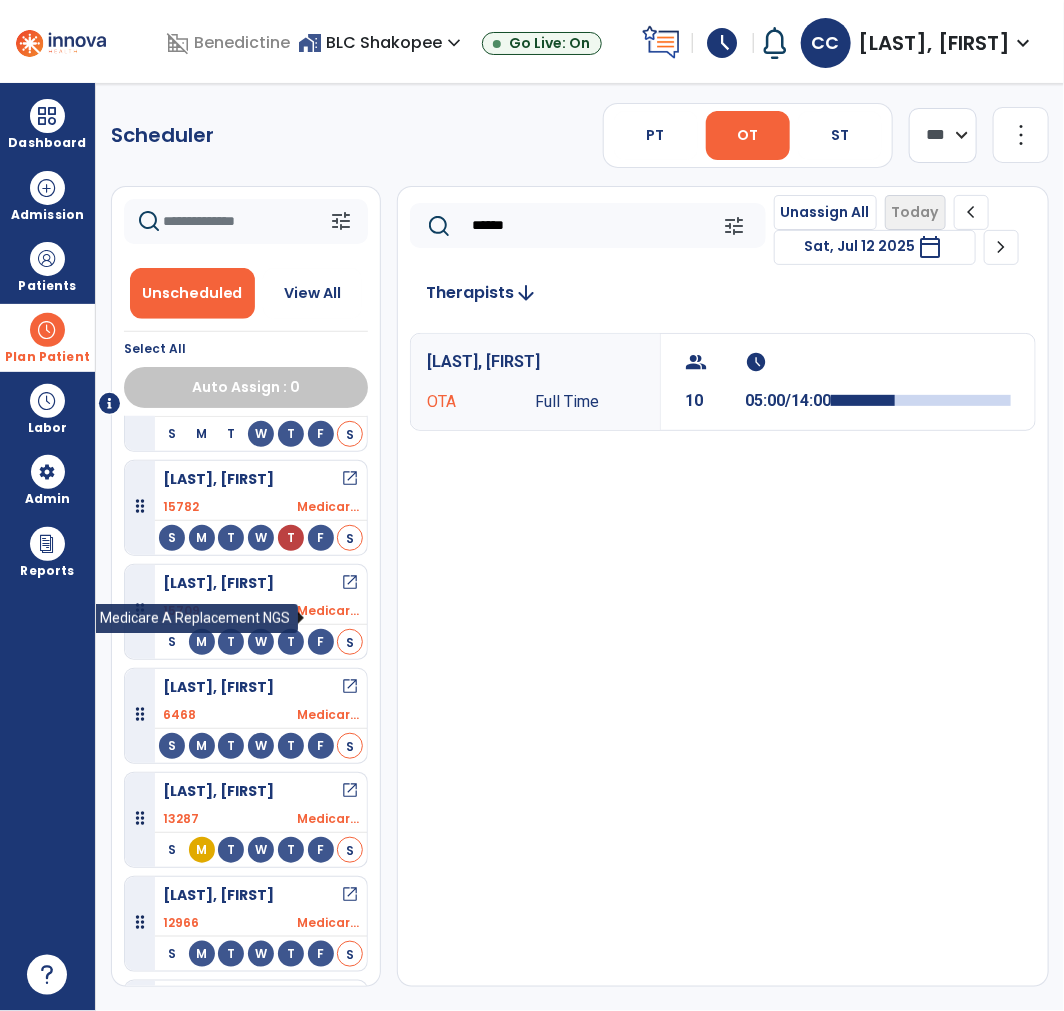 scroll, scrollTop: 70, scrollLeft: 0, axis: vertical 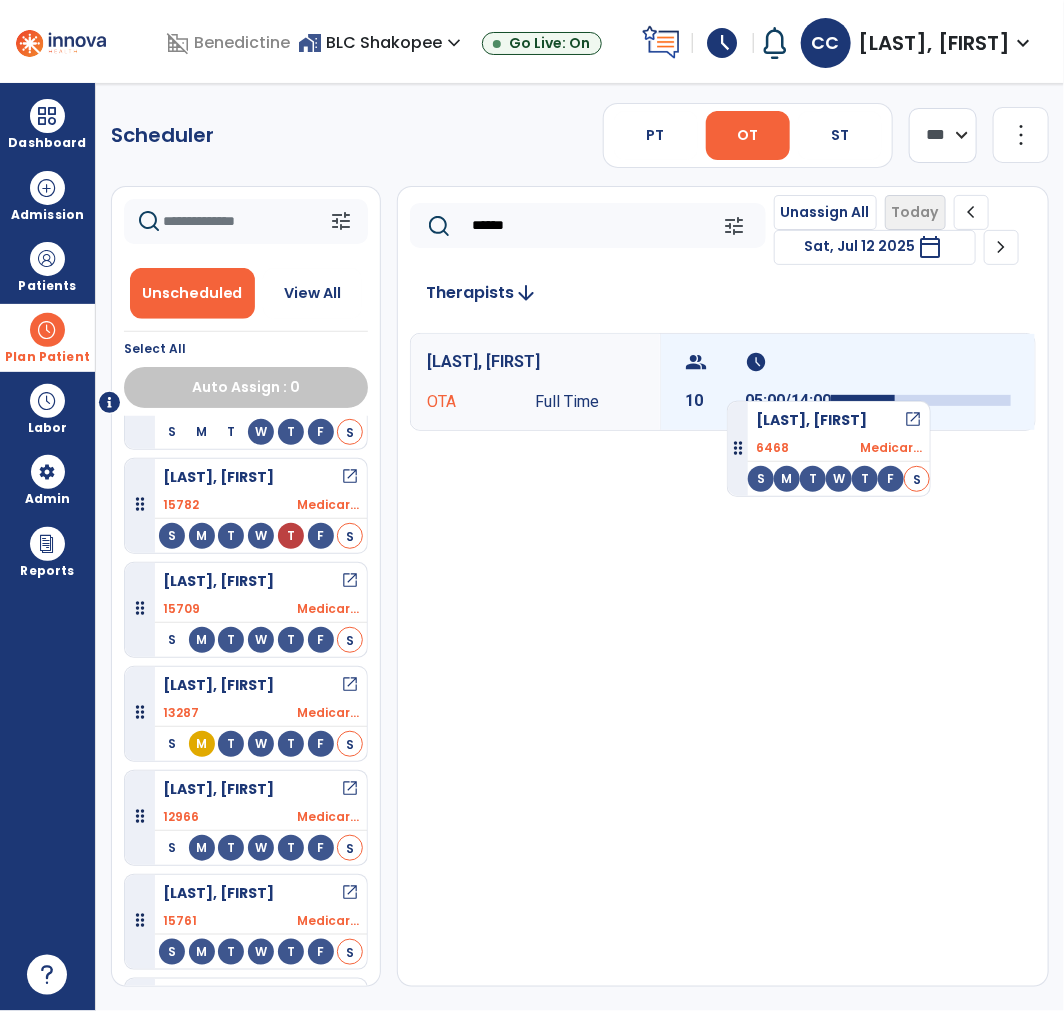 drag, startPoint x: 257, startPoint y: 682, endPoint x: 734, endPoint y: 384, distance: 562.4349 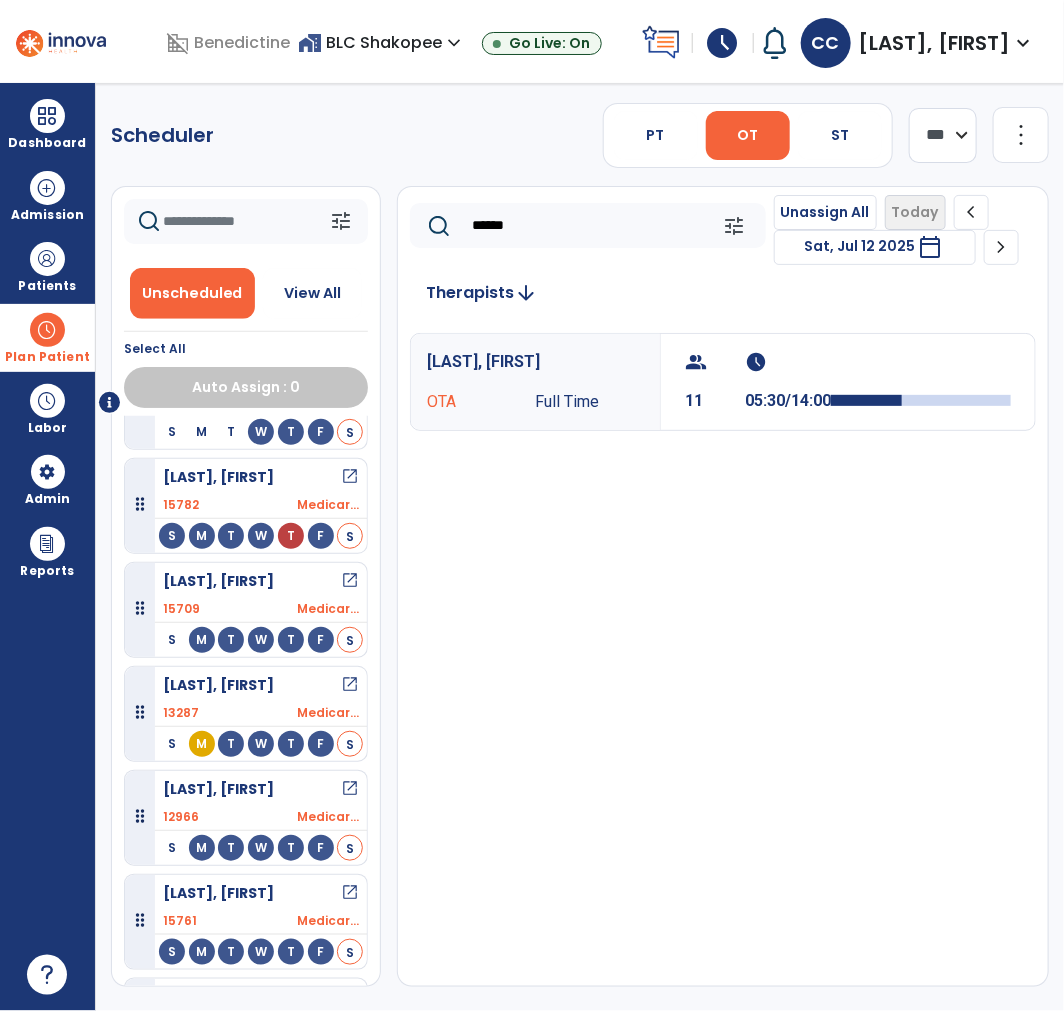 click on "******" 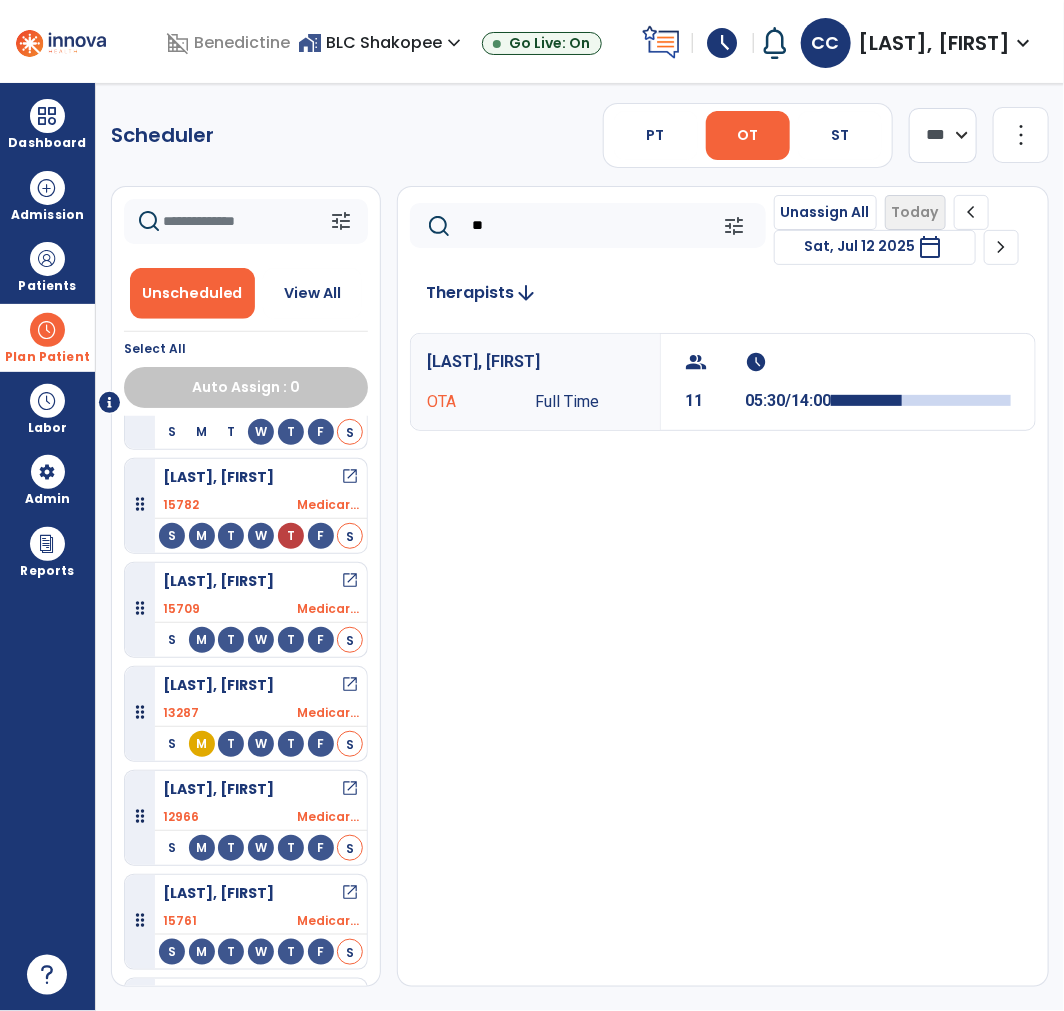 type on "*" 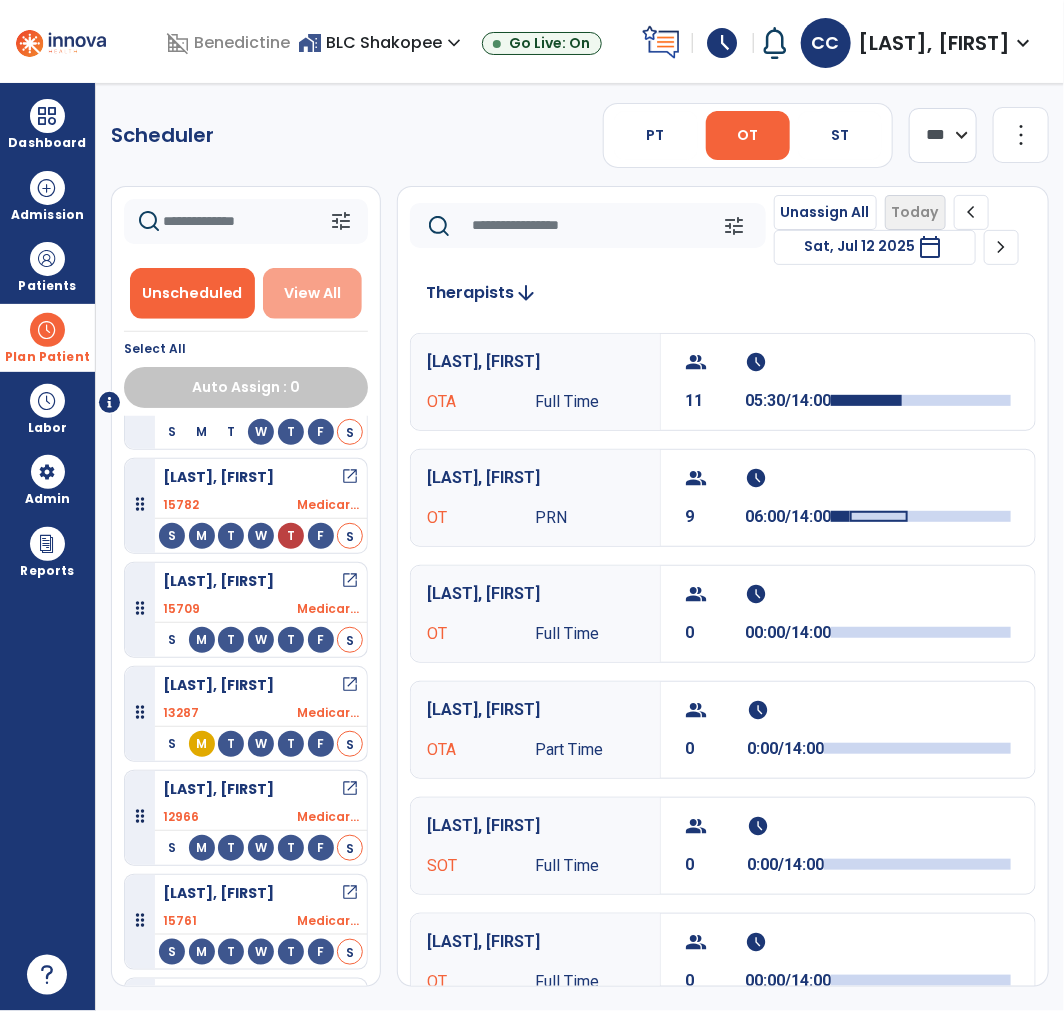 type 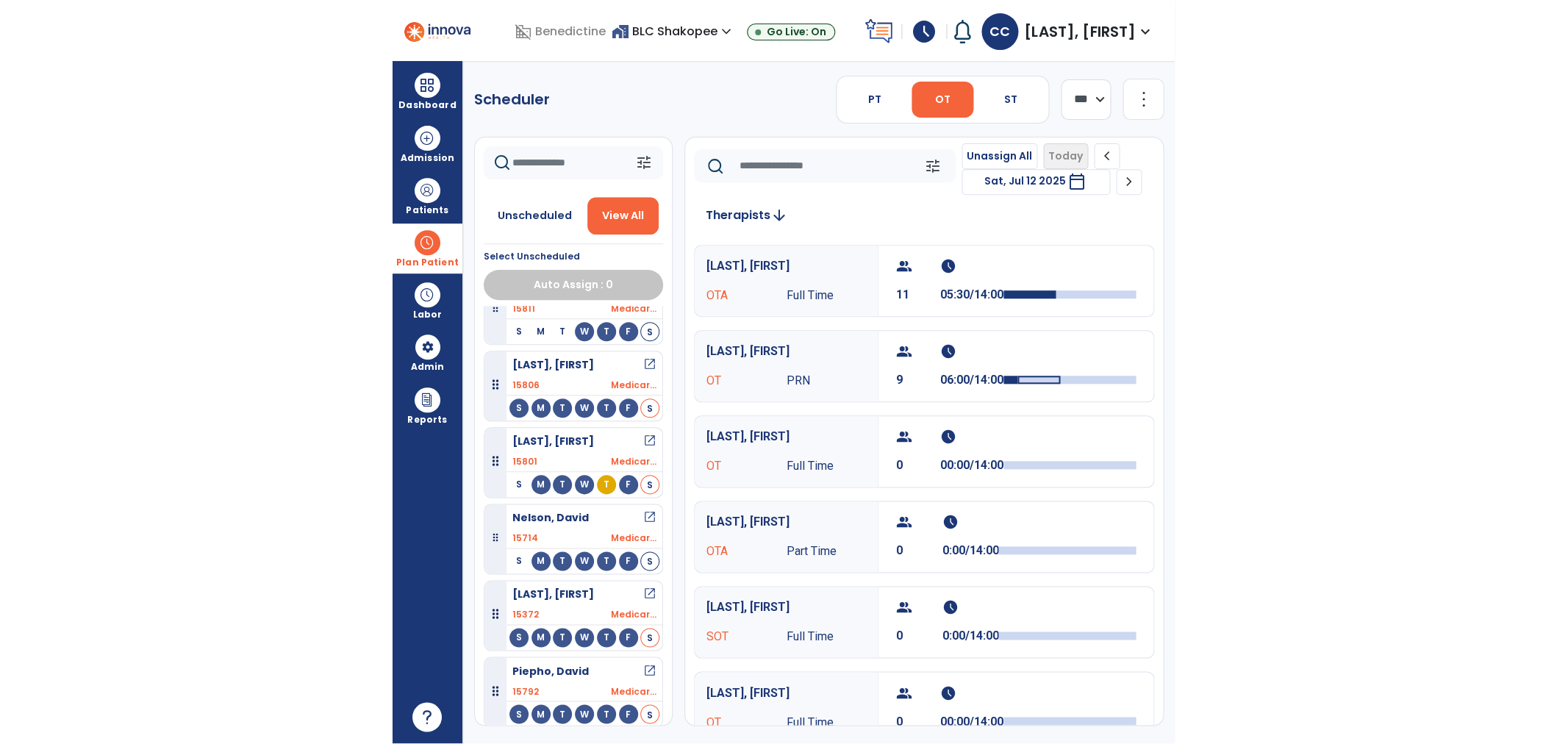scroll, scrollTop: 1489, scrollLeft: 0, axis: vertical 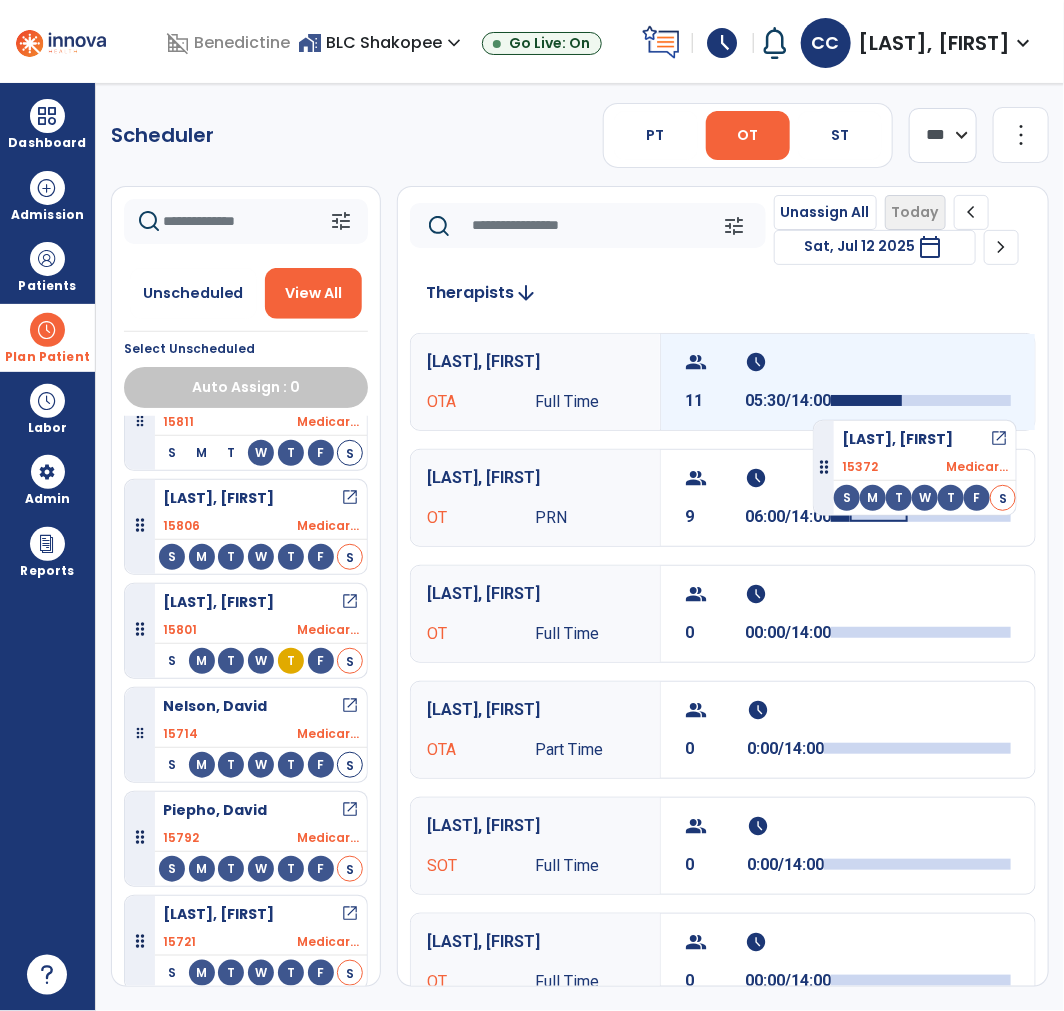drag, startPoint x: 233, startPoint y: 837, endPoint x: 813, endPoint y: 411, distance: 719.63605 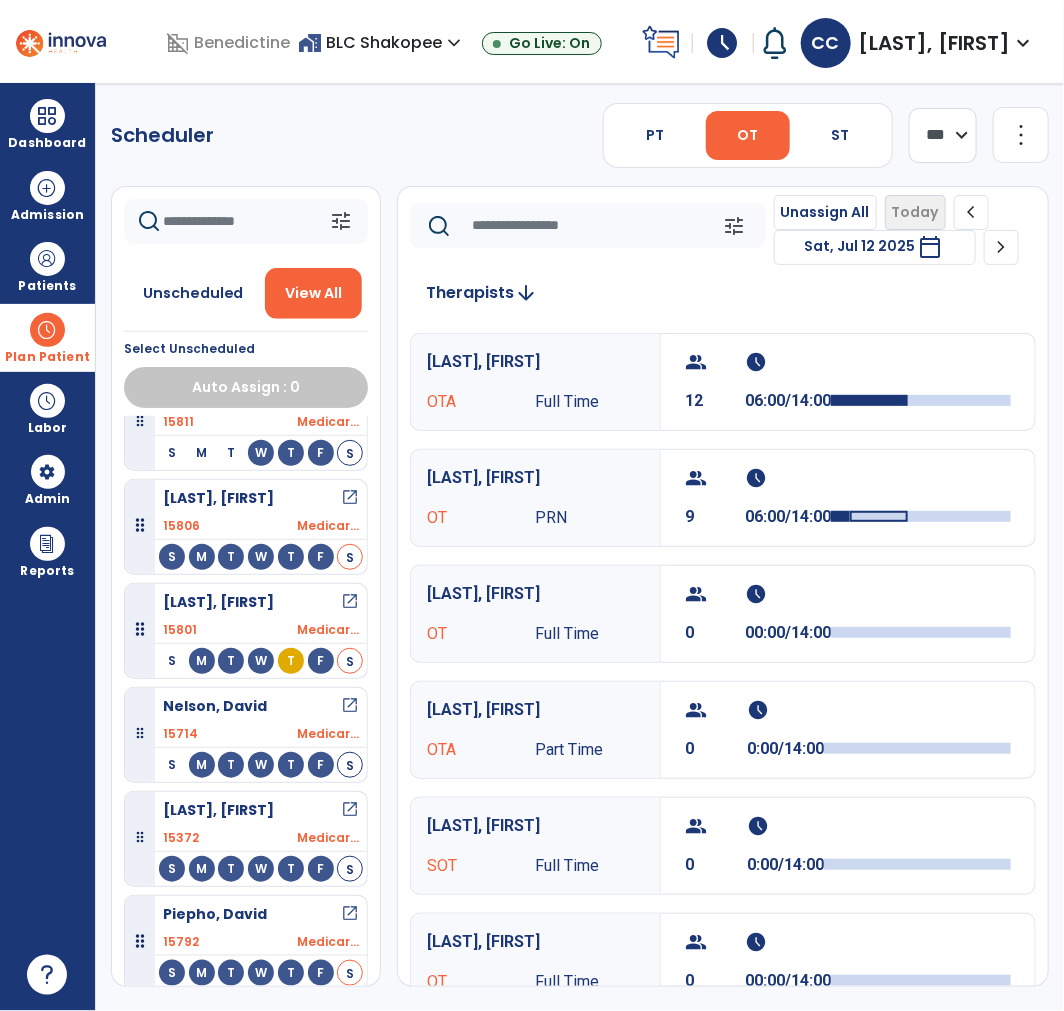click on "Scheduler   PT   OT   ST  **** *** more_vert  Manage Labor   View All Therapists   Print" 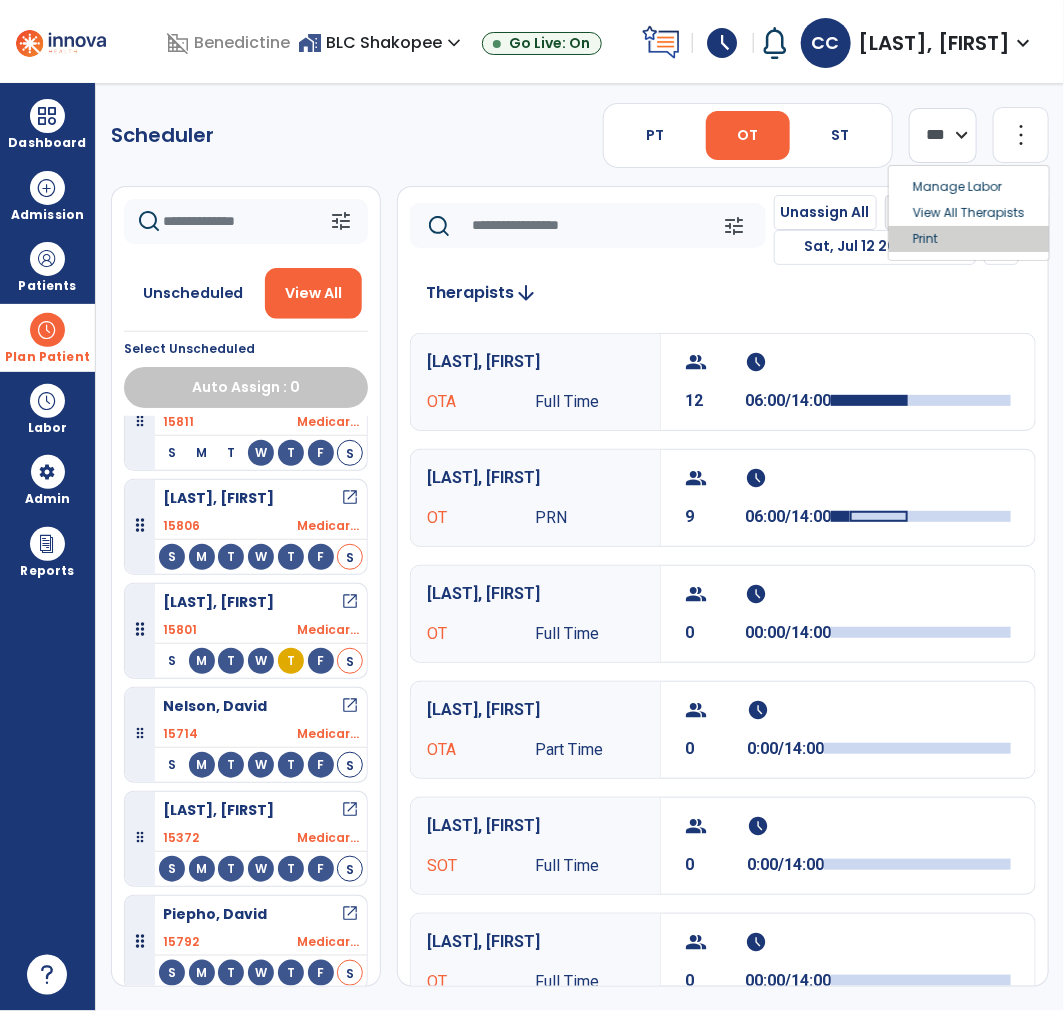 click on "Print" at bounding box center (969, 239) 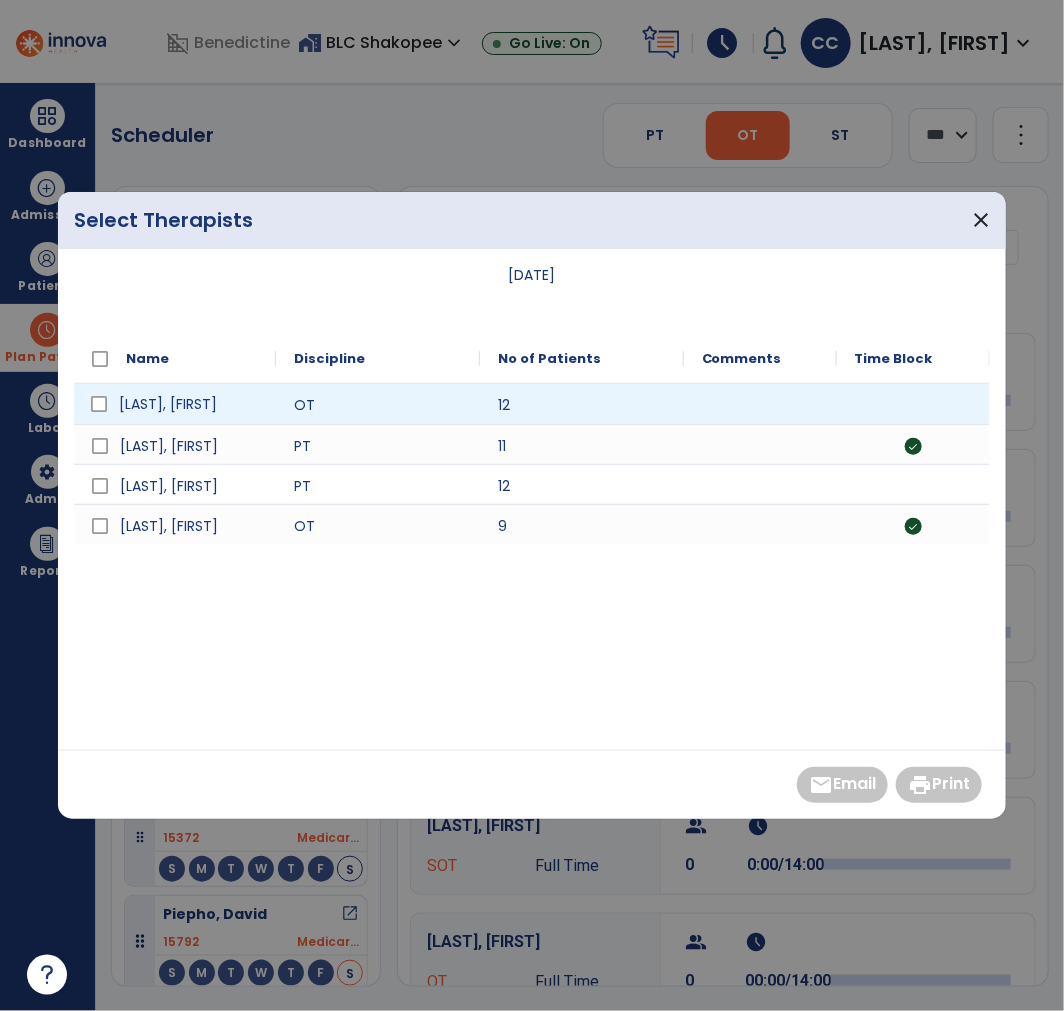 click on "[LAST], [FIRST]" at bounding box center [189, 404] 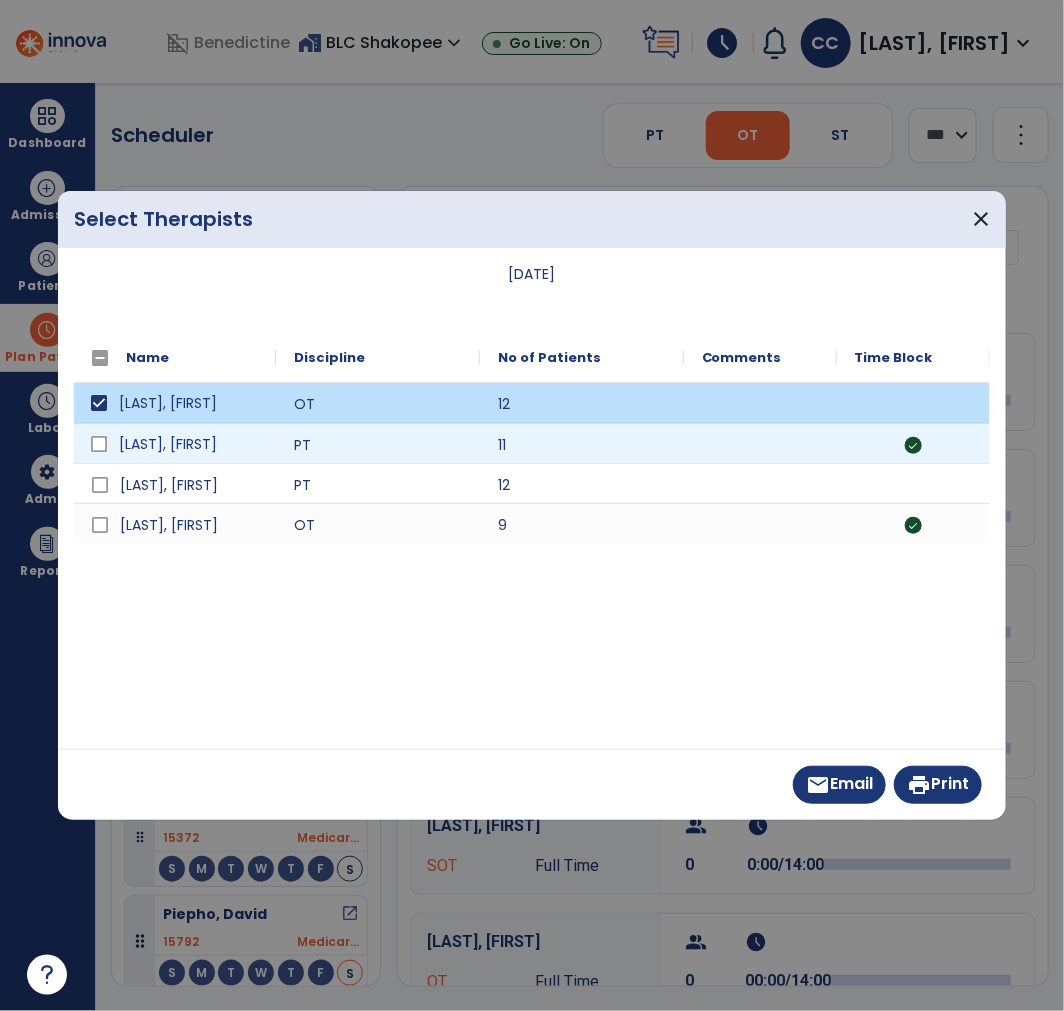 click on "[LAST], [FIRST]" at bounding box center [189, 444] 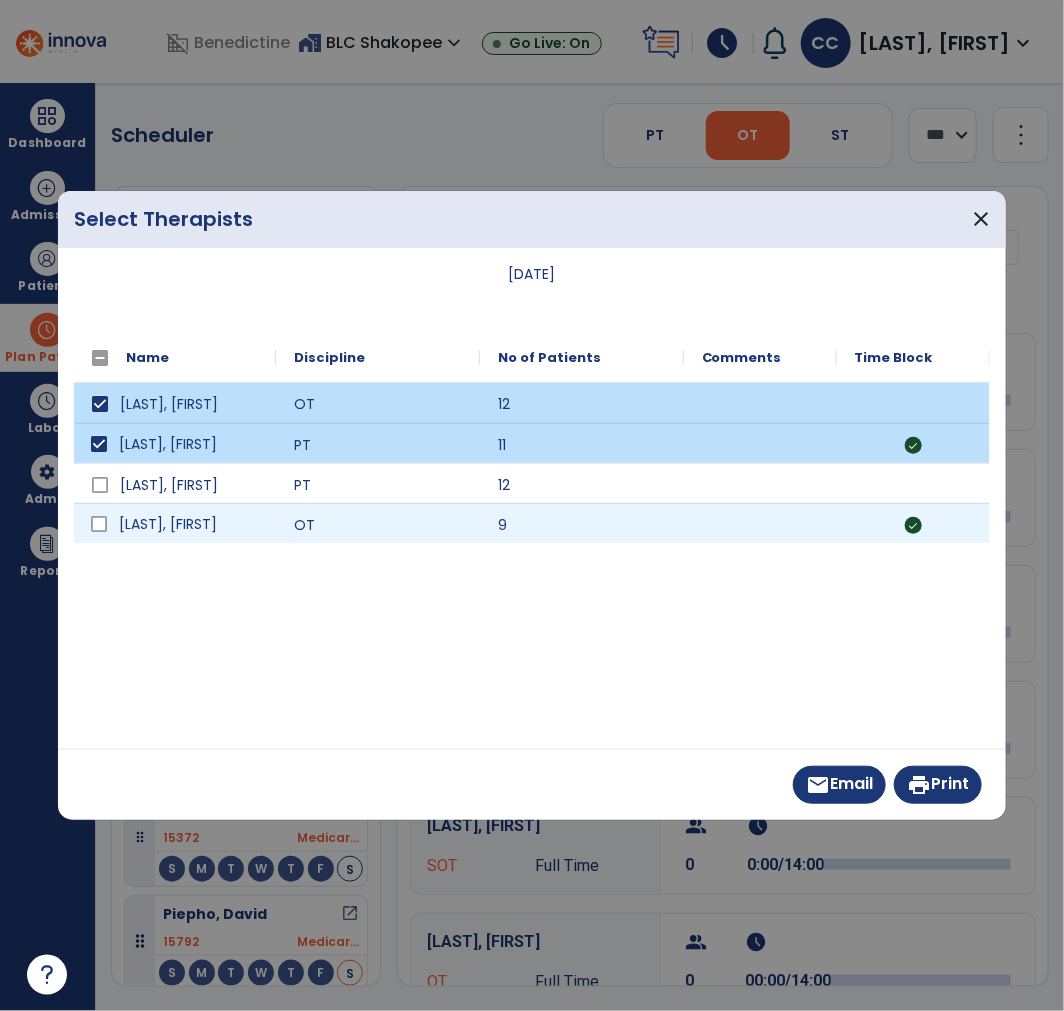 click on "[LAST], [FIRST]" at bounding box center (189, 524) 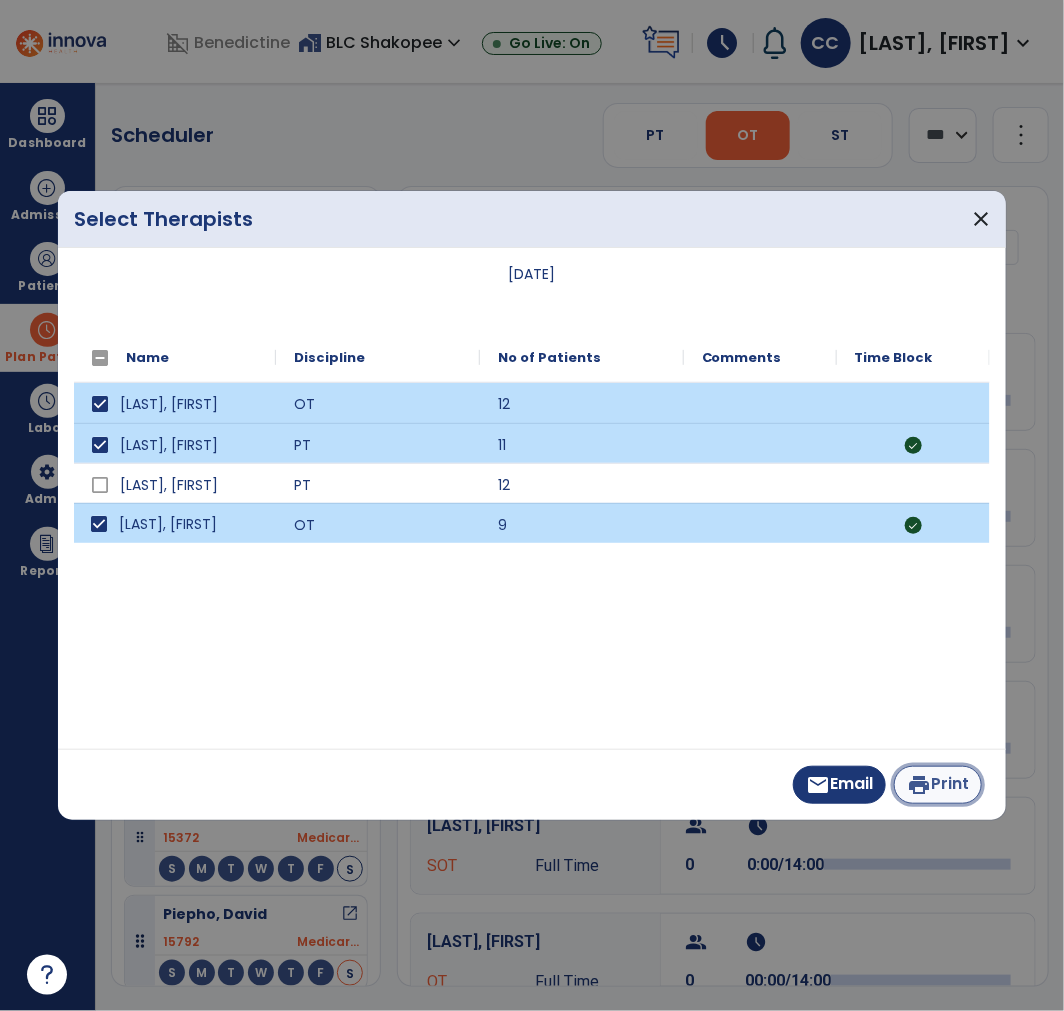 click on "print" at bounding box center [919, 785] 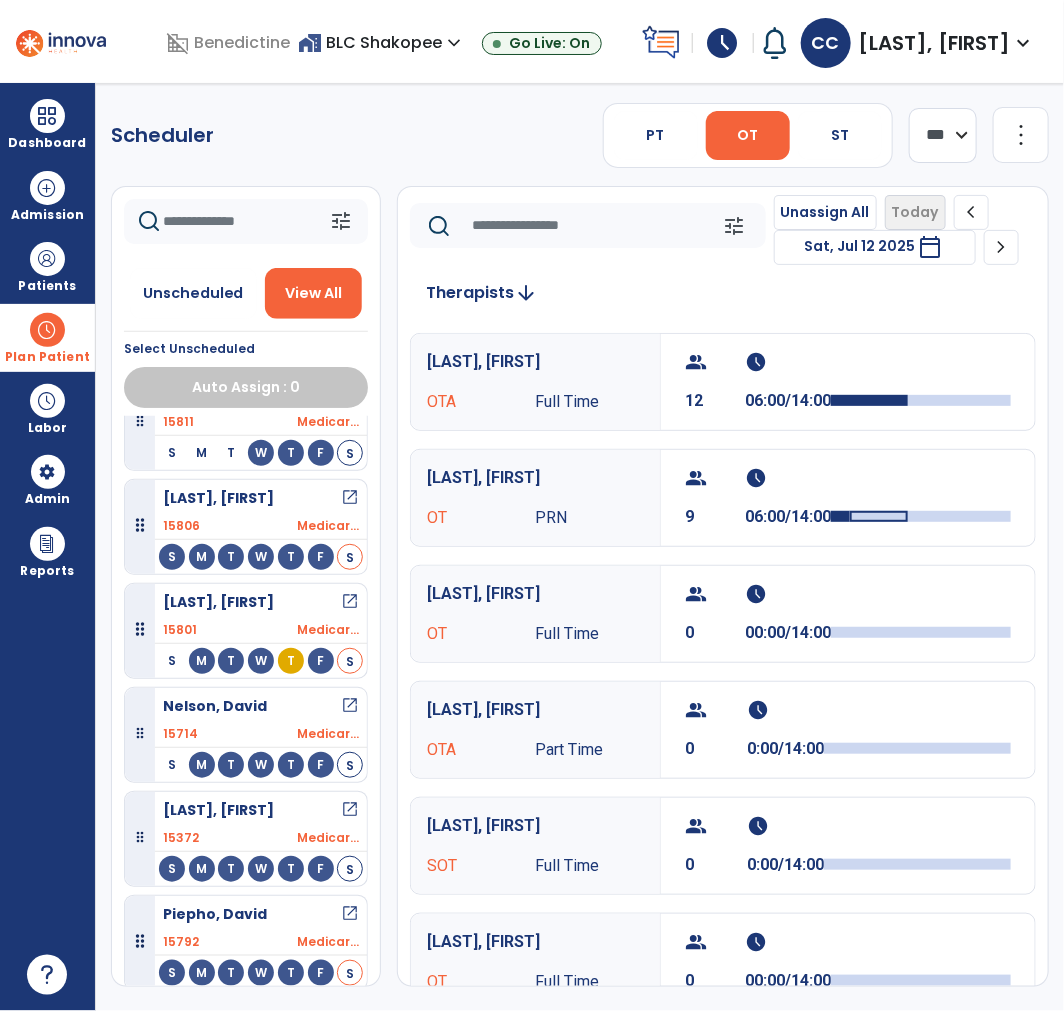 click on "more_vert" 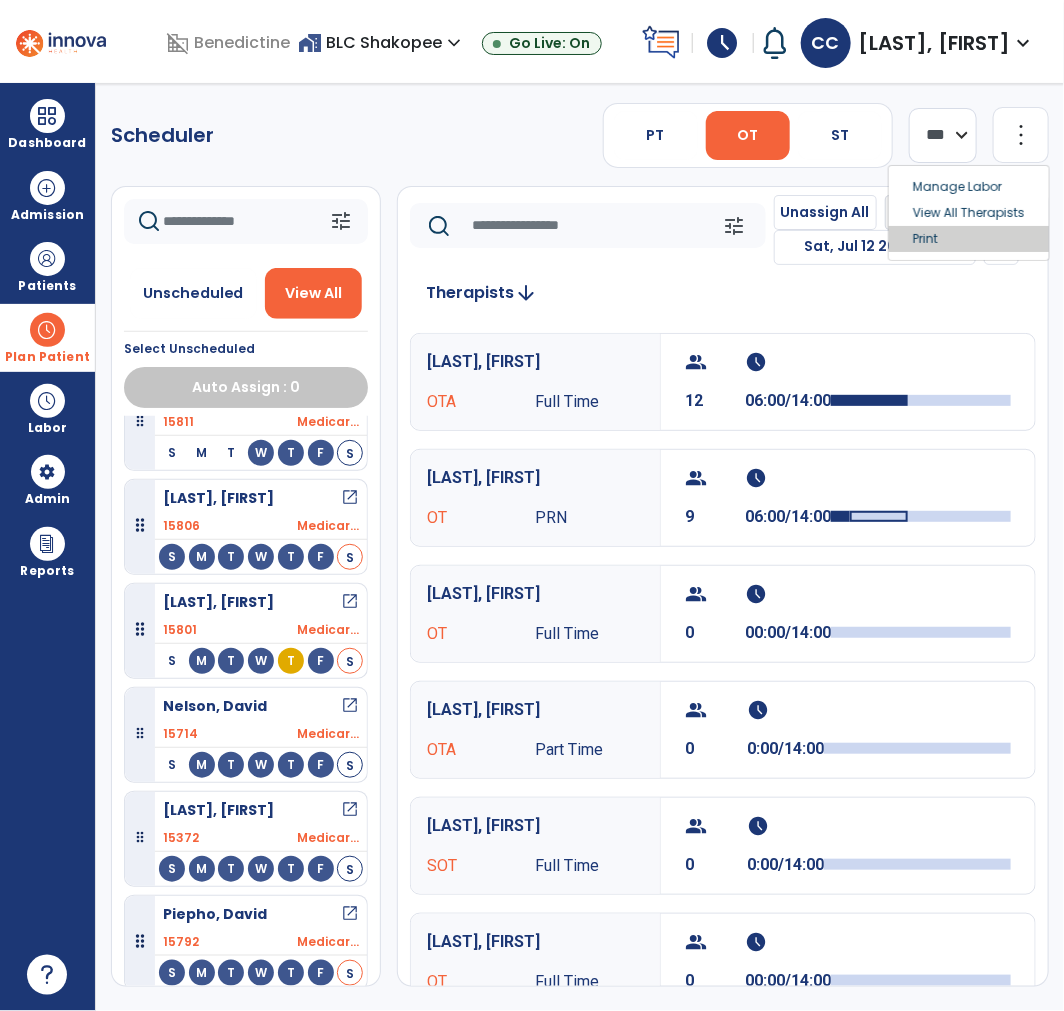 click on "Print" at bounding box center (969, 239) 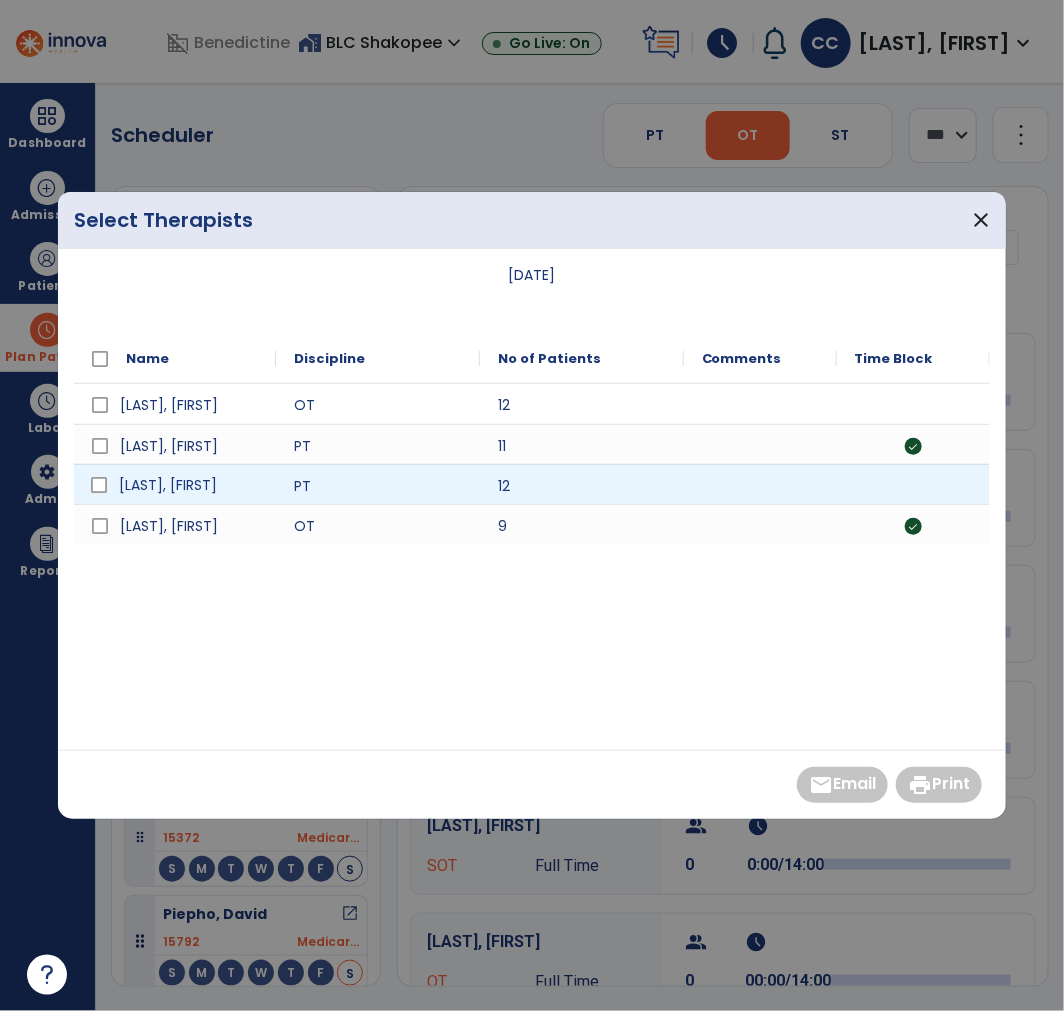 click on "[LAST], [FIRST]" at bounding box center (189, 485) 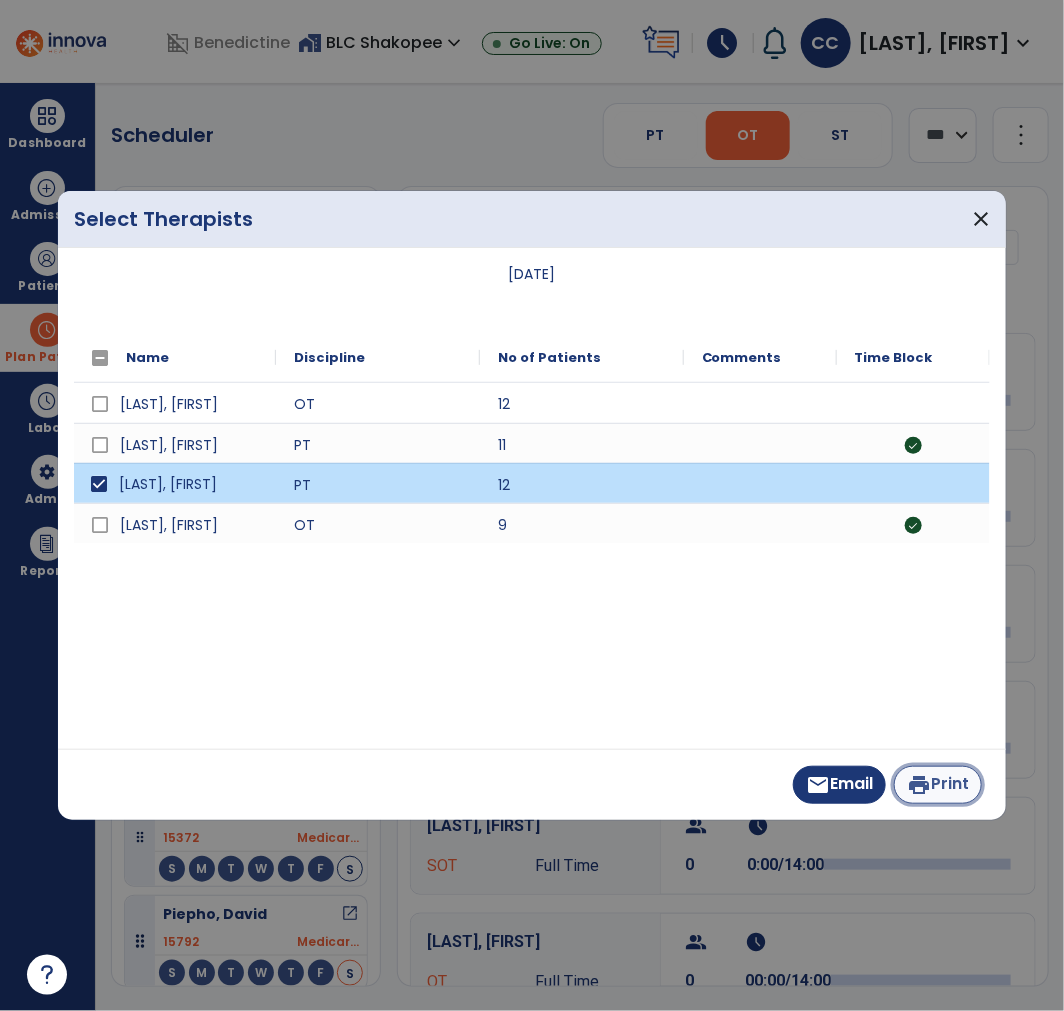 click on "print" at bounding box center [919, 785] 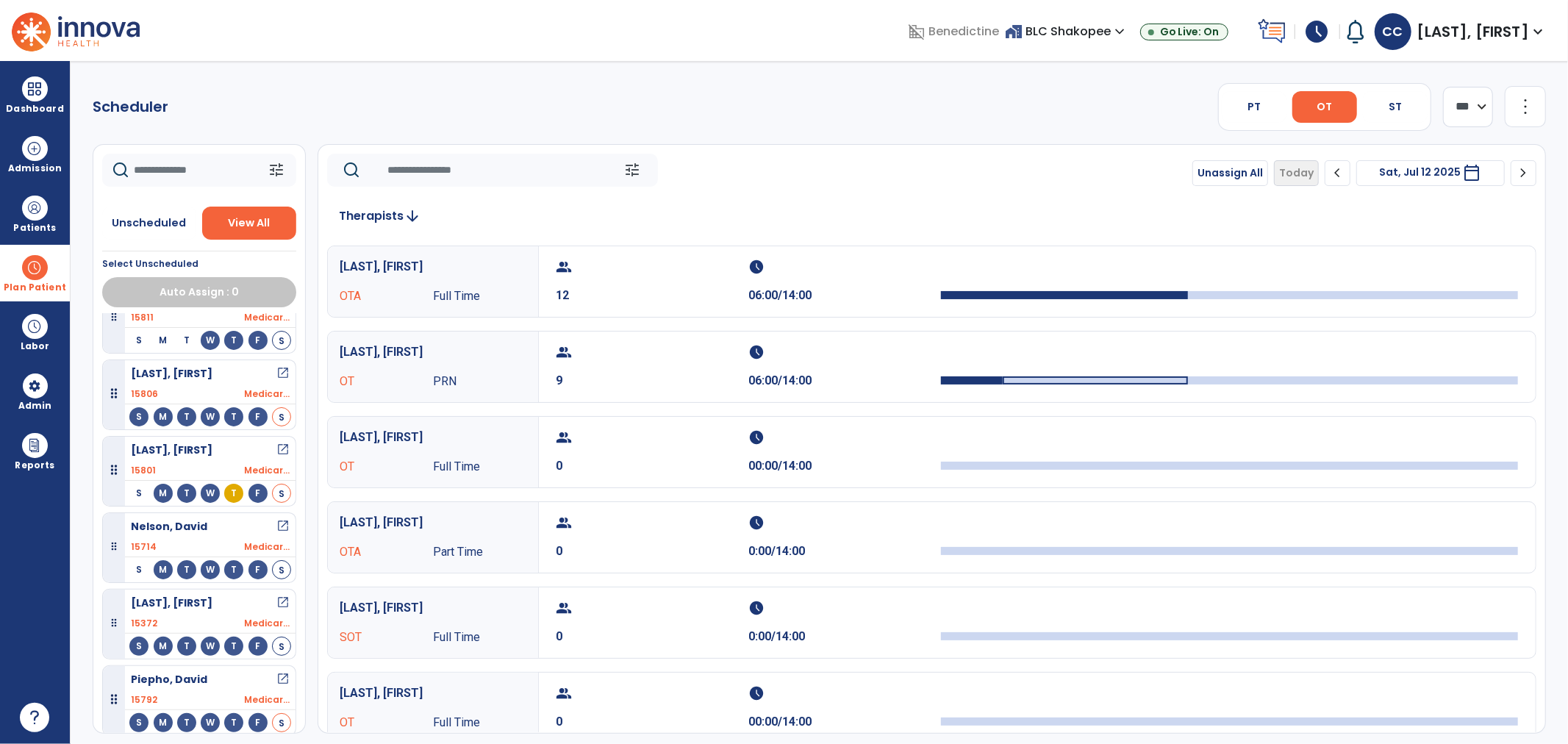 click on "schedule" at bounding box center [1317, 32] 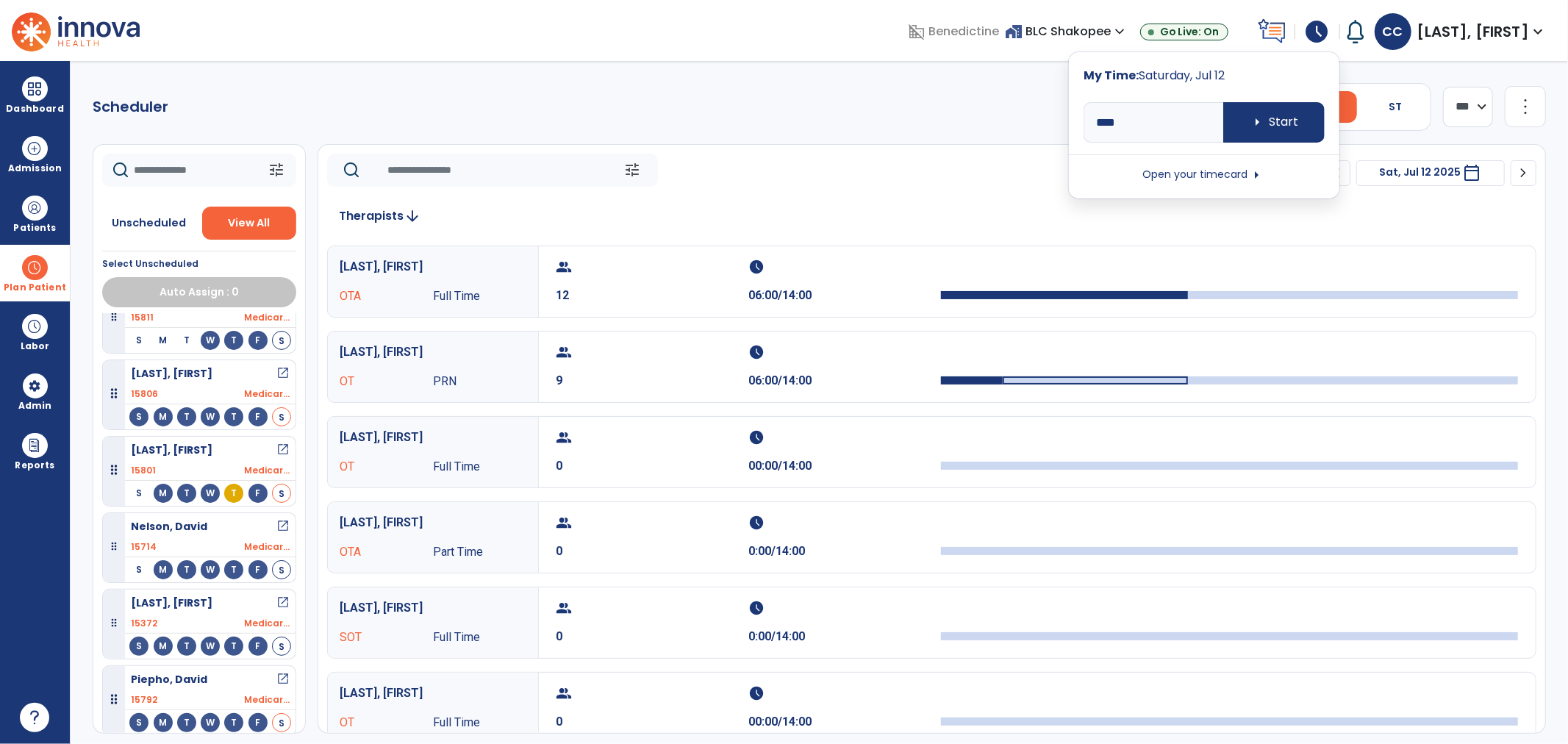 click on "Open your timecard  arrow_right" at bounding box center (1204, 175) 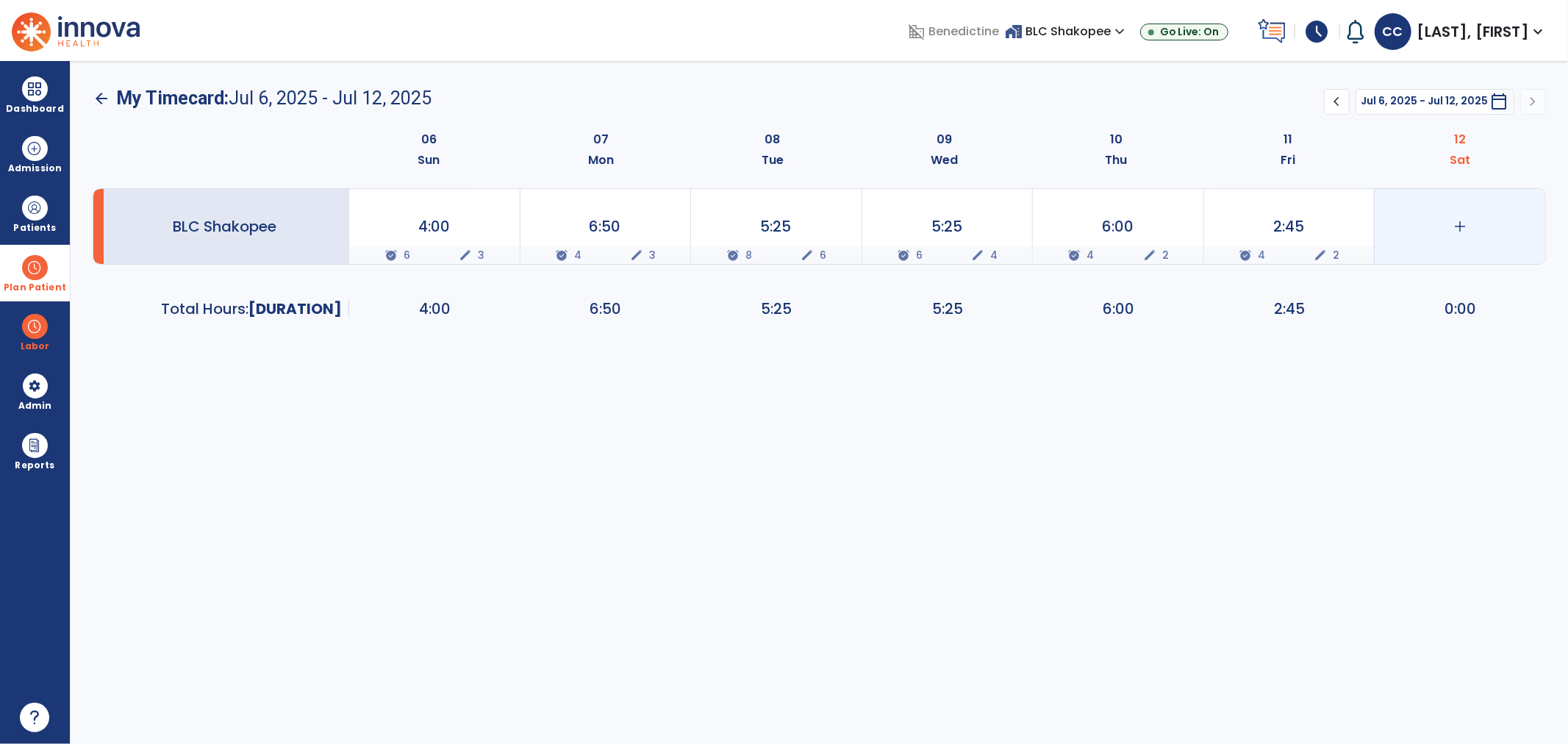 click on "add" 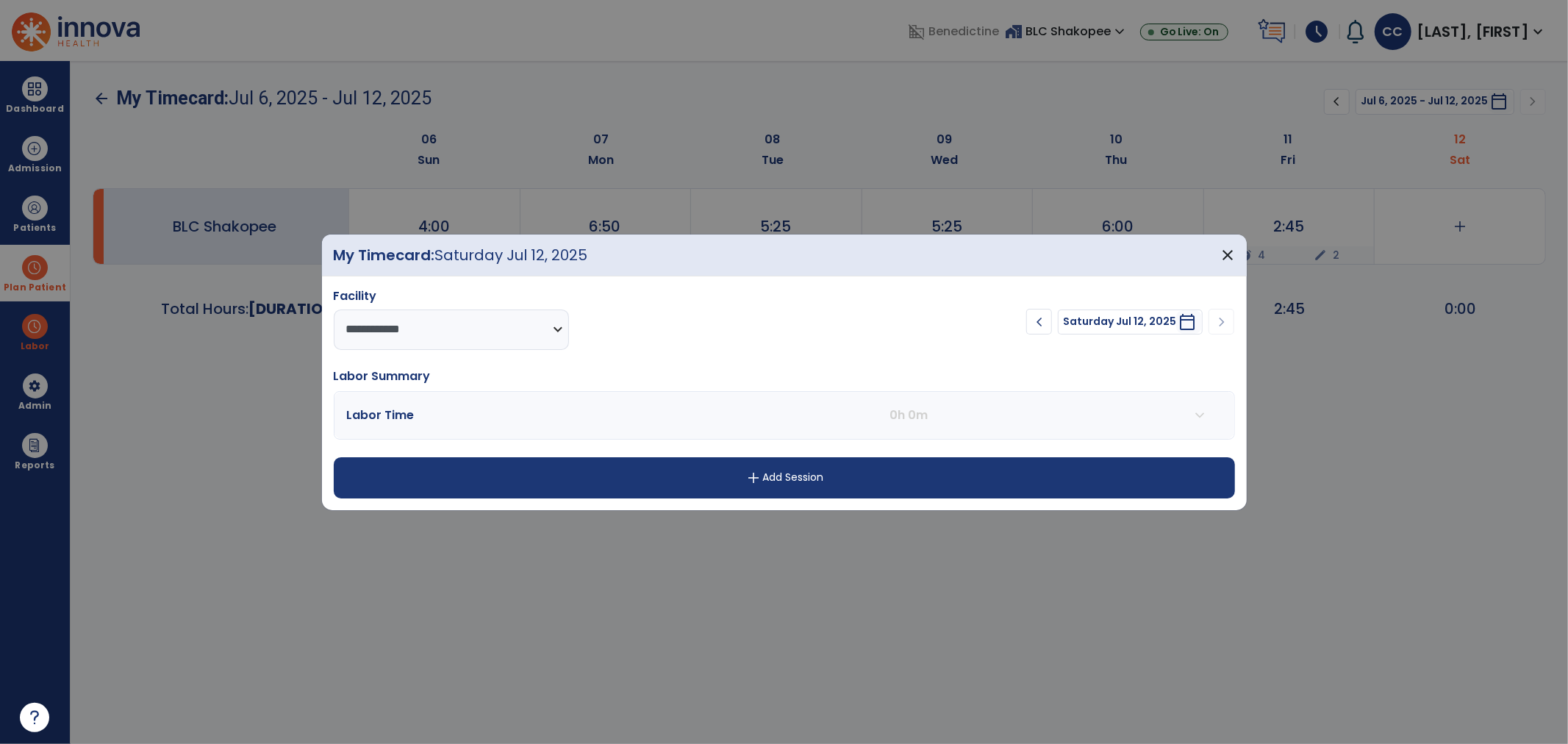 click on "add" at bounding box center [753, 478] 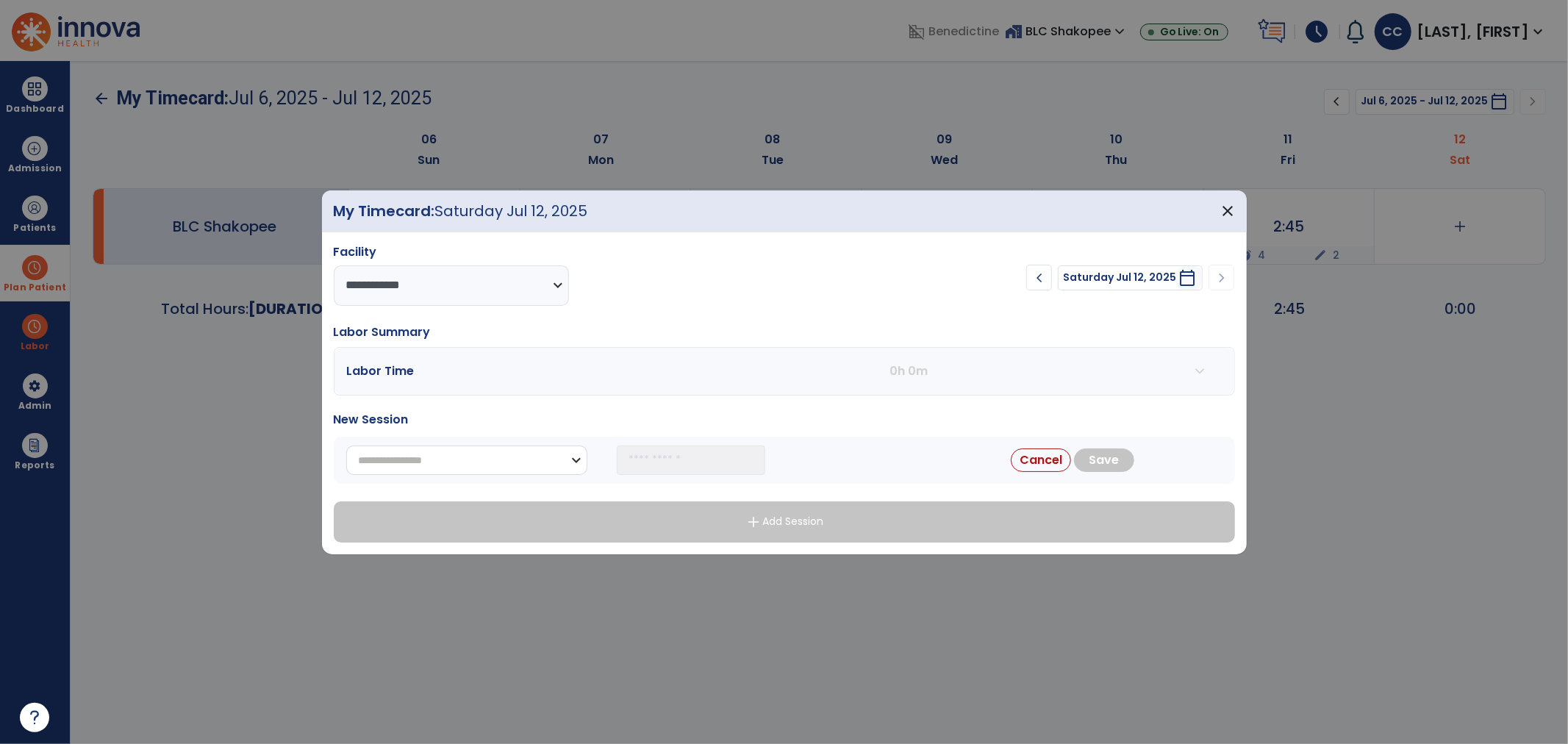 click on "**********" at bounding box center [467, 460] 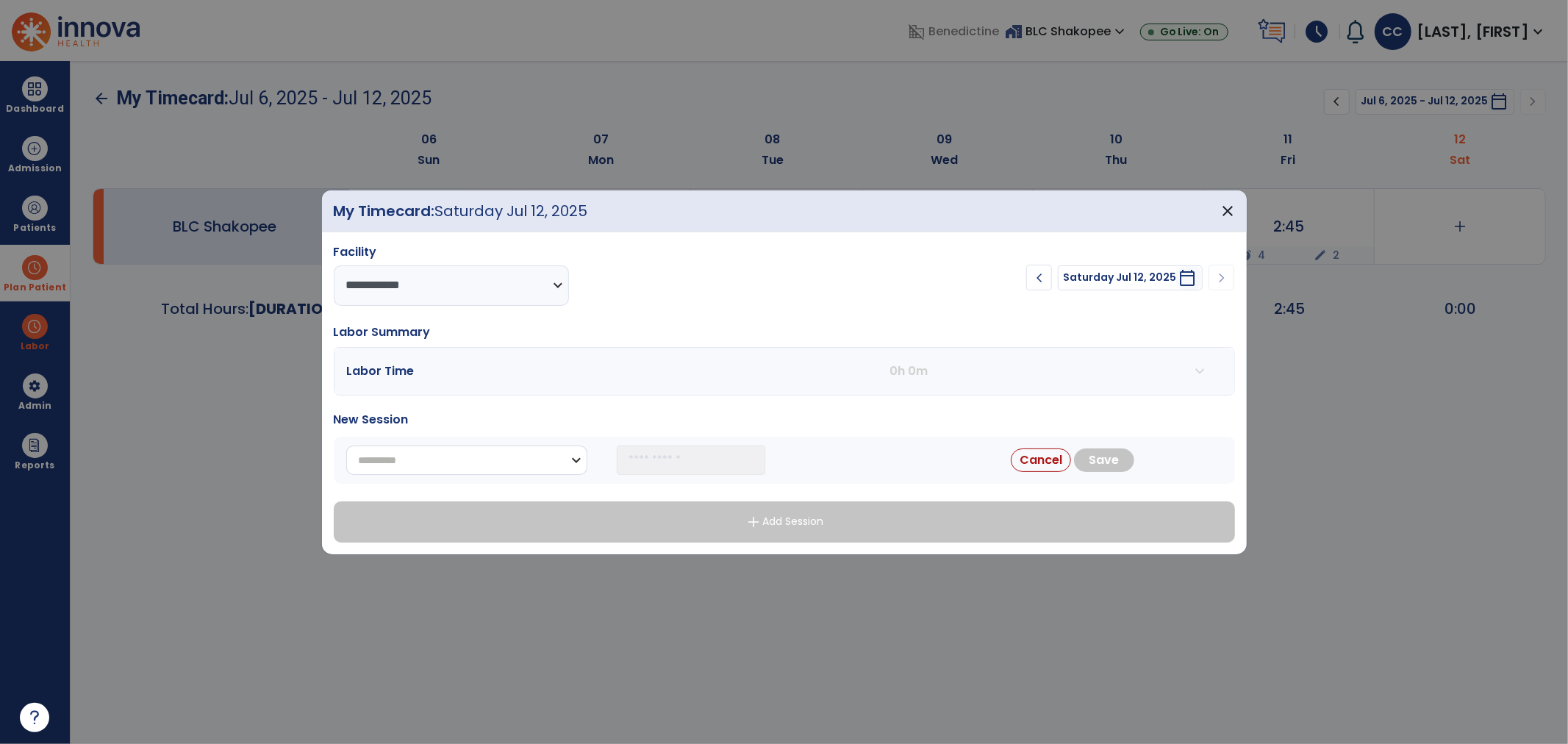 click on "**********" at bounding box center (467, 460) 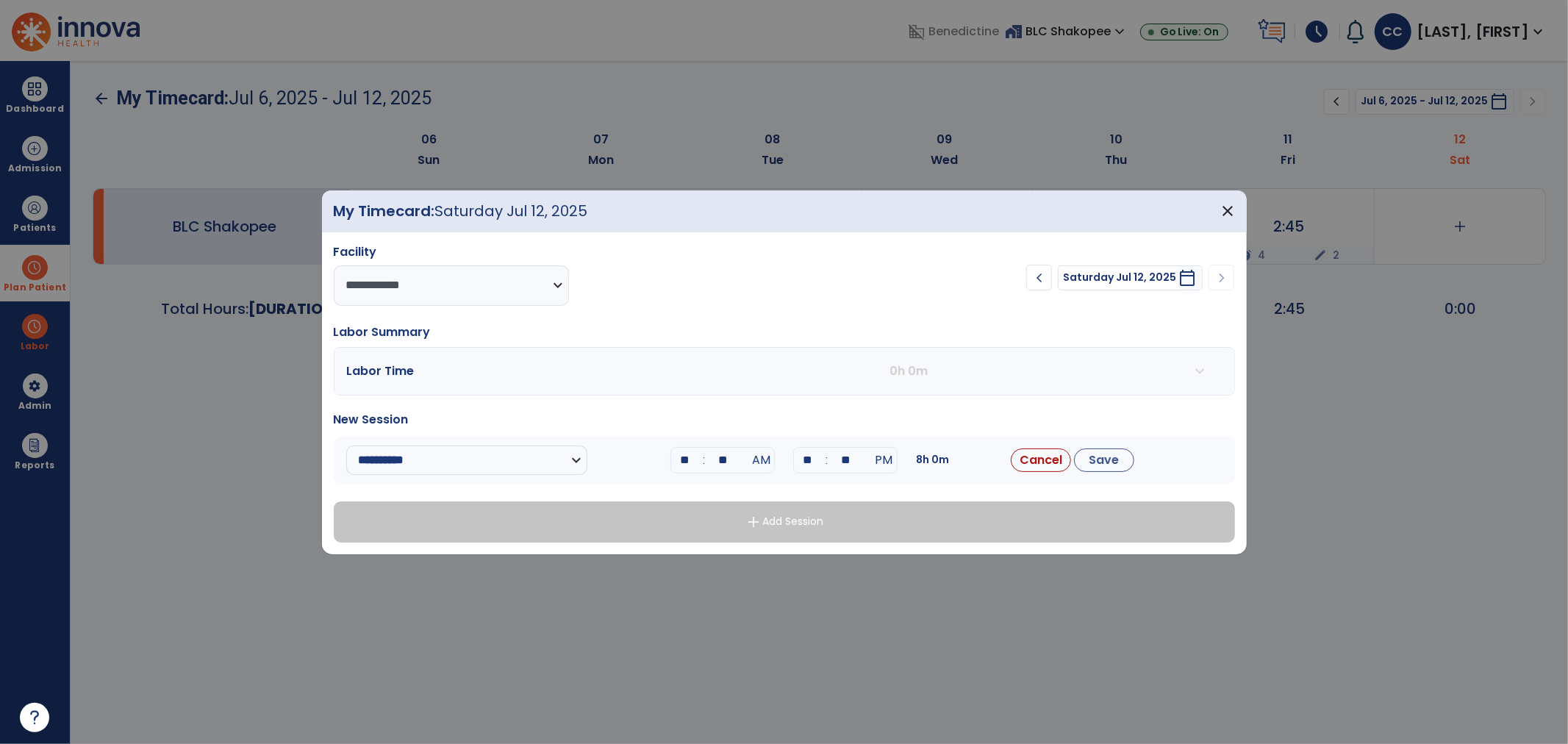 click on "**" at bounding box center (684, 460) 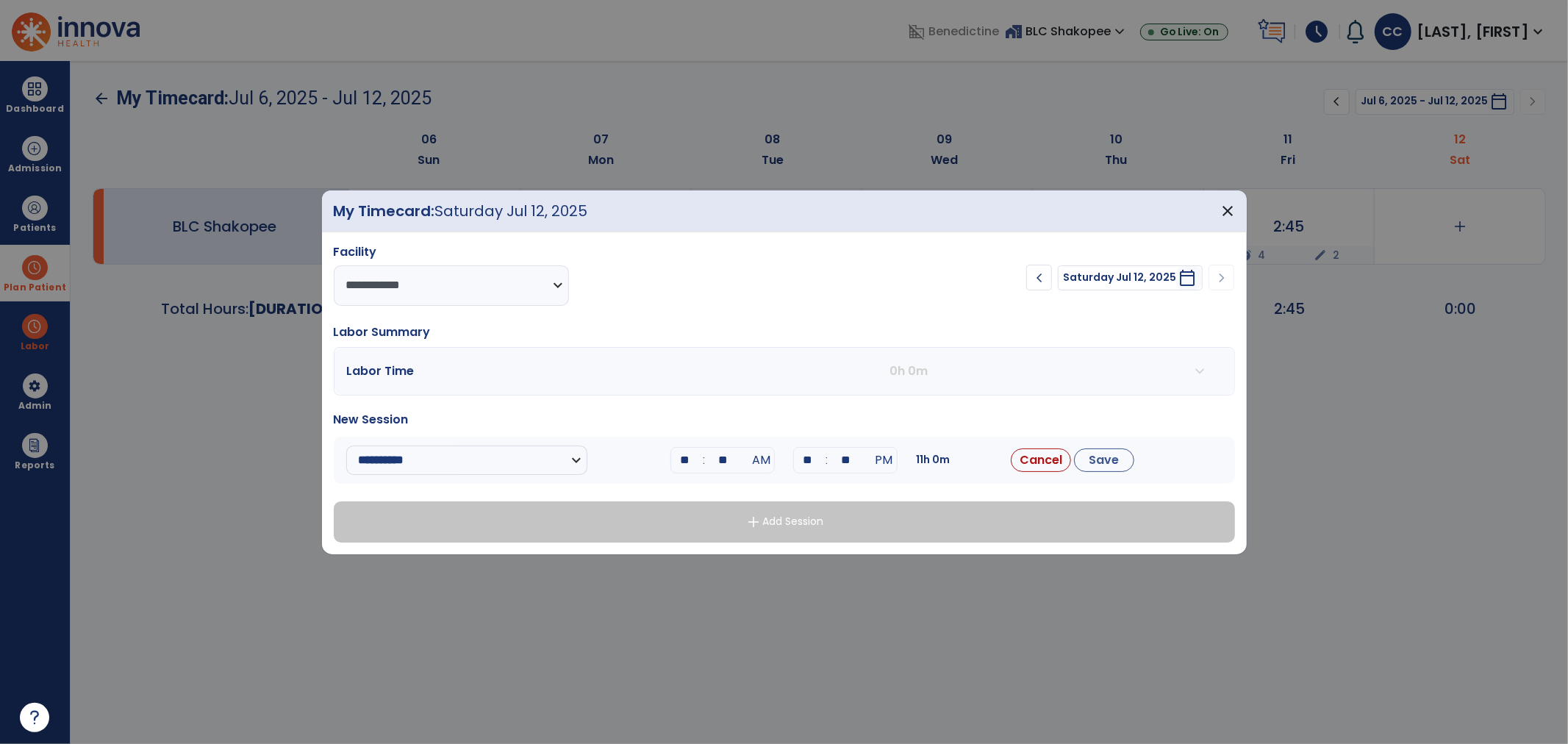 type on "**" 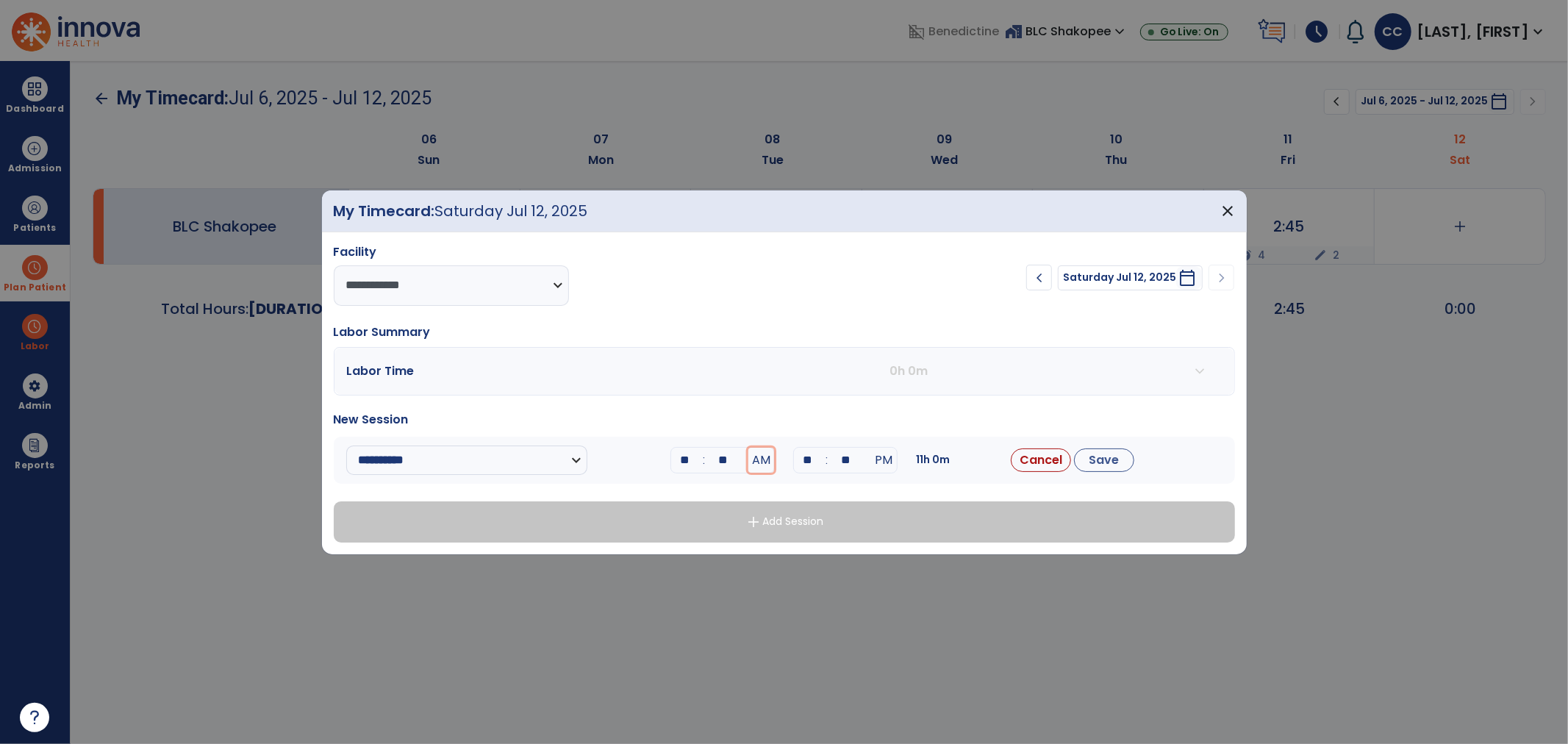 type 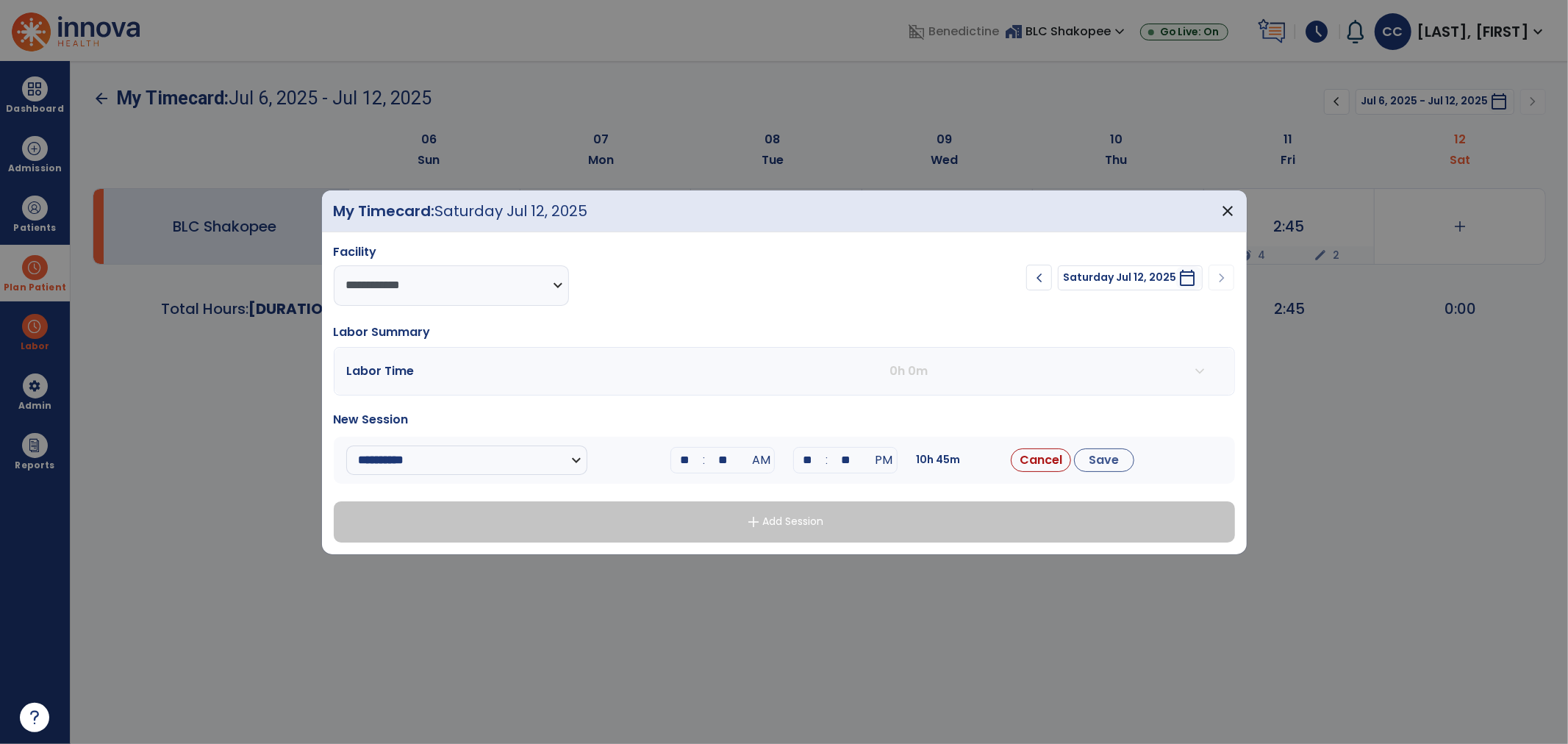 type on "**" 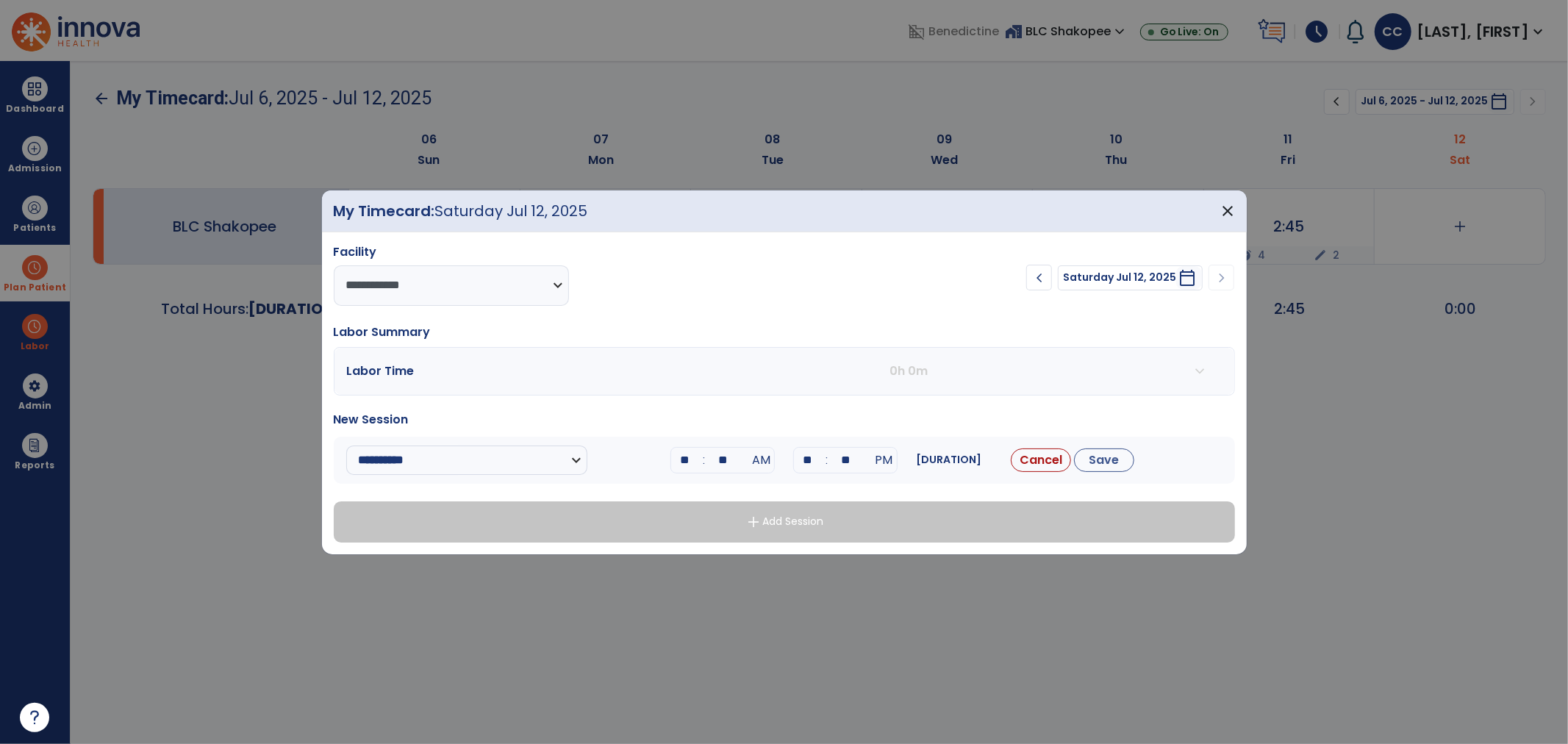 type on "**" 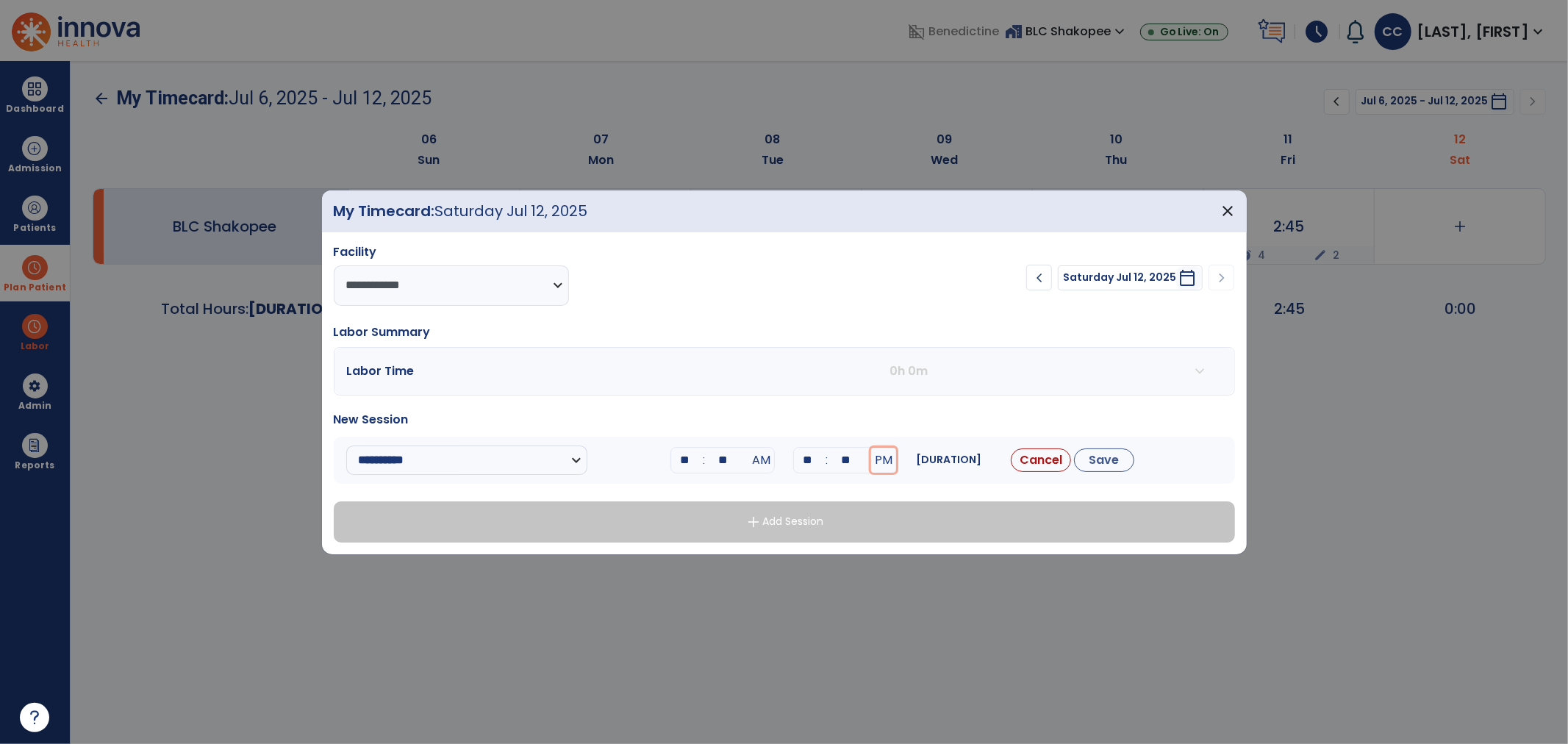 type 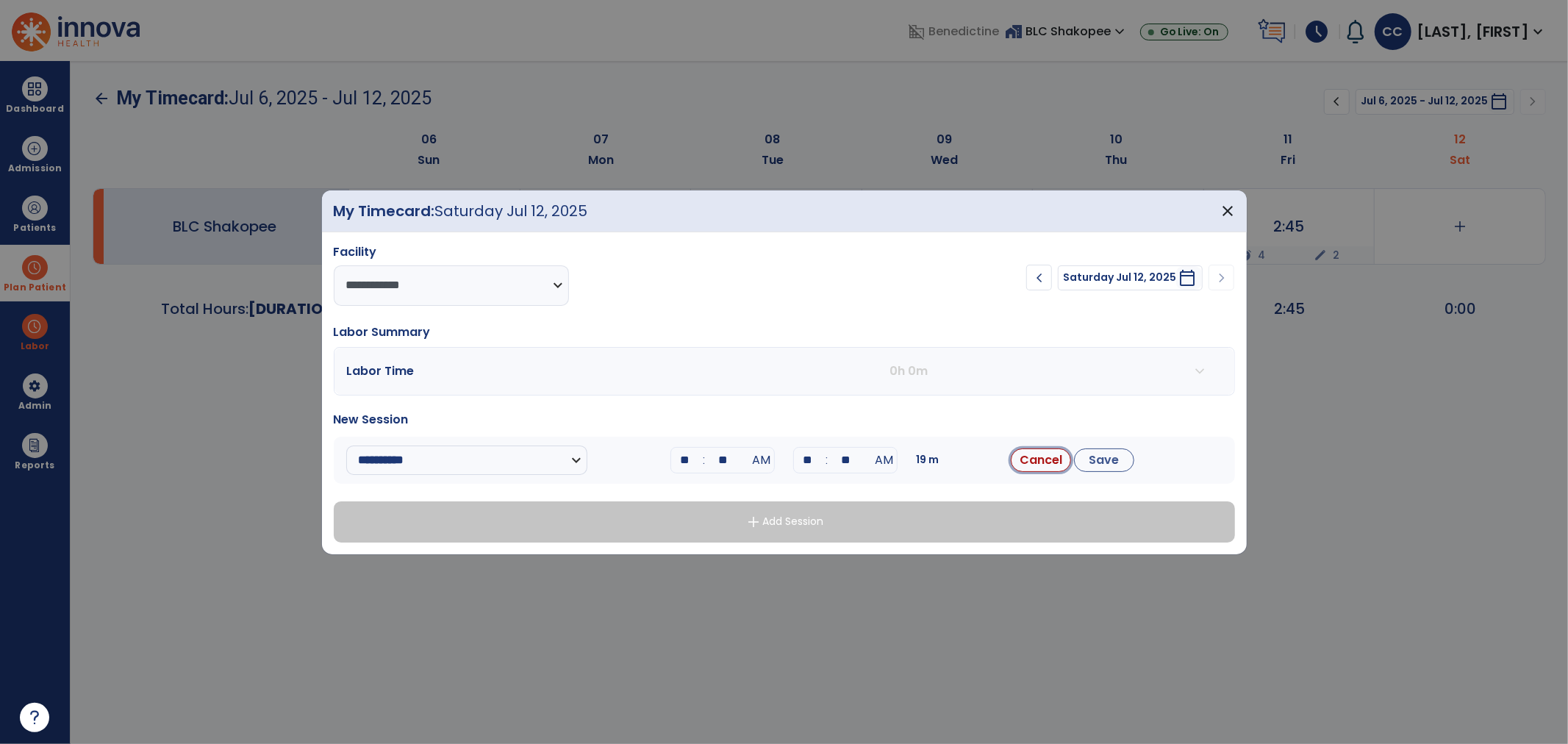 type 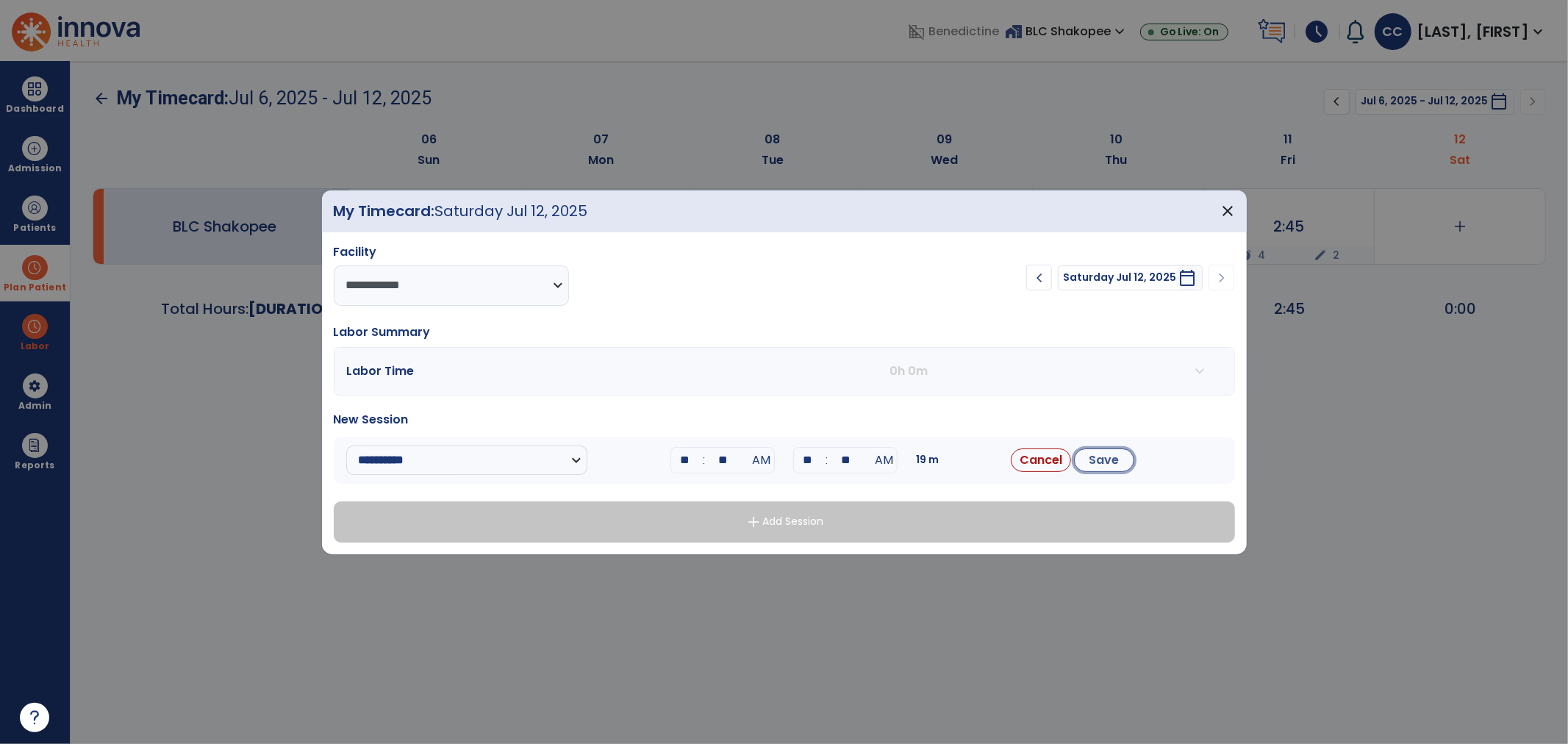type 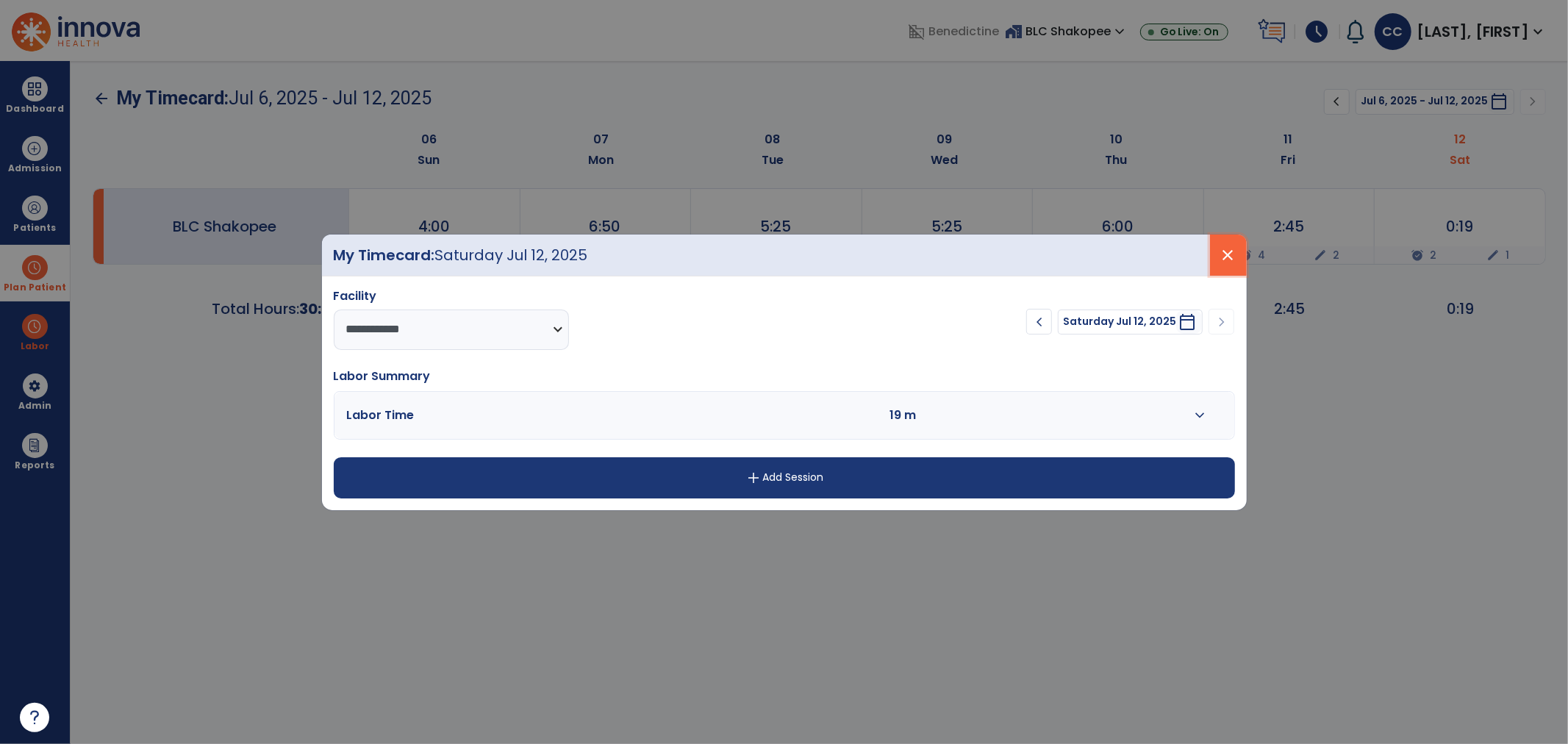 click on "close" at bounding box center [1228, 255] 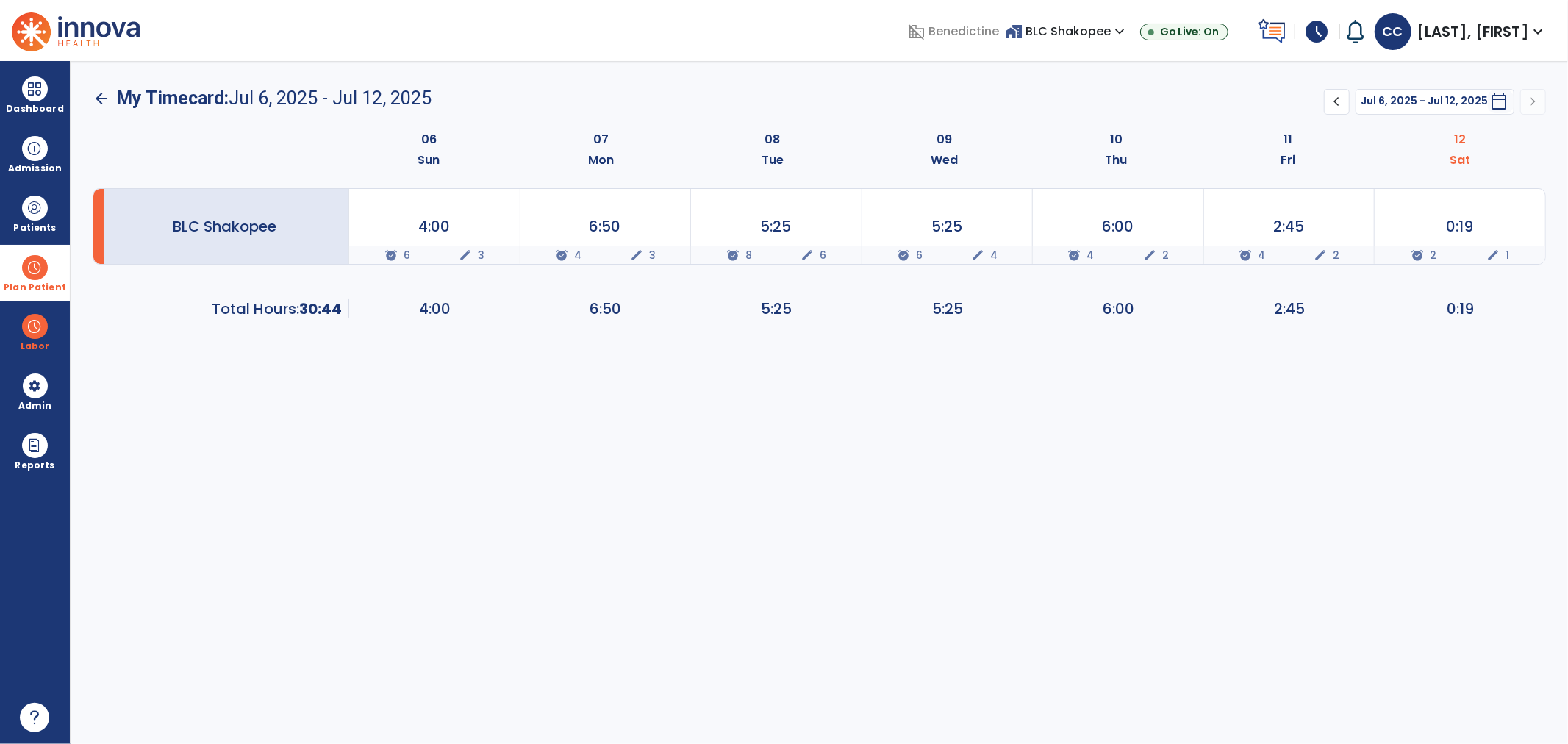 click on "CC [LAST], [FIRST] expand_more" at bounding box center (1461, 32) 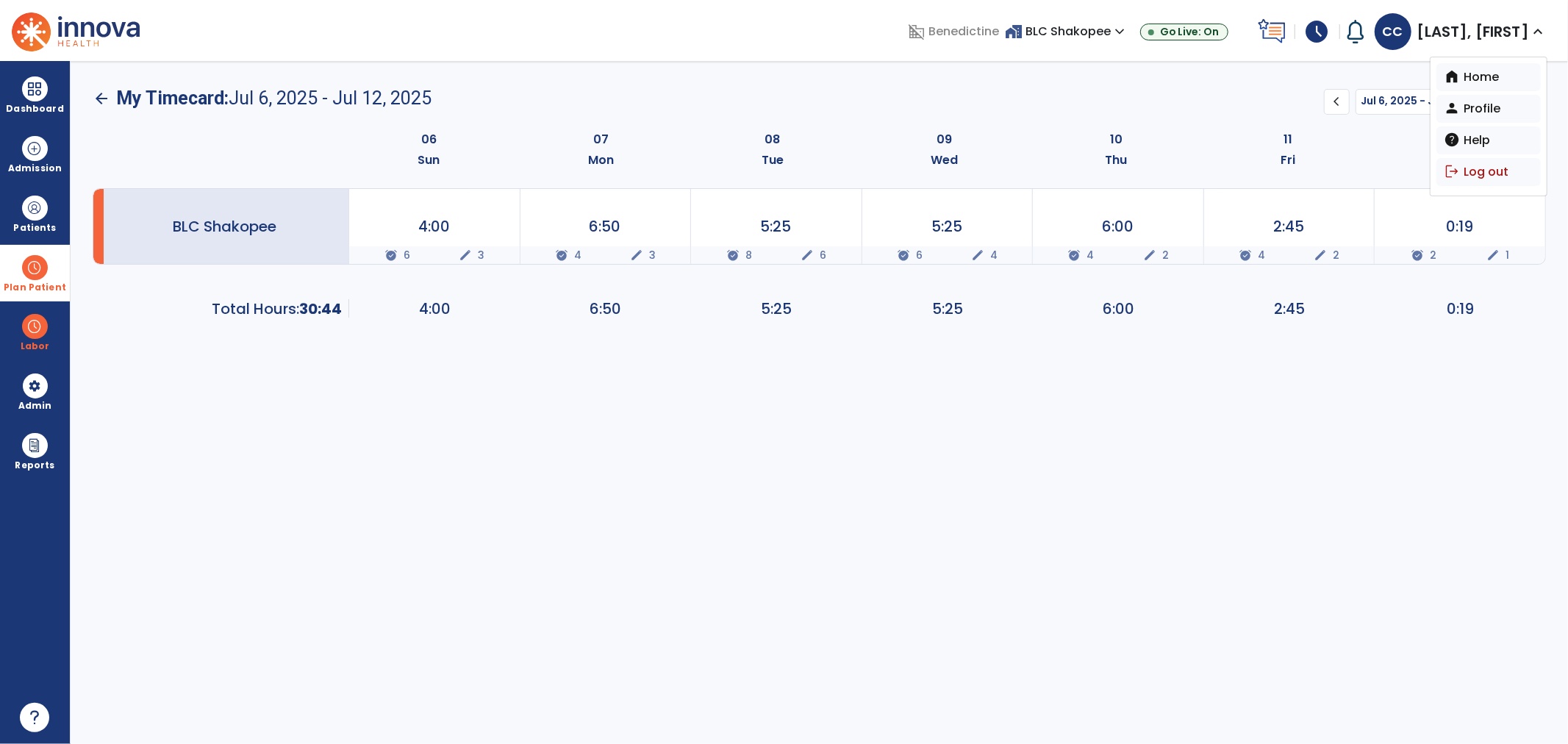 click on "[LAST], [FIRST]" at bounding box center [1473, 32] 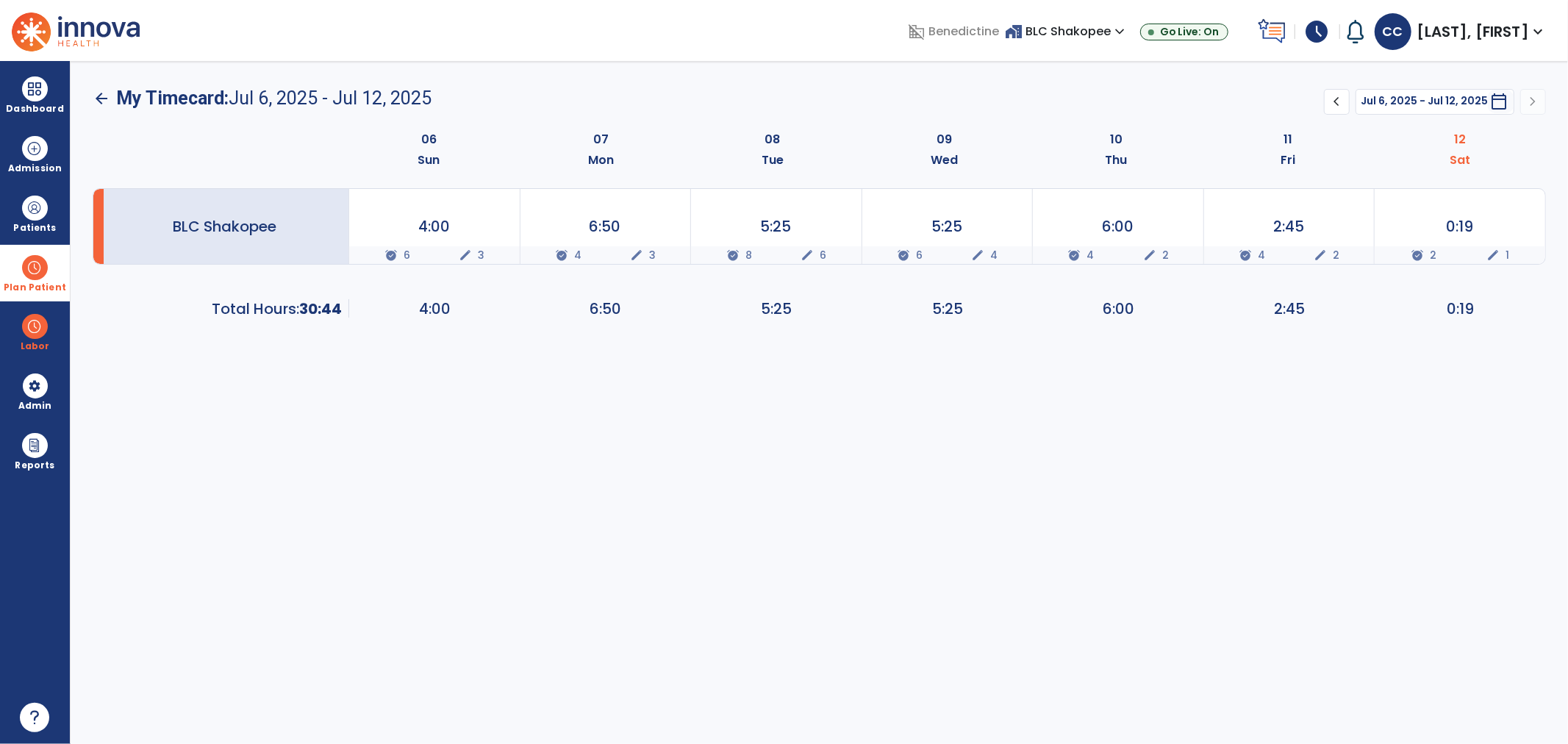 click on "[LAST], [FIRST]" at bounding box center (1473, 32) 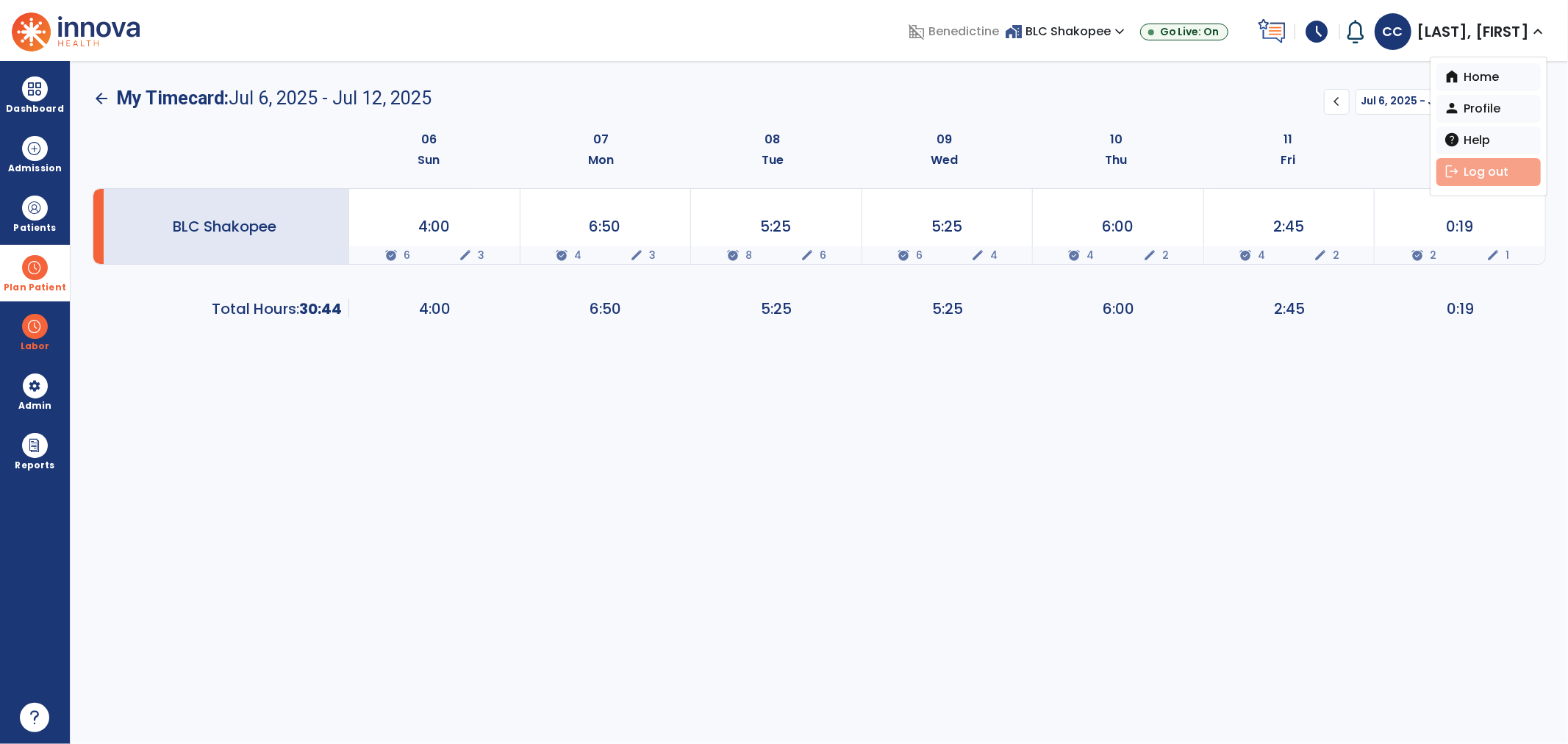 click on "logout   Log out" at bounding box center (1489, 172) 